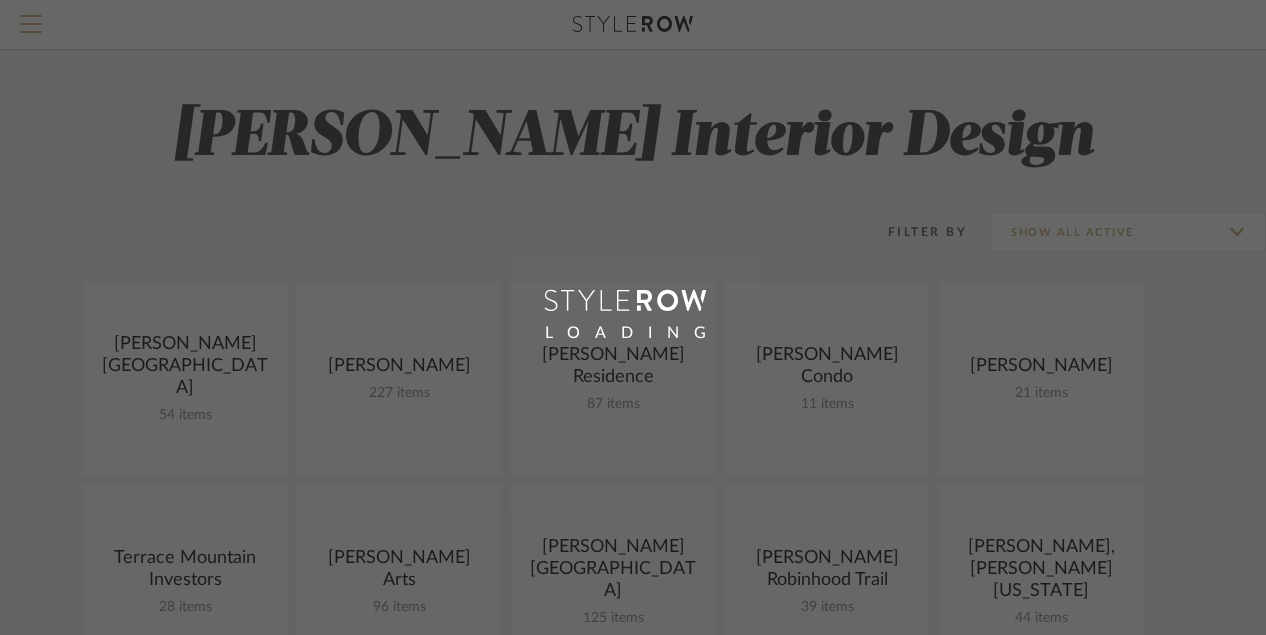 scroll, scrollTop: 0, scrollLeft: 0, axis: both 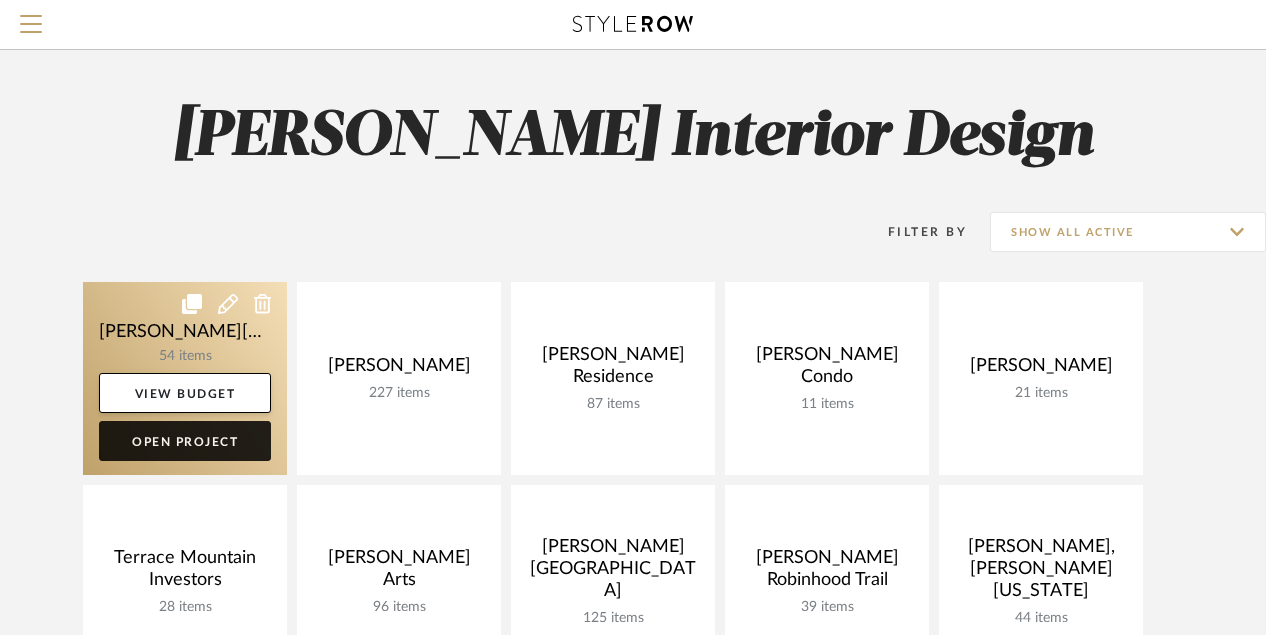 click on "Open Project" 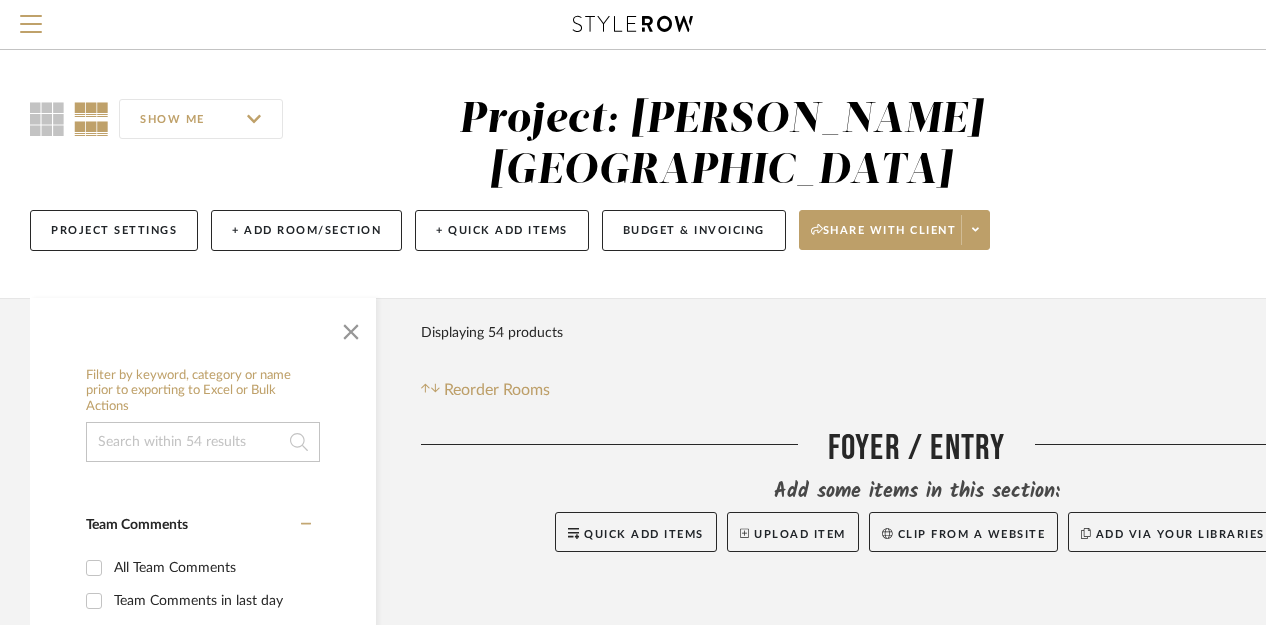 click 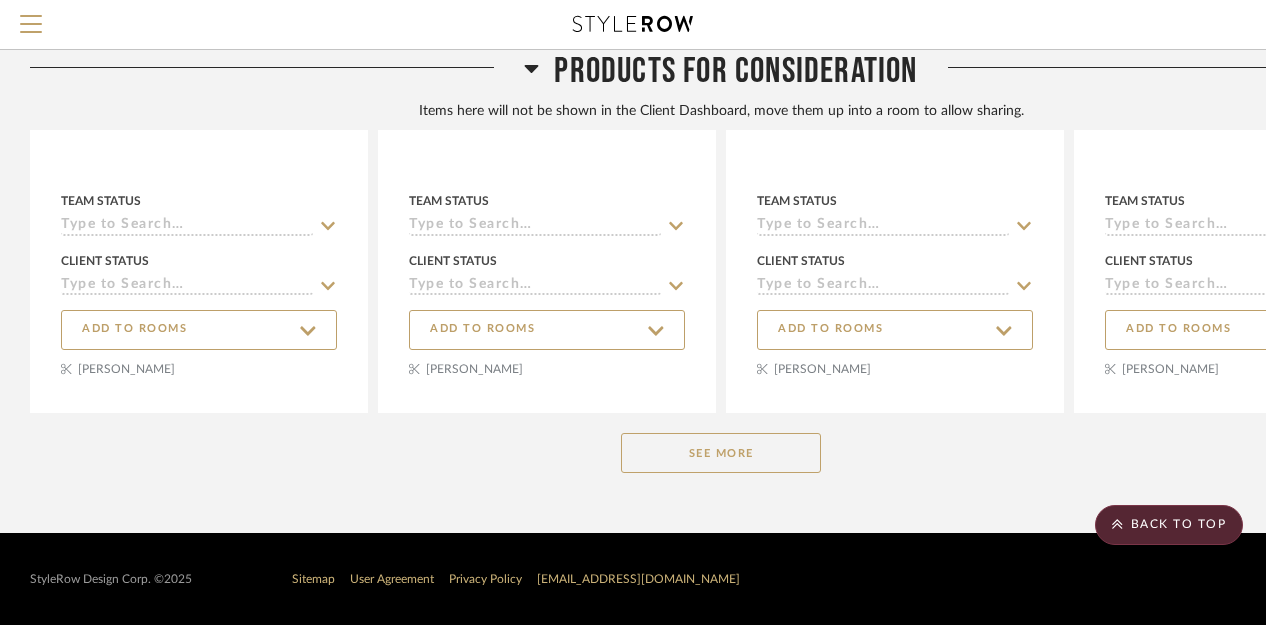 scroll, scrollTop: 9689, scrollLeft: 0, axis: vertical 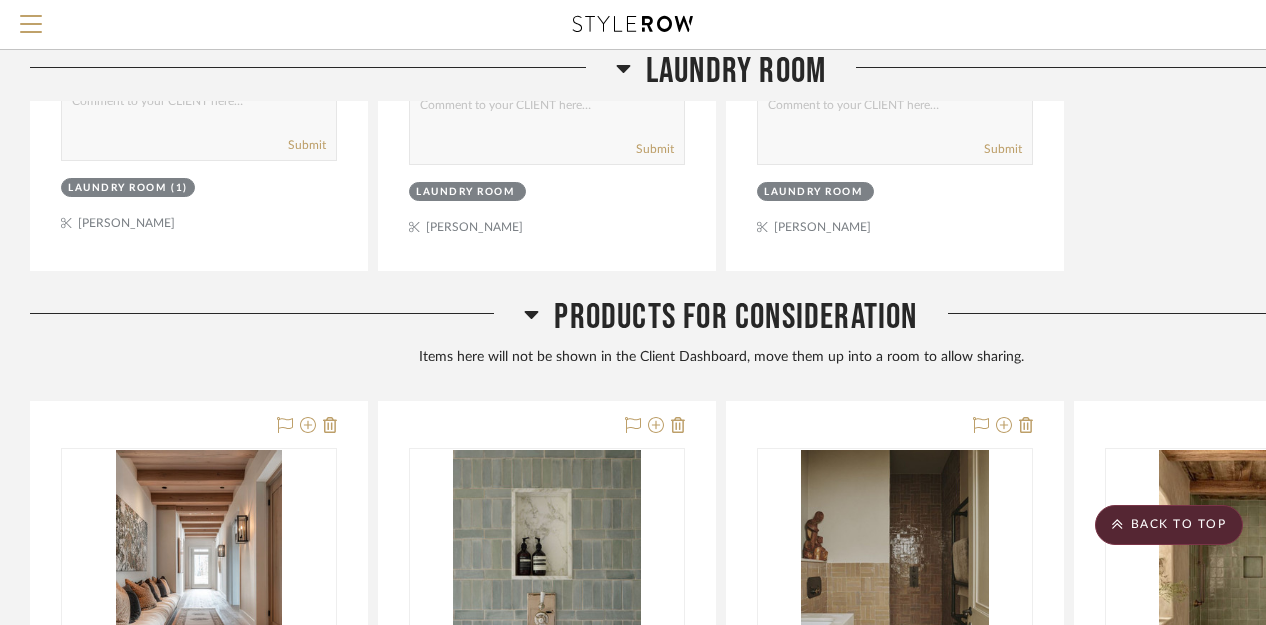 click 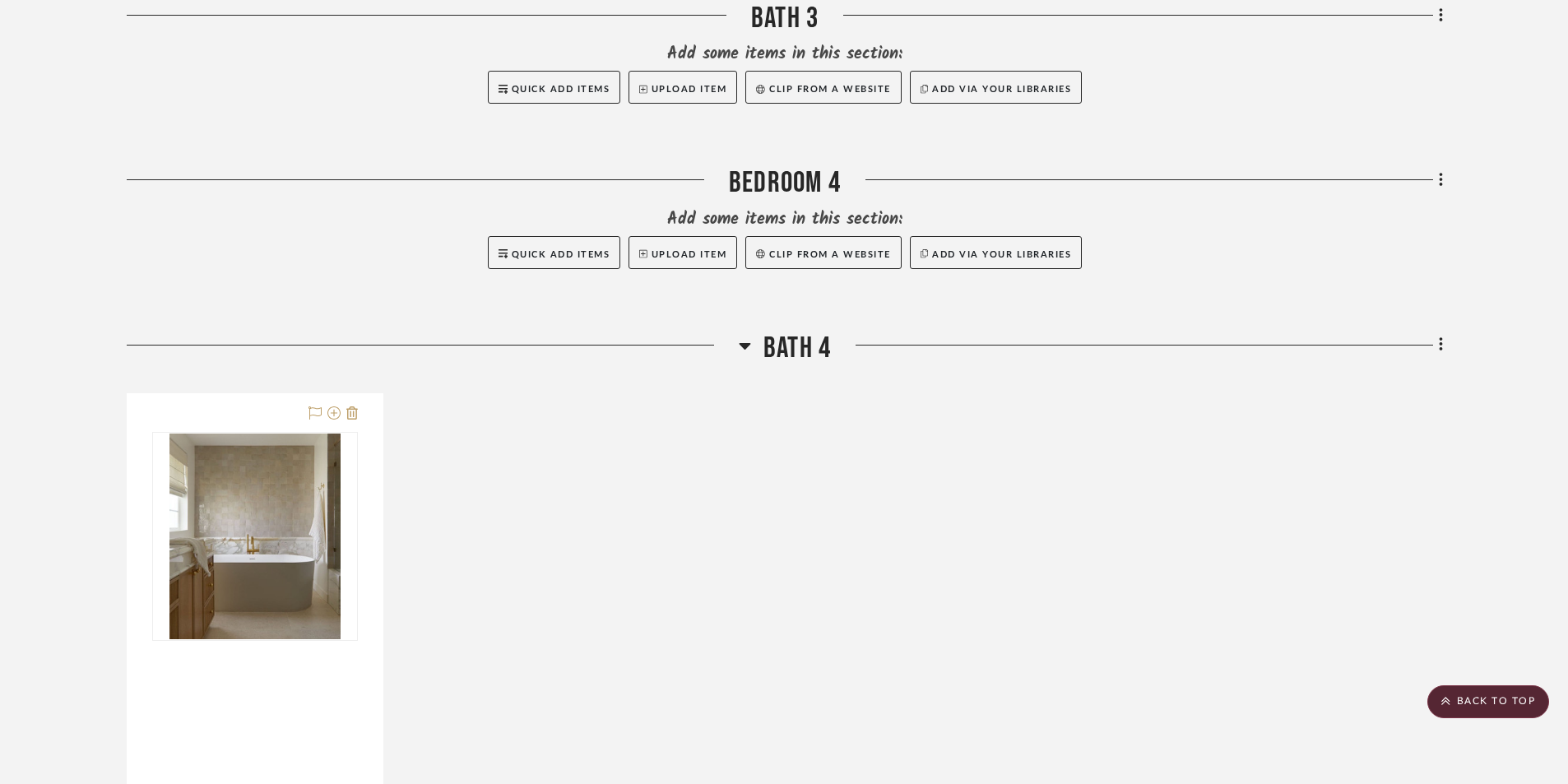 scroll, scrollTop: 5741, scrollLeft: 0, axis: vertical 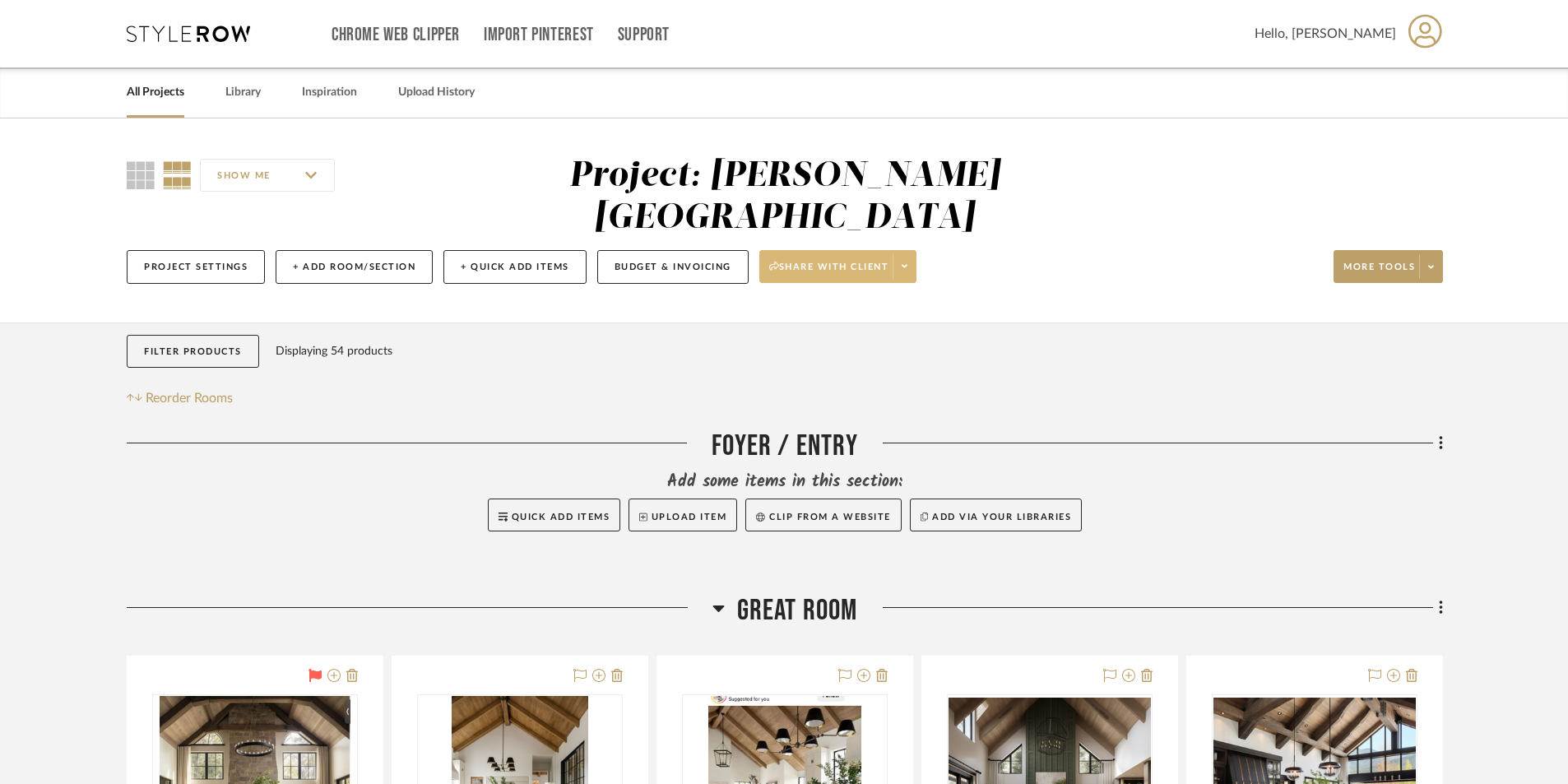 click on "Share with client" 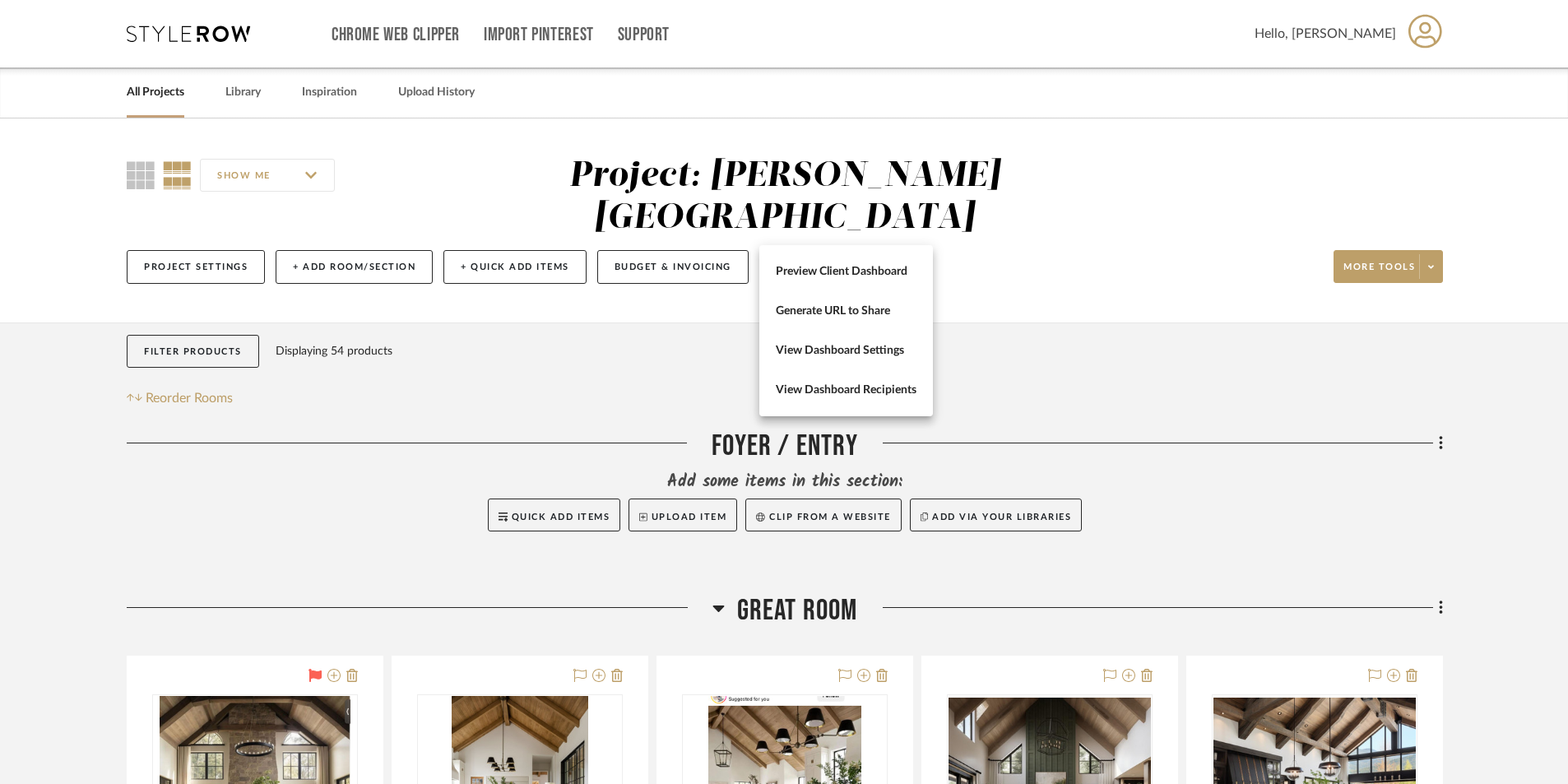 click at bounding box center [784, 392] 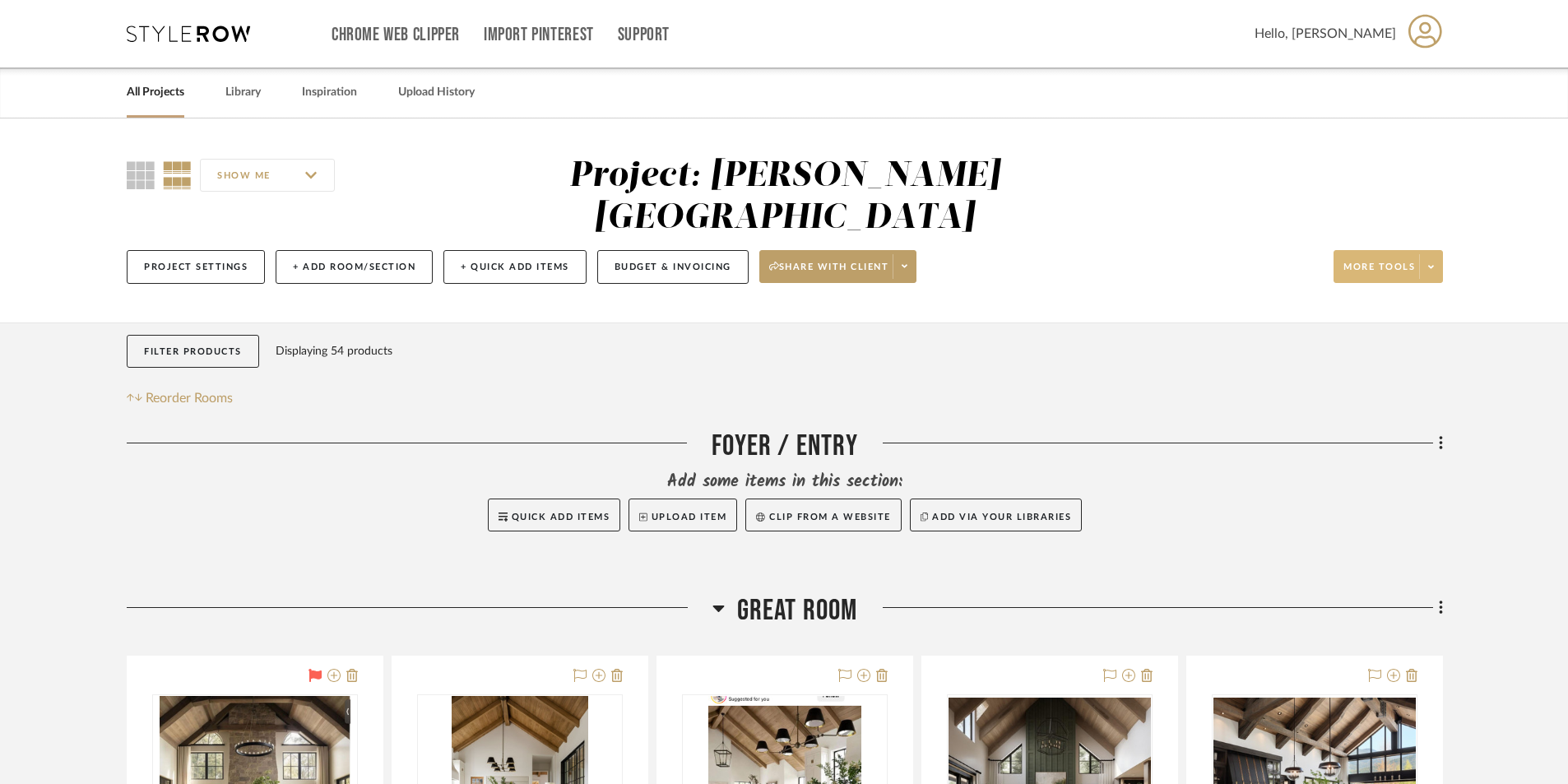 click 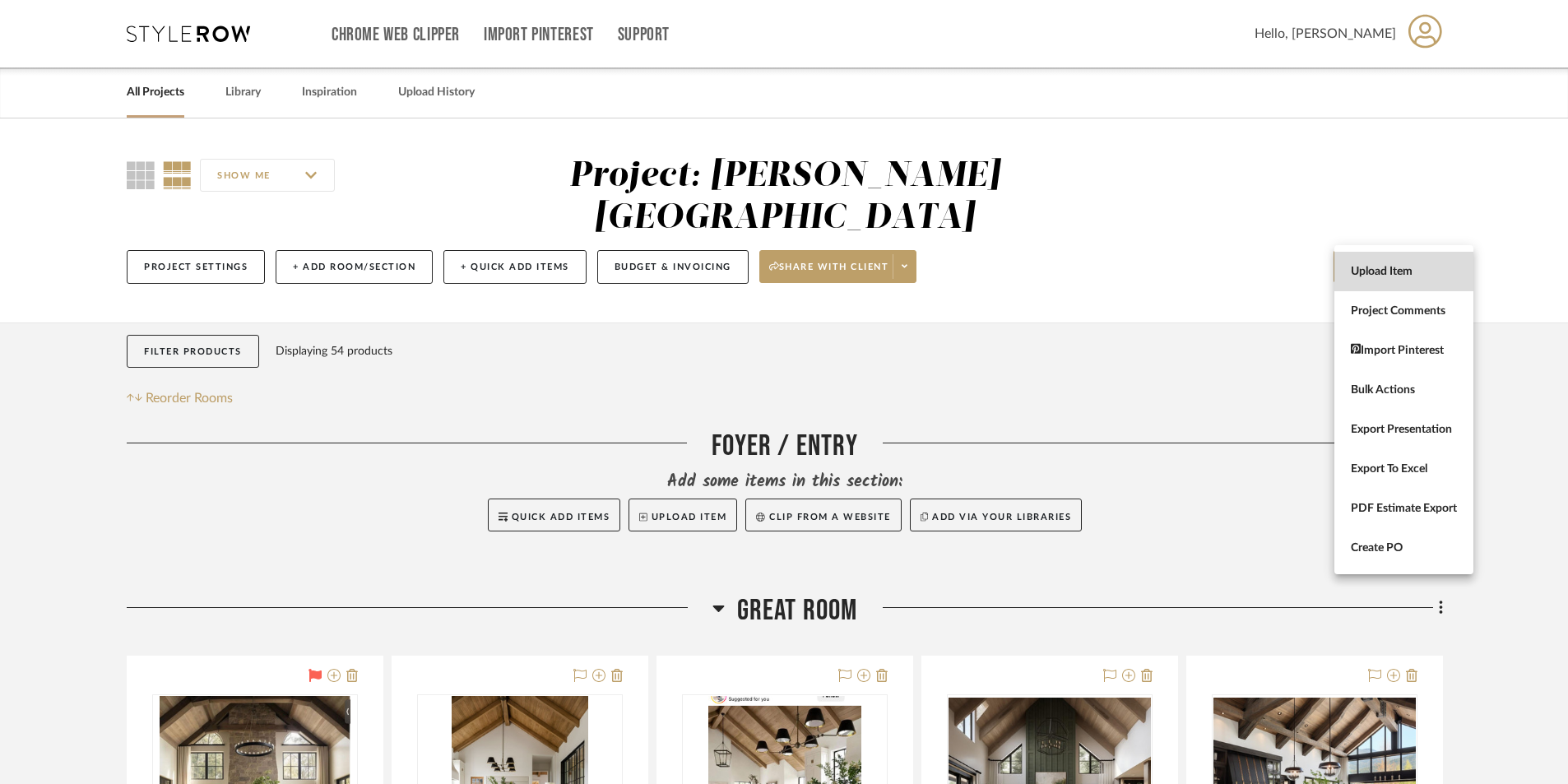 click on "Upload Item" at bounding box center (1403, 271) 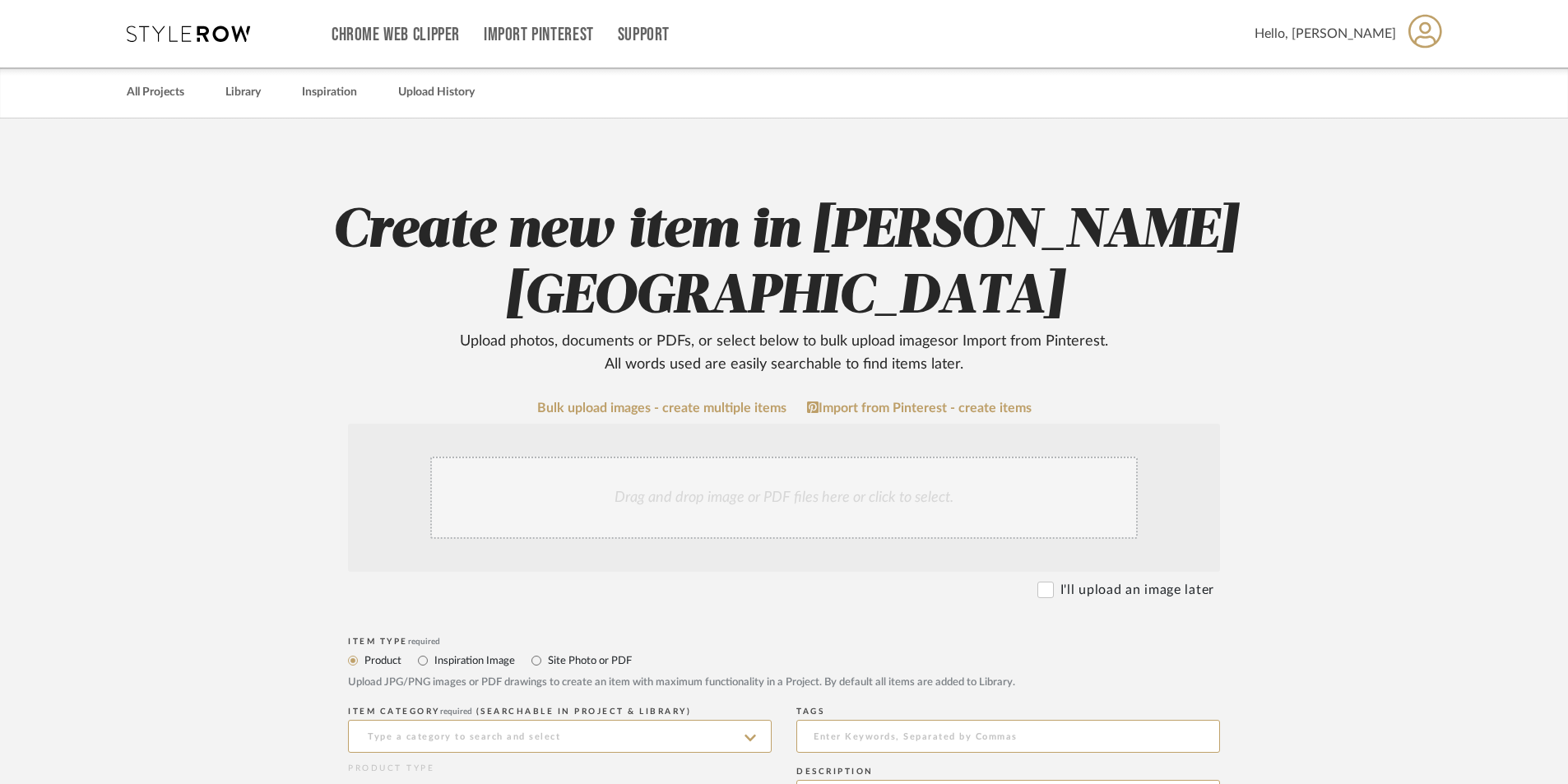 click on "Drag and drop image or PDF files here or click to select." 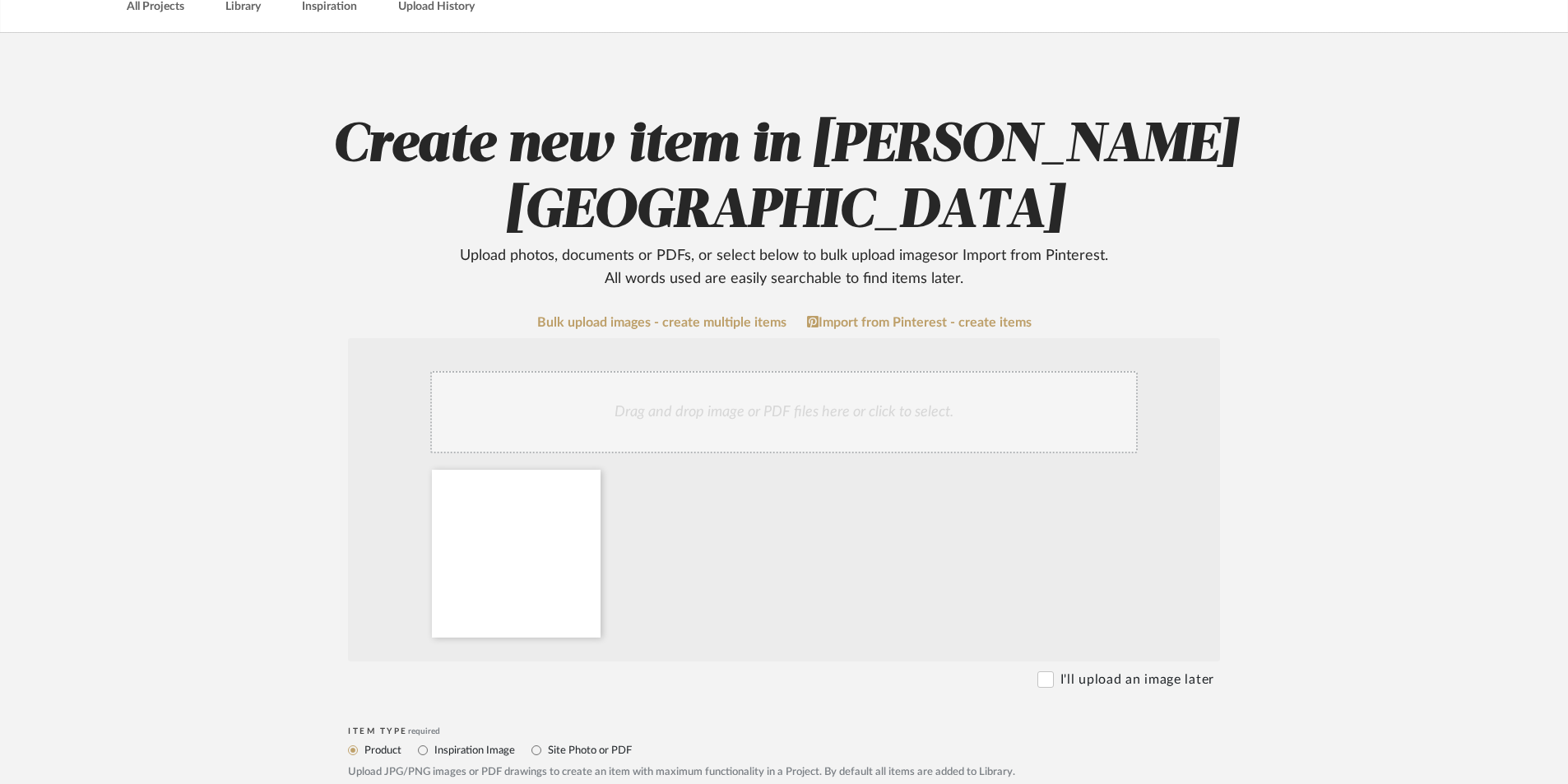 scroll, scrollTop: 82, scrollLeft: 0, axis: vertical 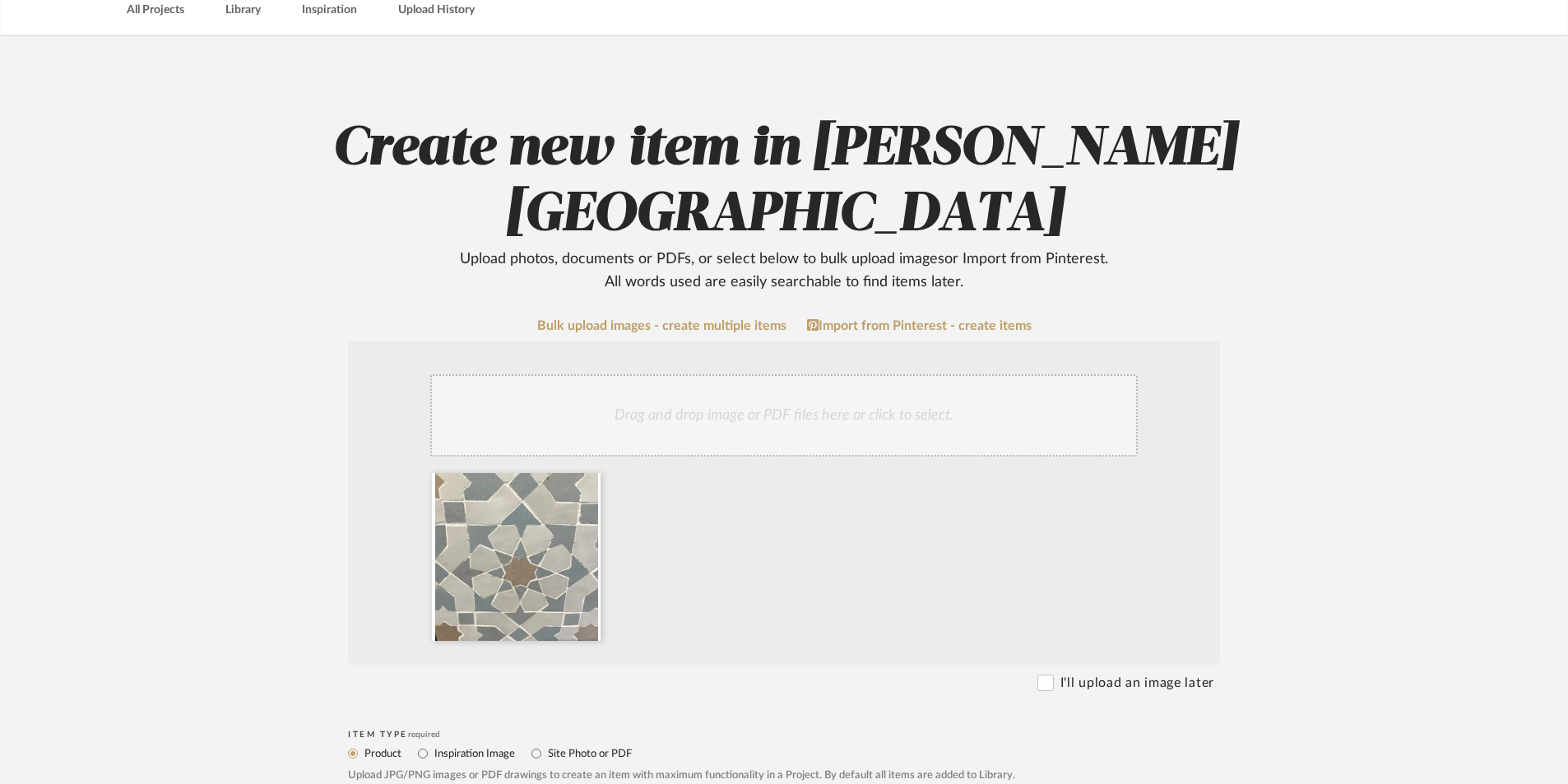 click on "Drag and drop image or PDF files here or click to select." 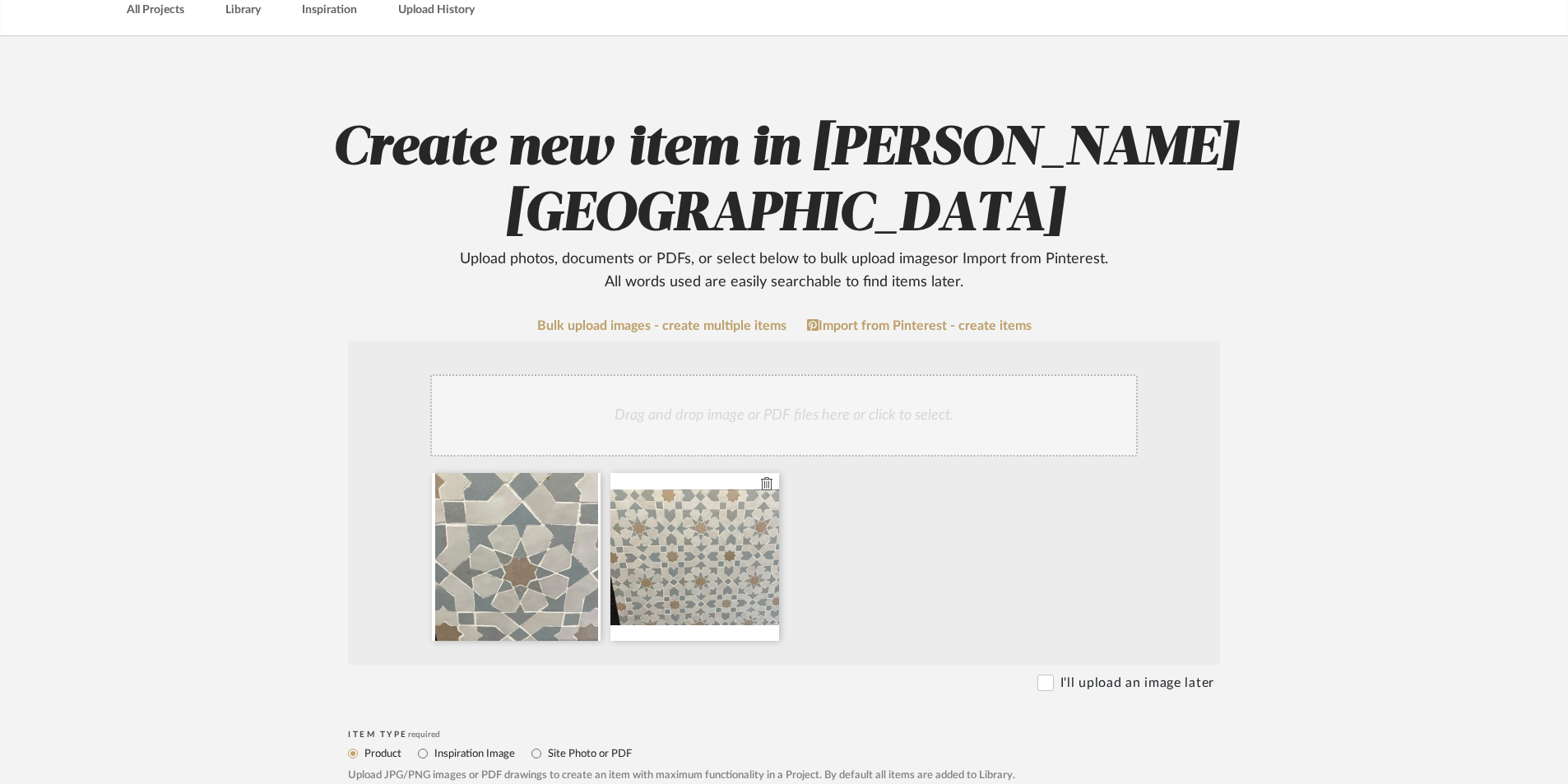 type 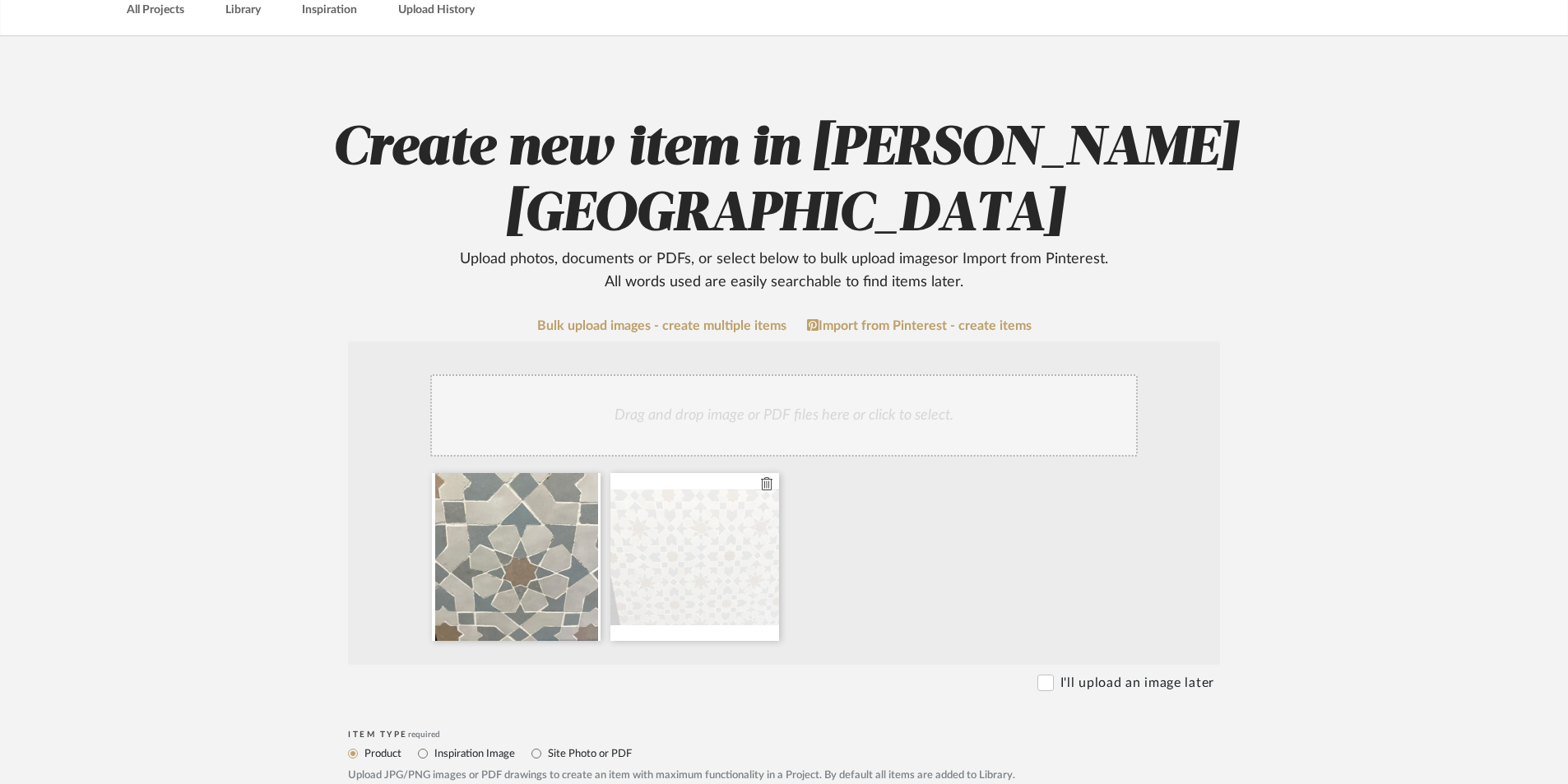 type 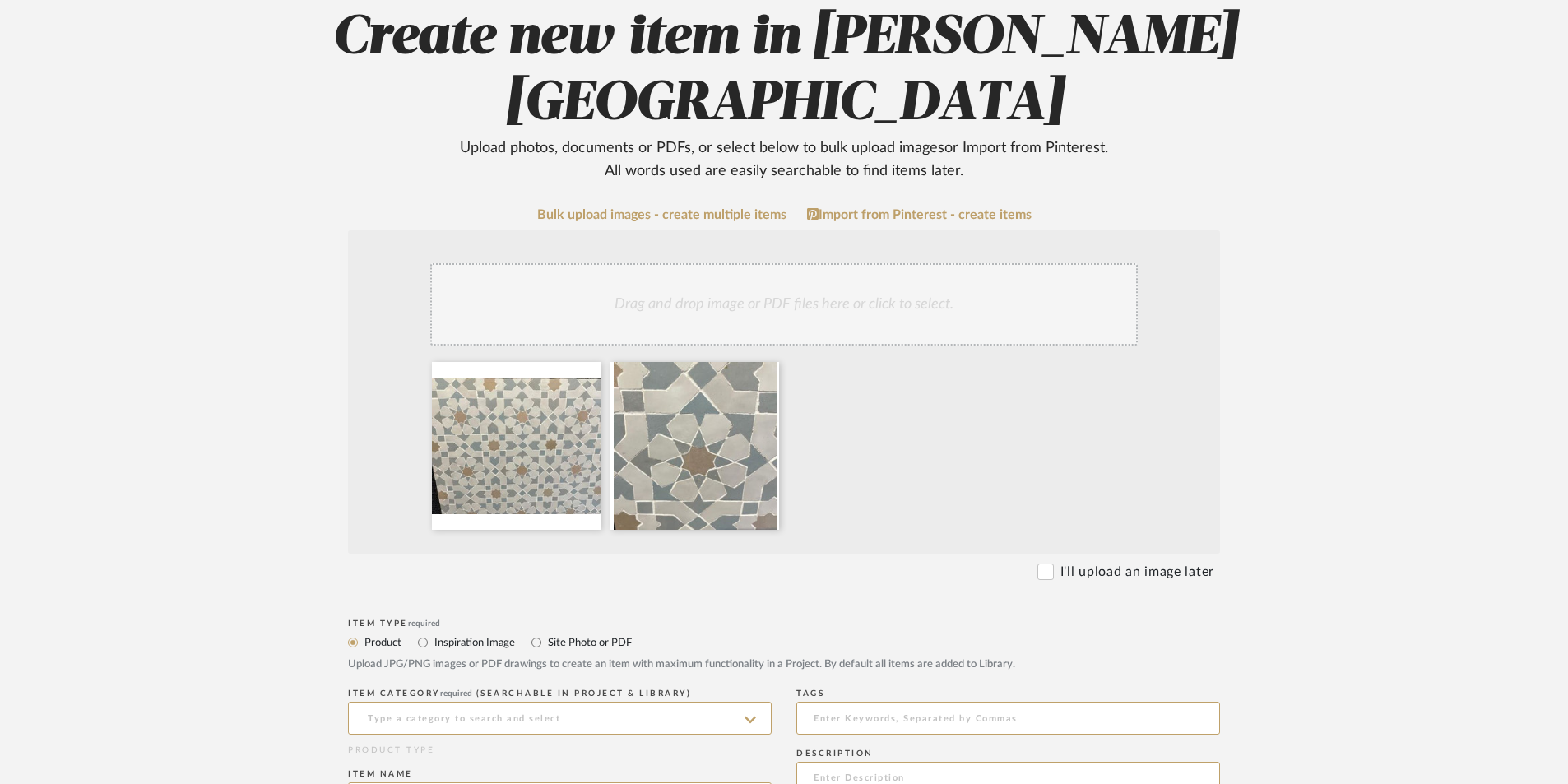 scroll, scrollTop: 411, scrollLeft: 0, axis: vertical 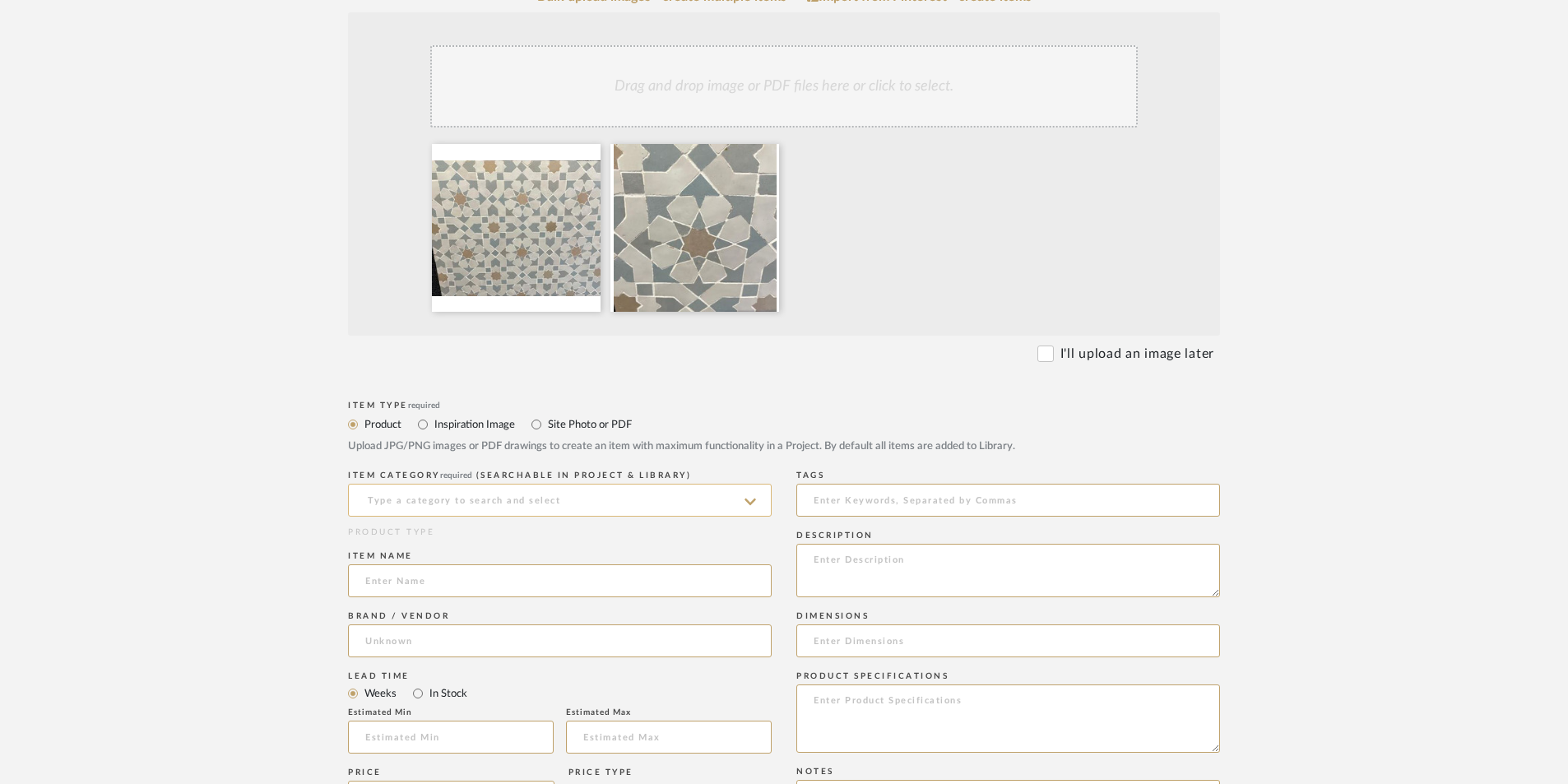 click 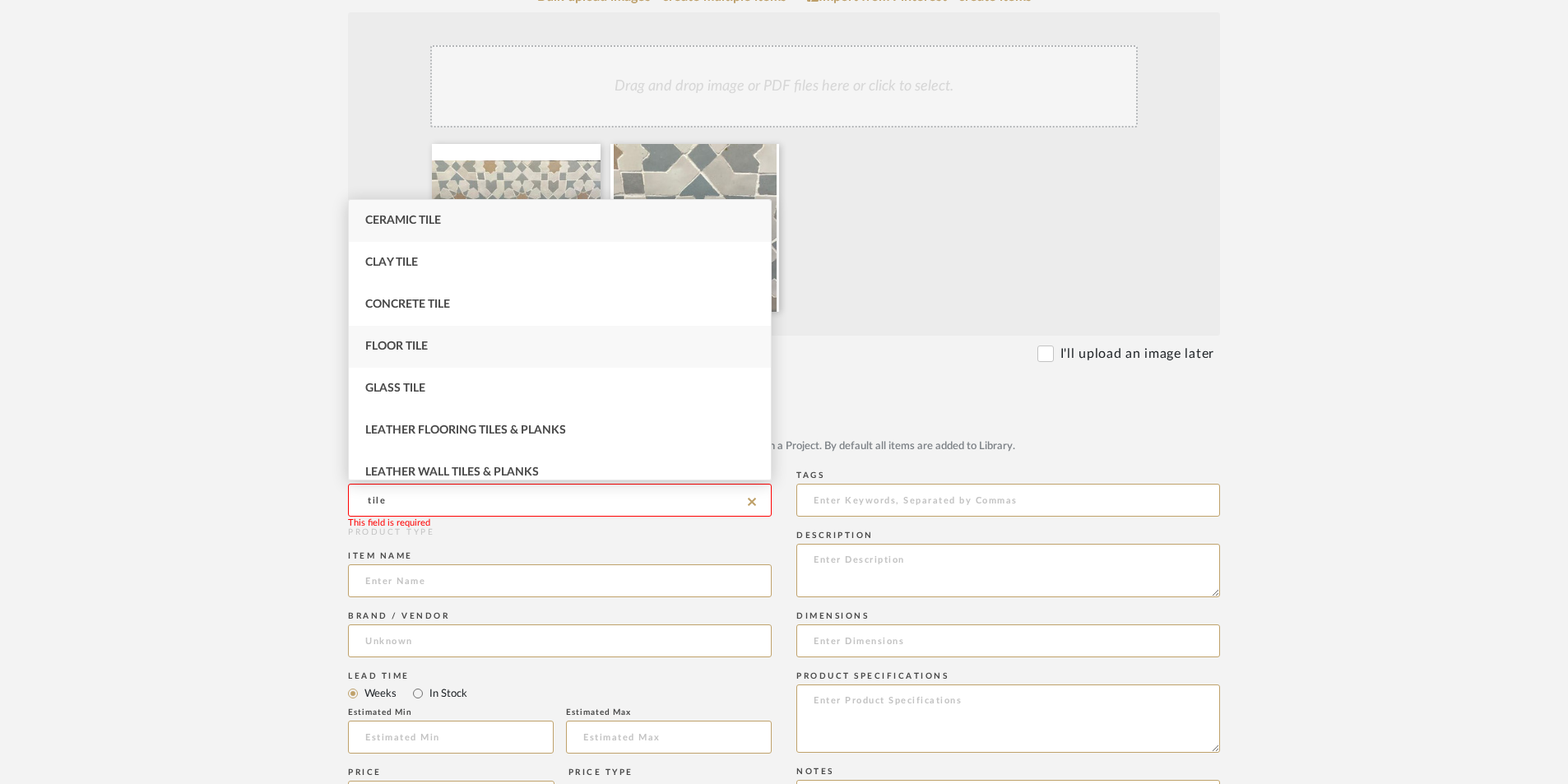click on "Floor Tile" at bounding box center (397, 346) 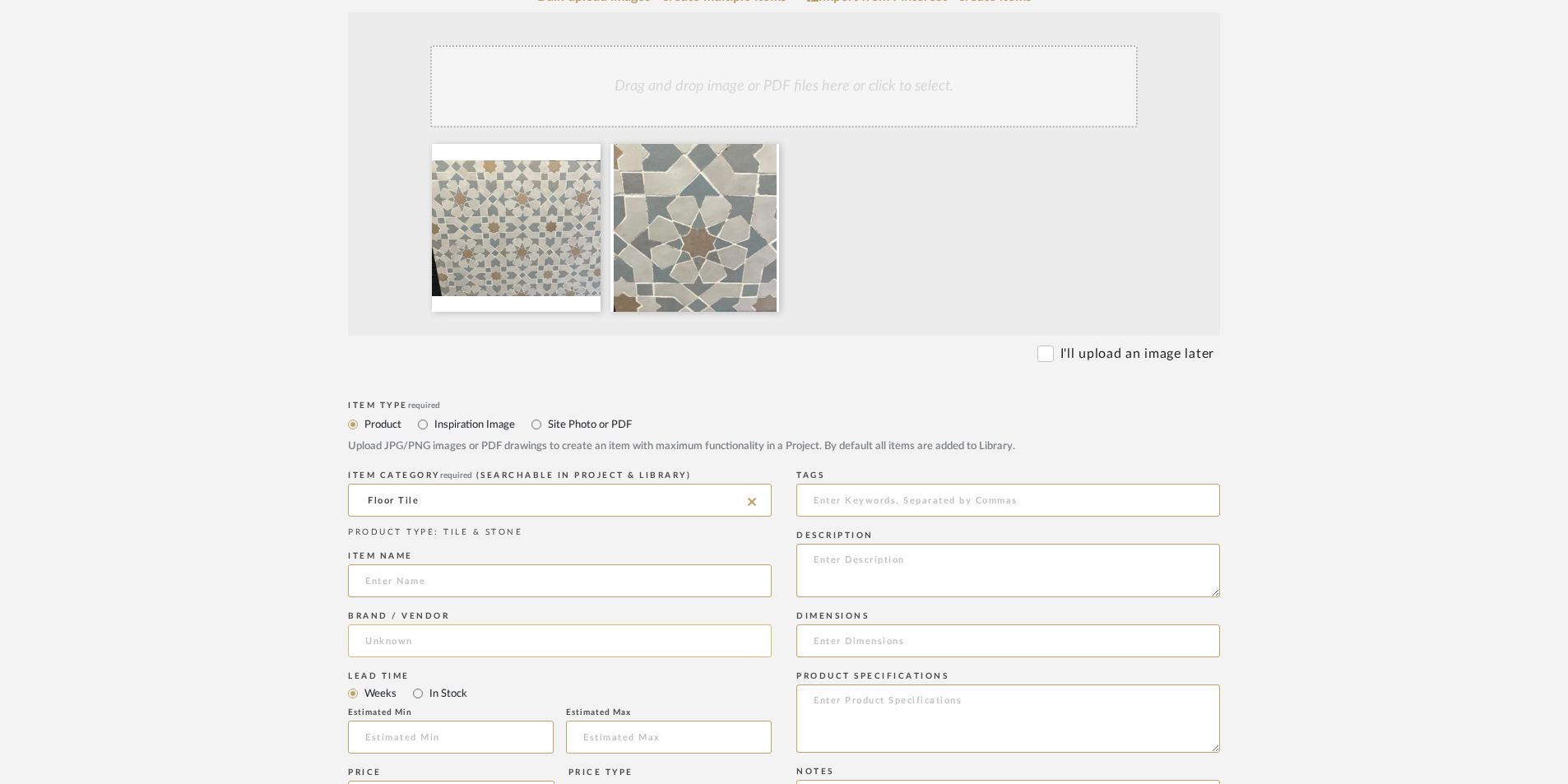 click 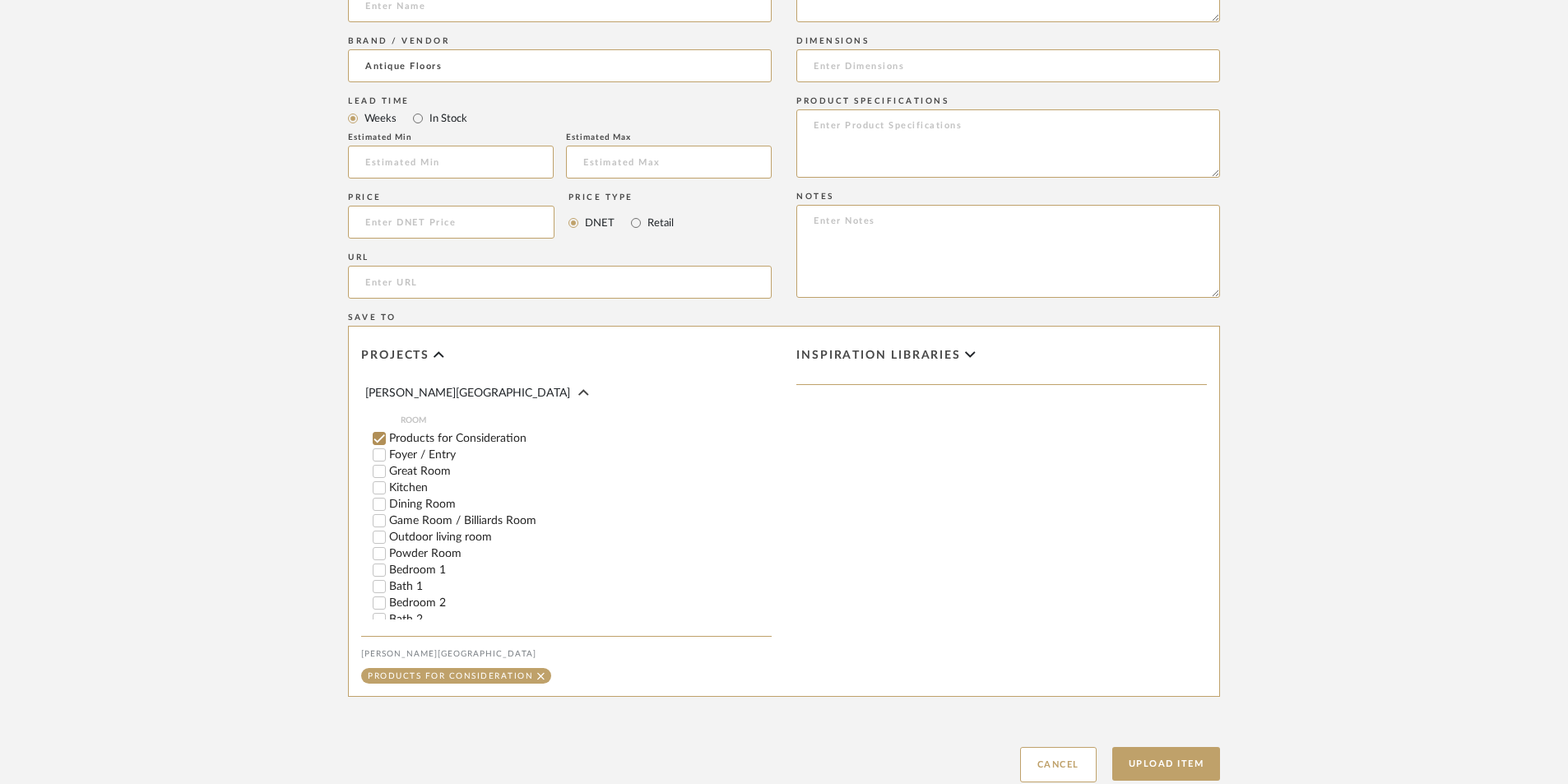 scroll, scrollTop: 1102, scrollLeft: 0, axis: vertical 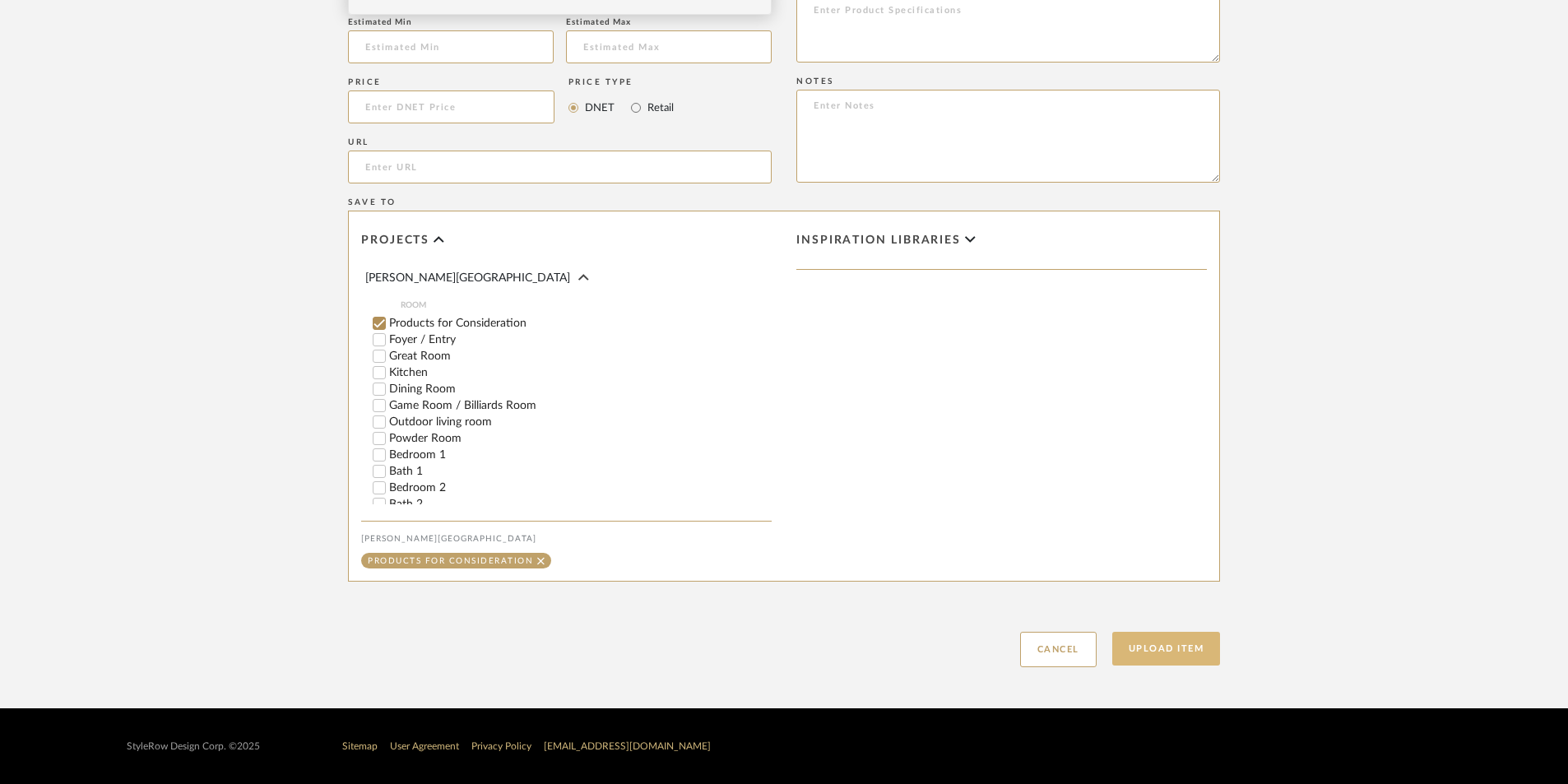 type on "Antique Floors" 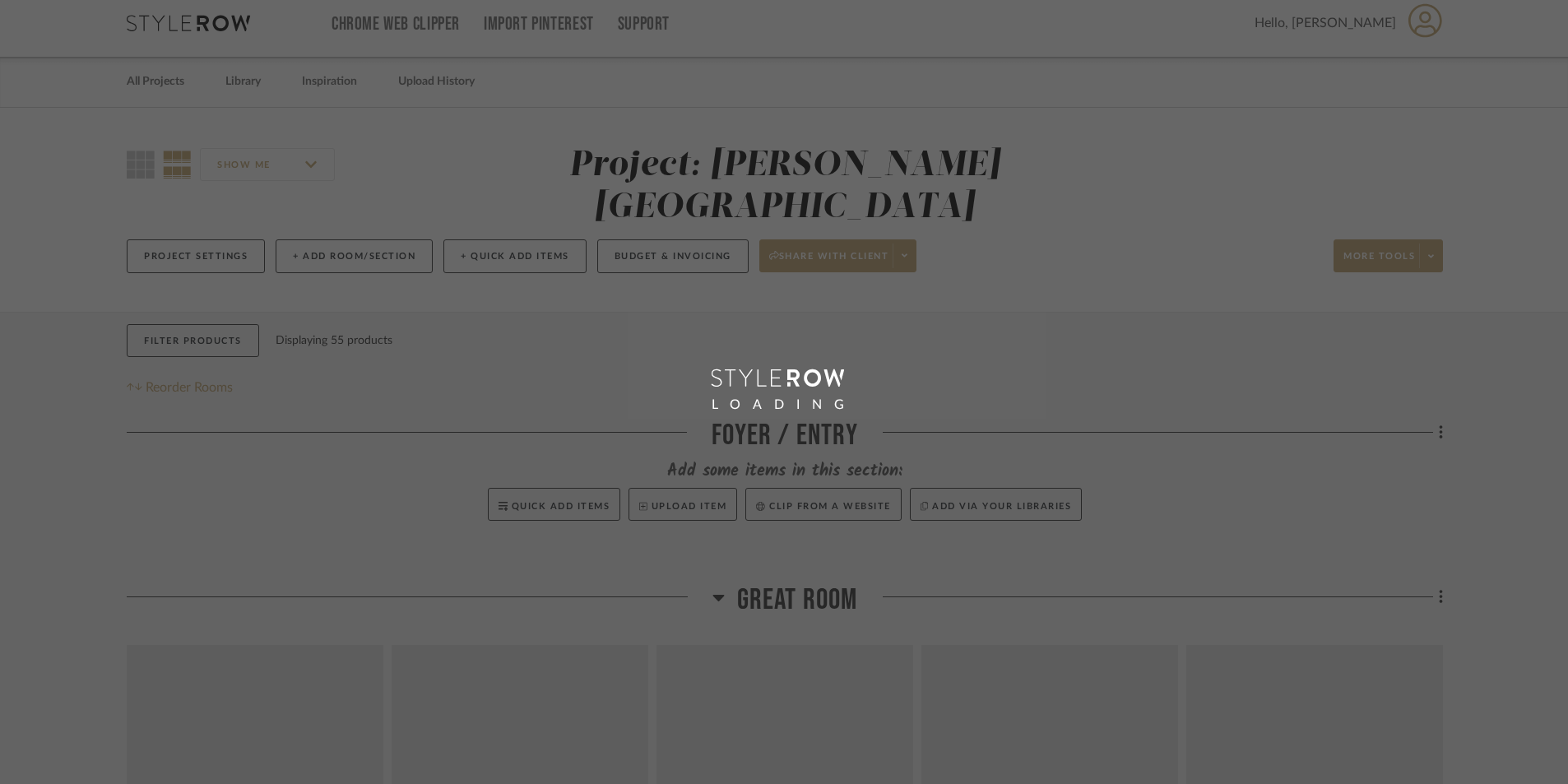 scroll, scrollTop: 0, scrollLeft: 0, axis: both 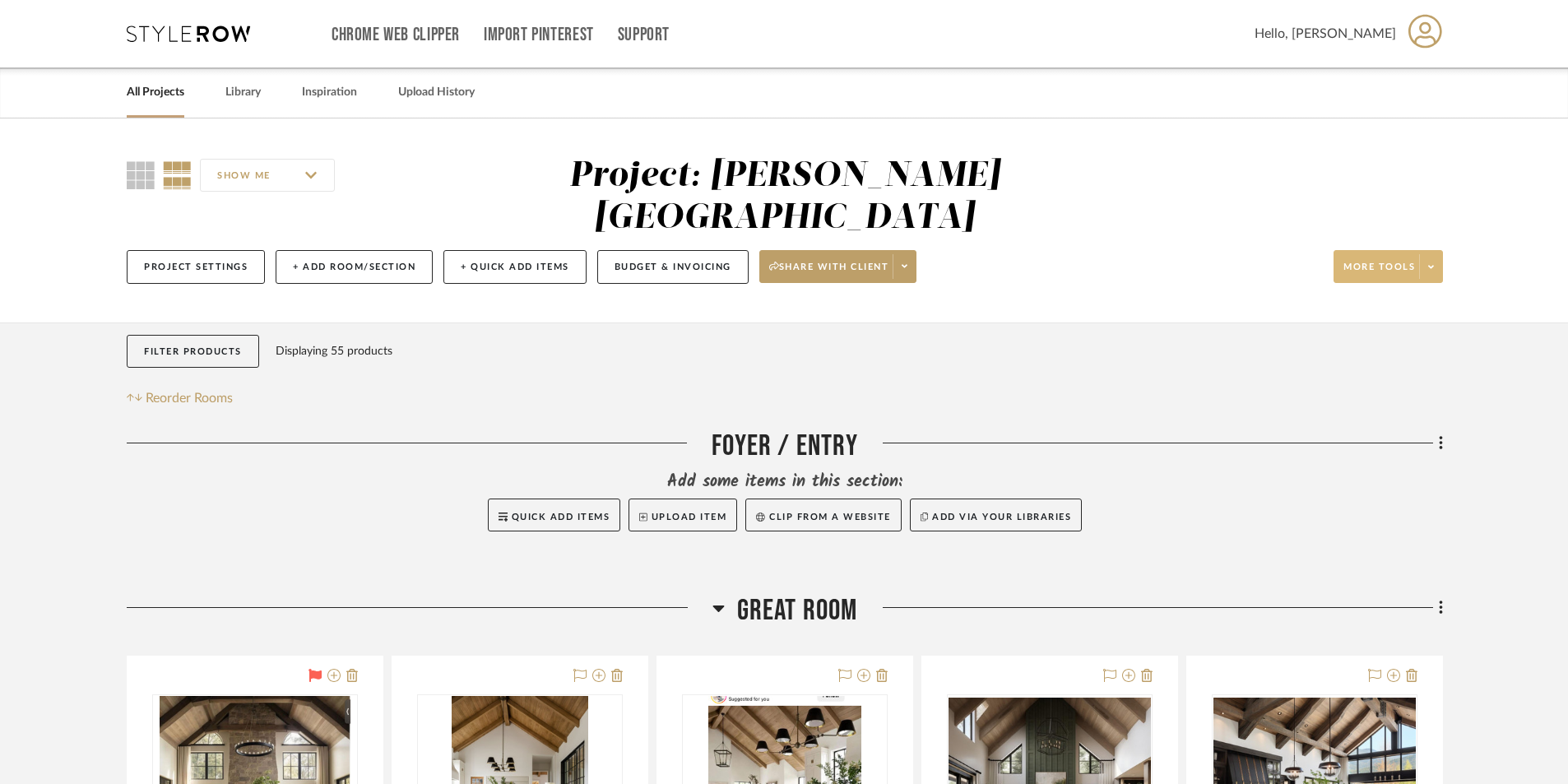 click on "More tools" 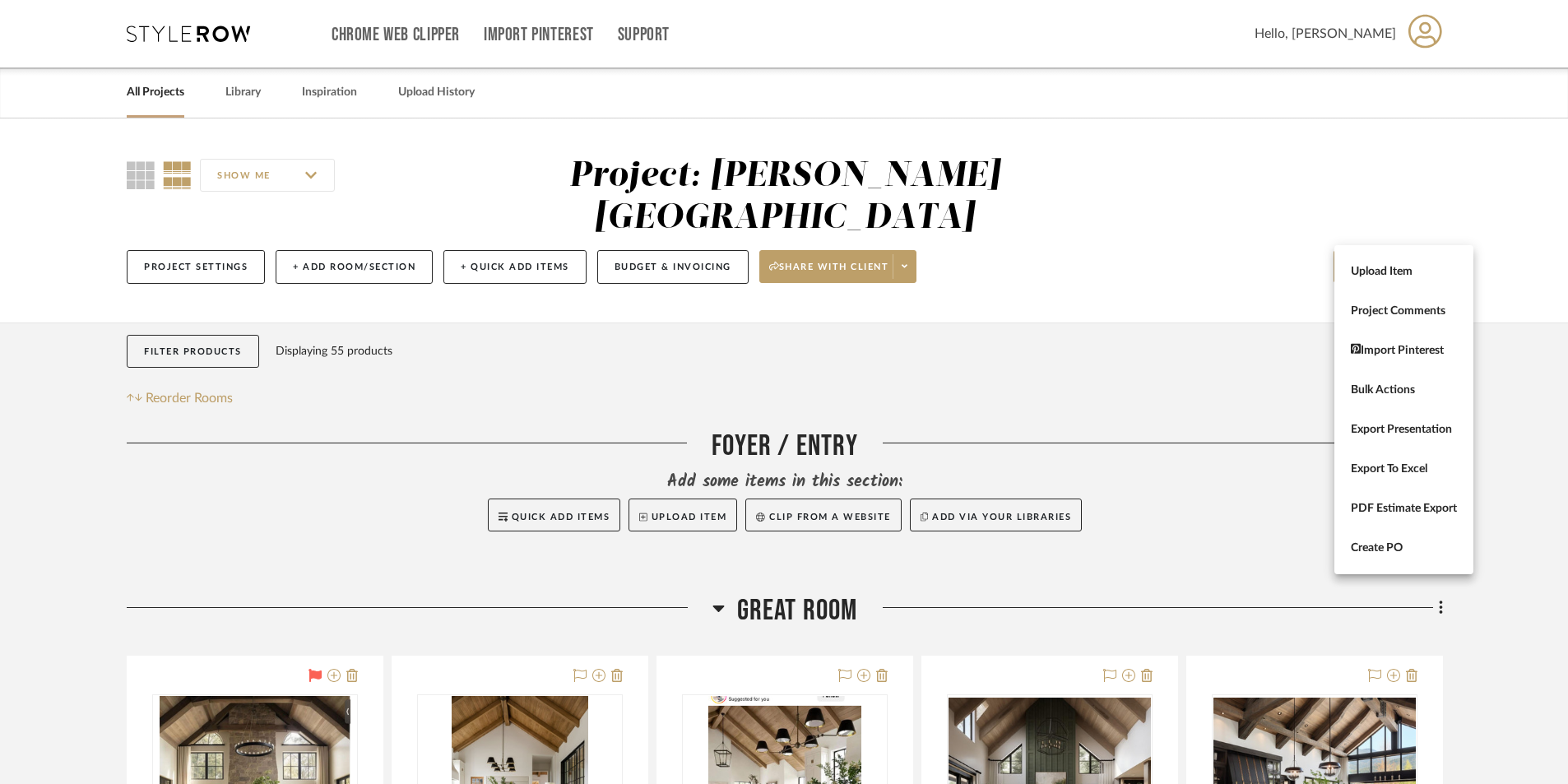 click on "Upload Item" at bounding box center (1403, 271) 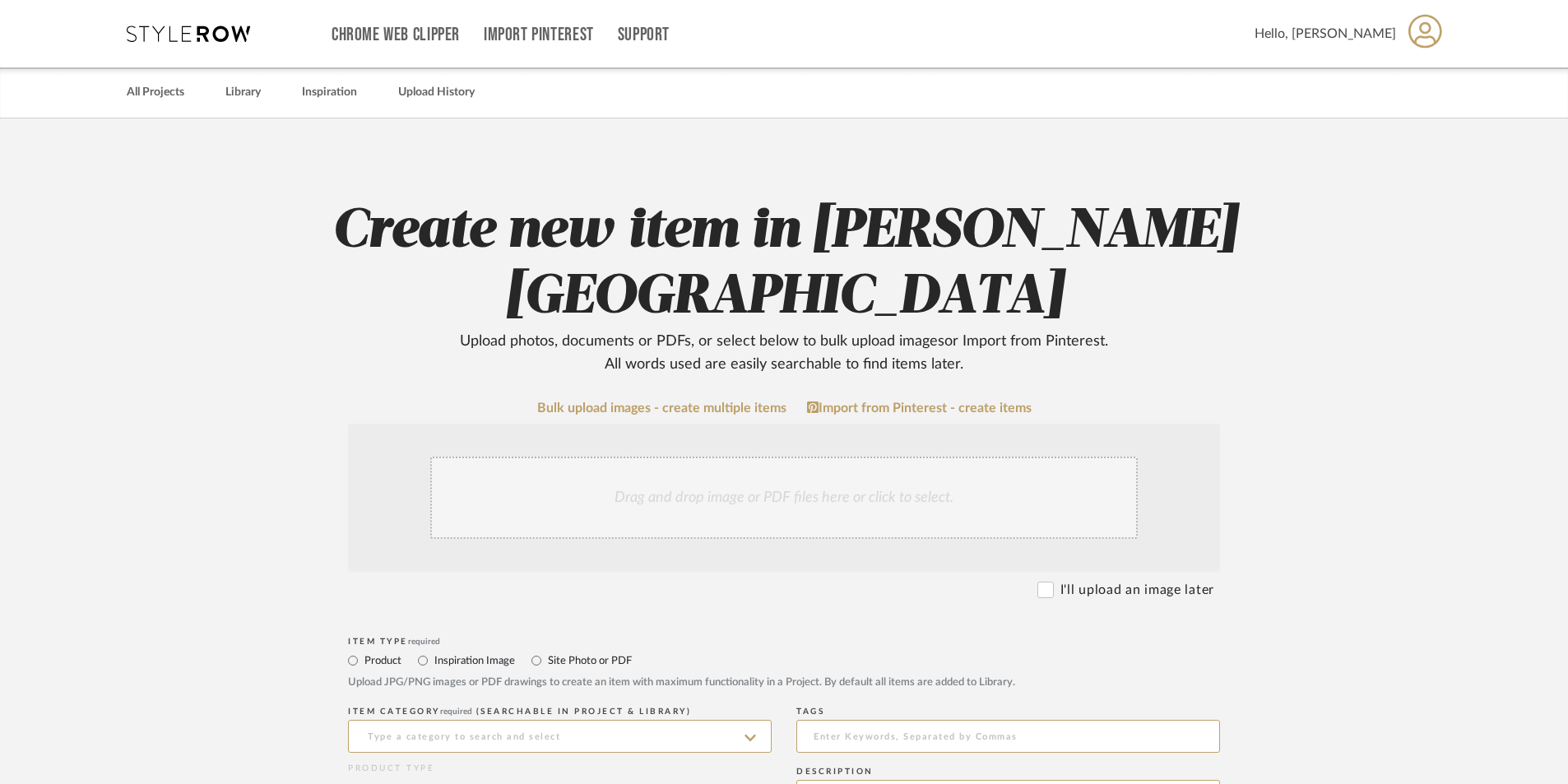 click on "Drag and drop image or PDF files here or click to select." 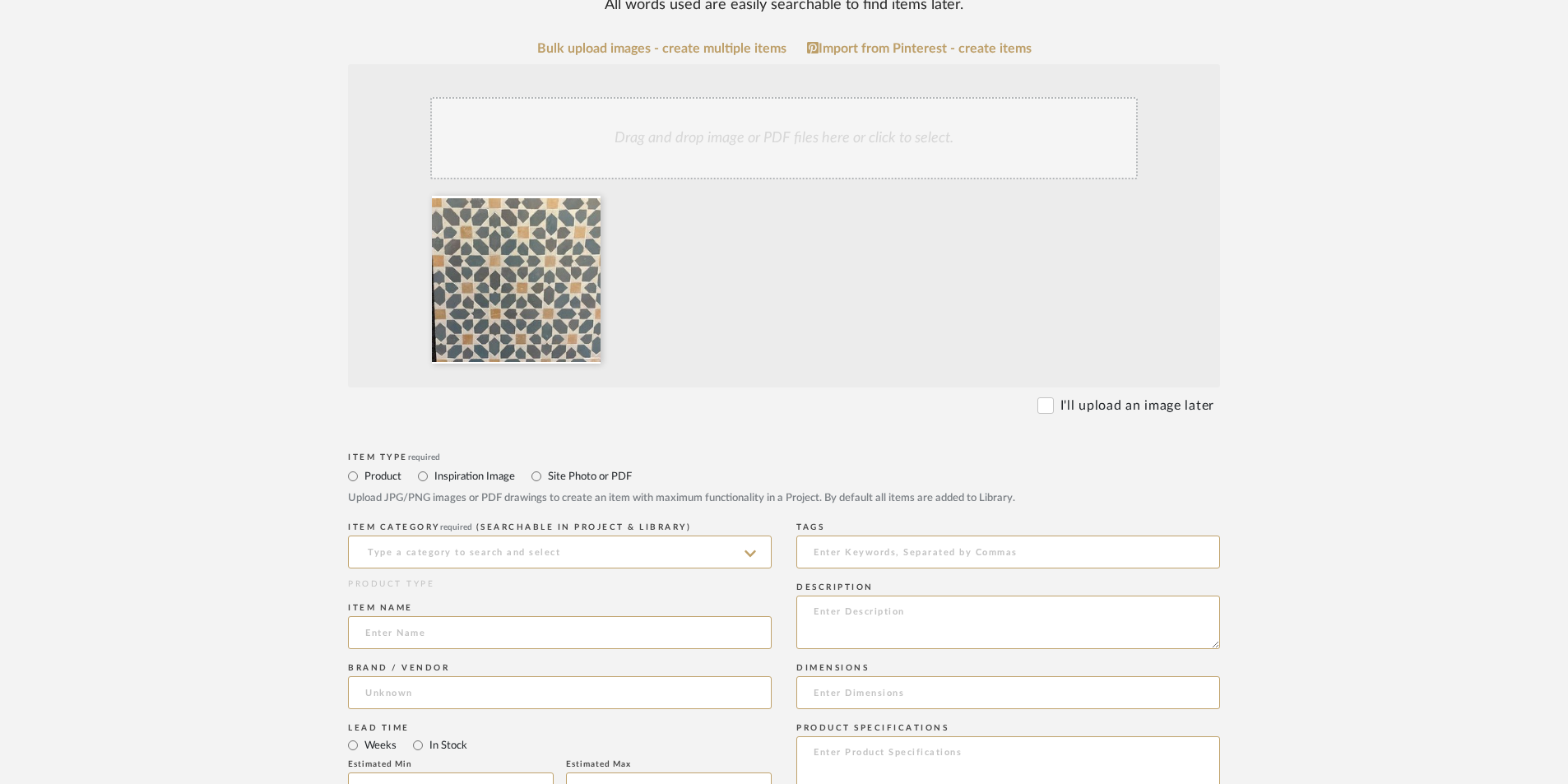 scroll, scrollTop: 411, scrollLeft: 0, axis: vertical 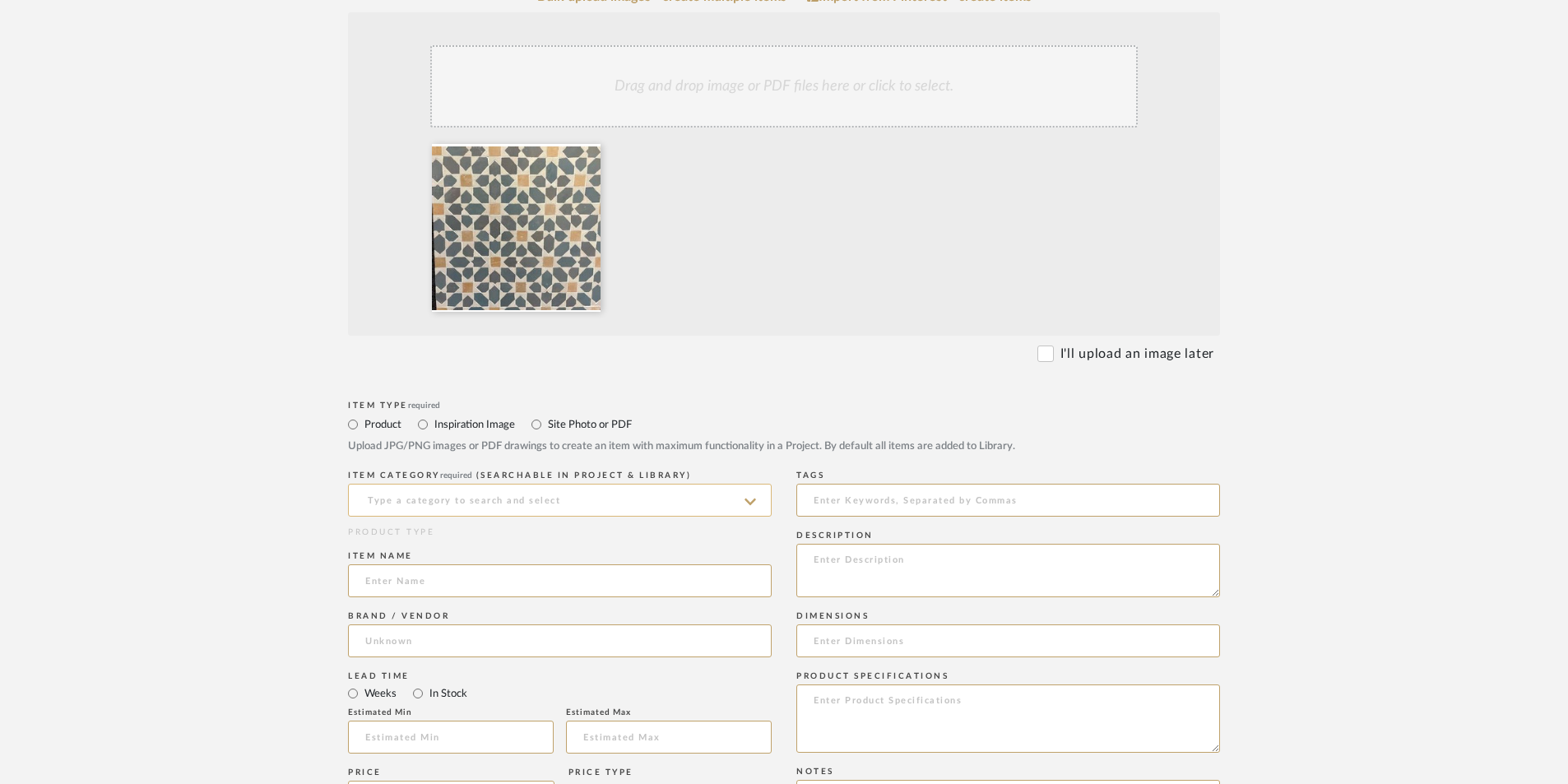 click 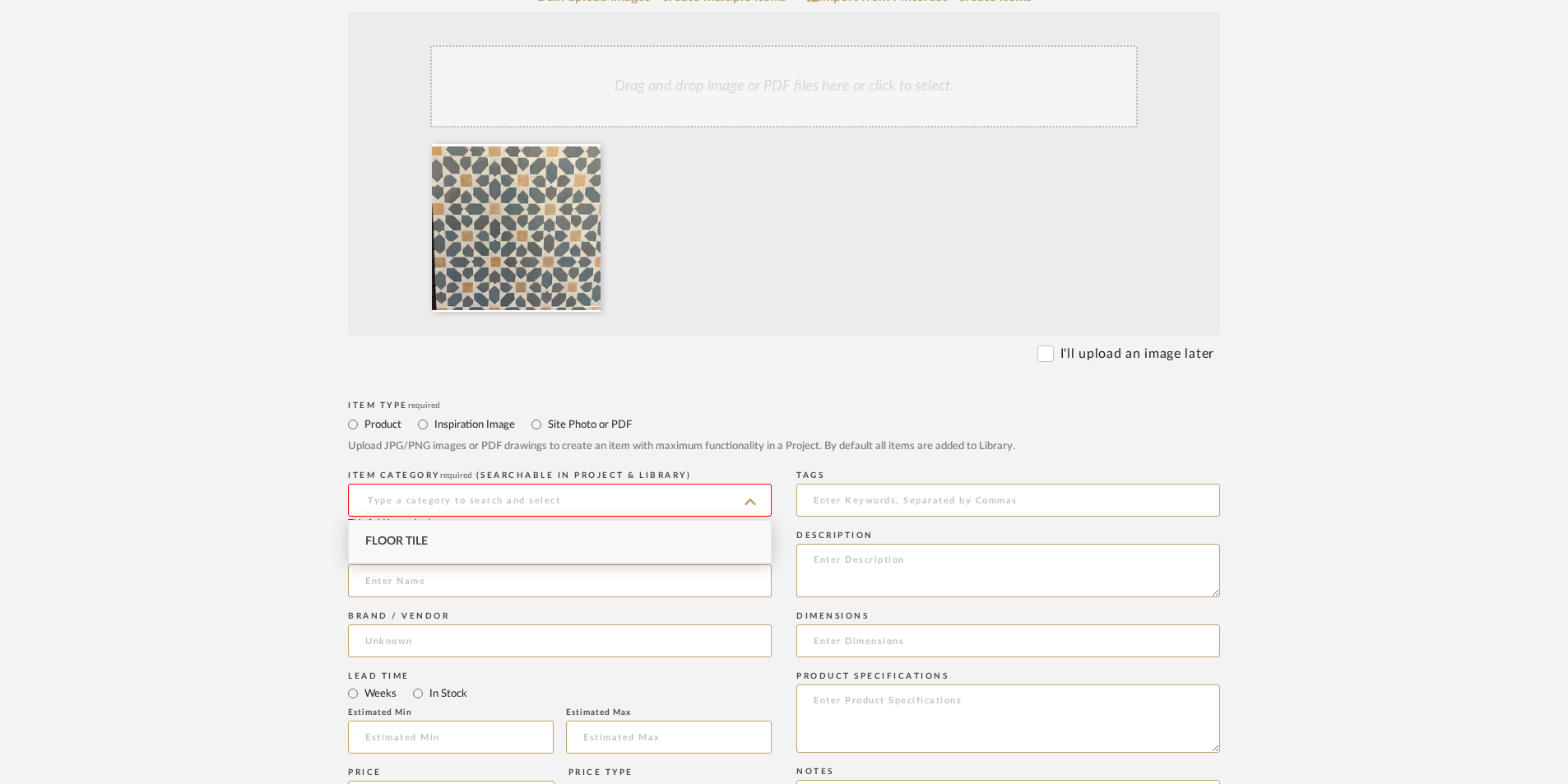 click on "Floor Tile" at bounding box center (559, 541) 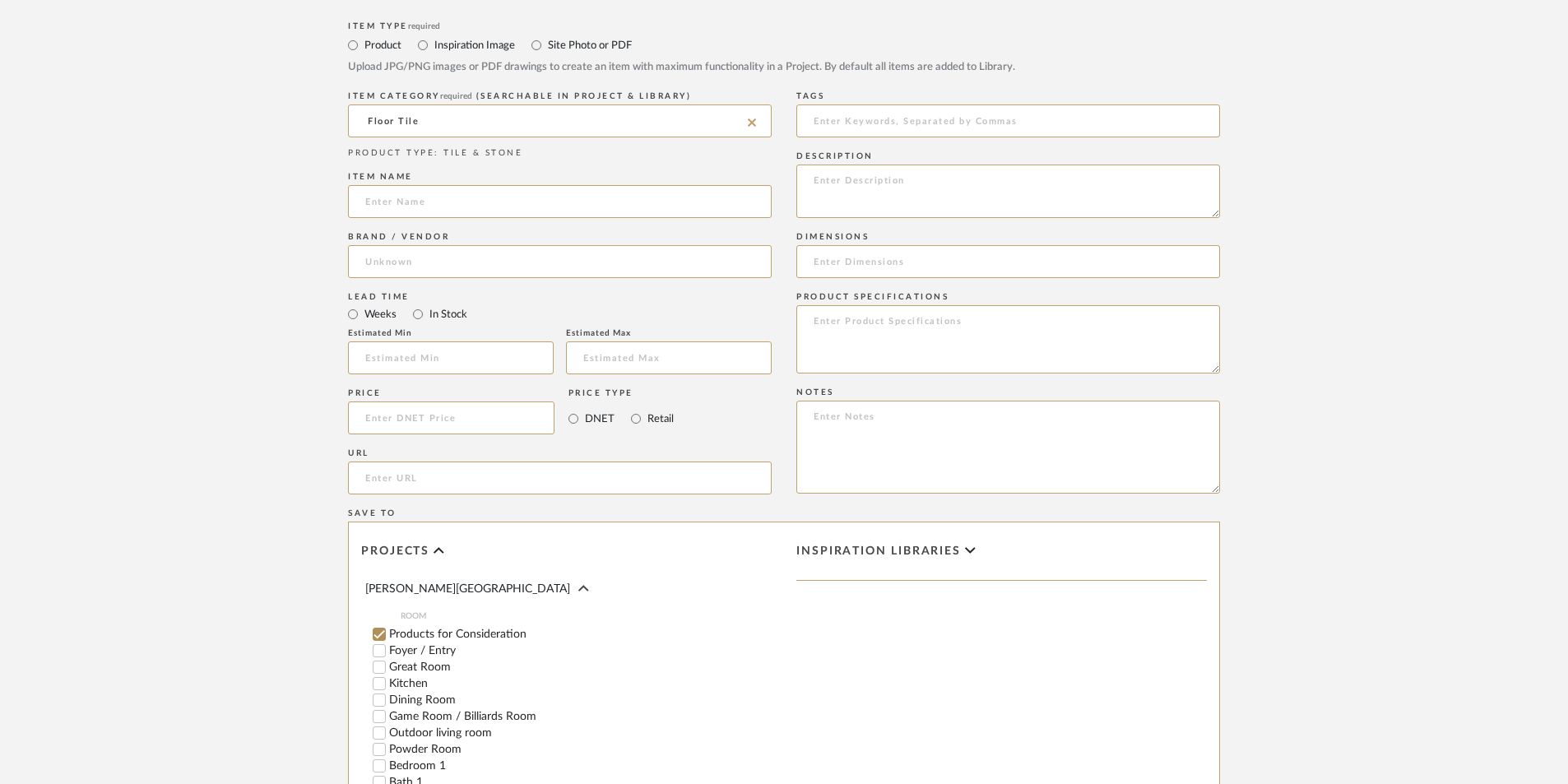 scroll, scrollTop: 823, scrollLeft: 0, axis: vertical 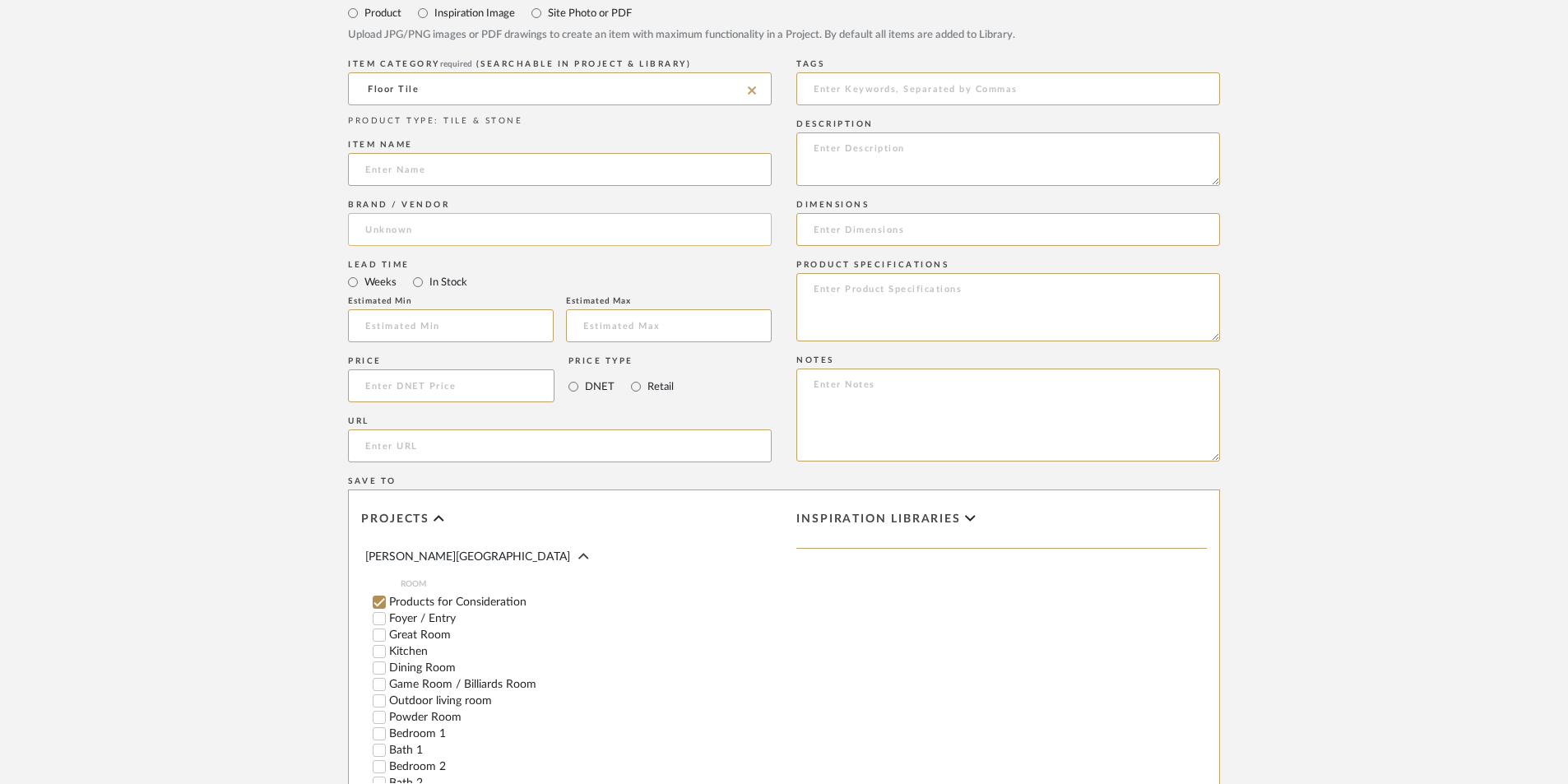 click 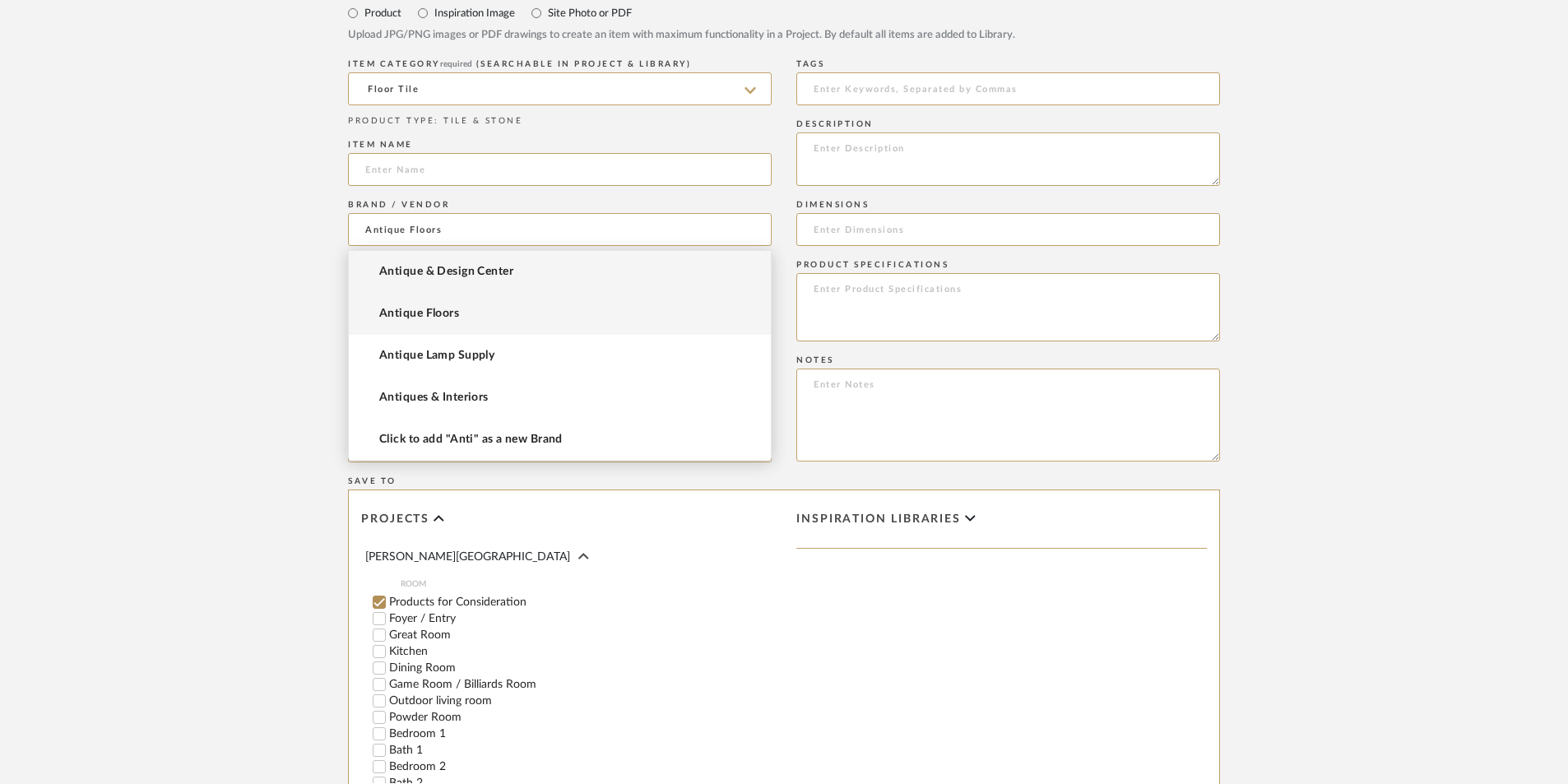 type on "Antique Floors" 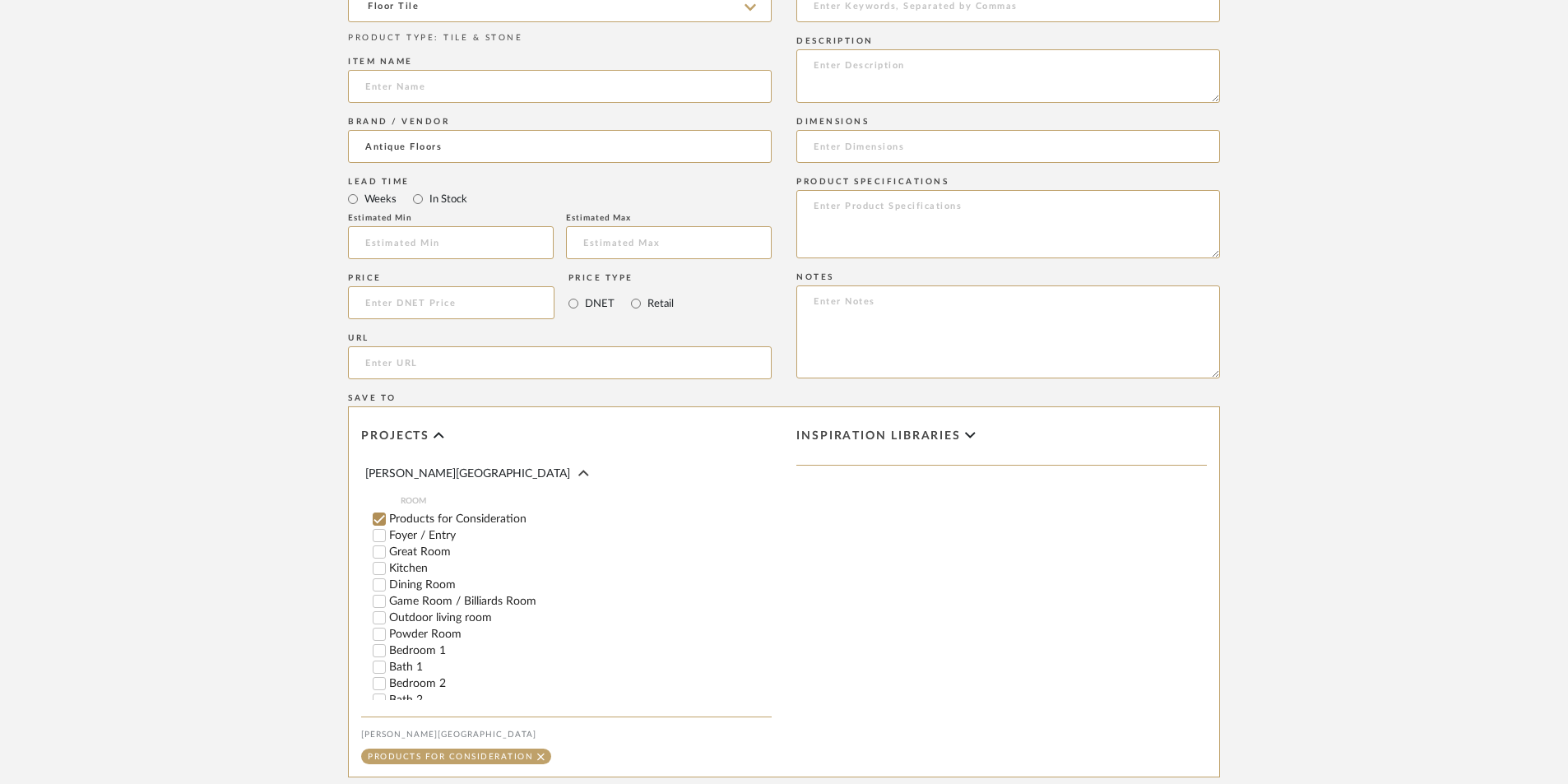 scroll, scrollTop: 1102, scrollLeft: 0, axis: vertical 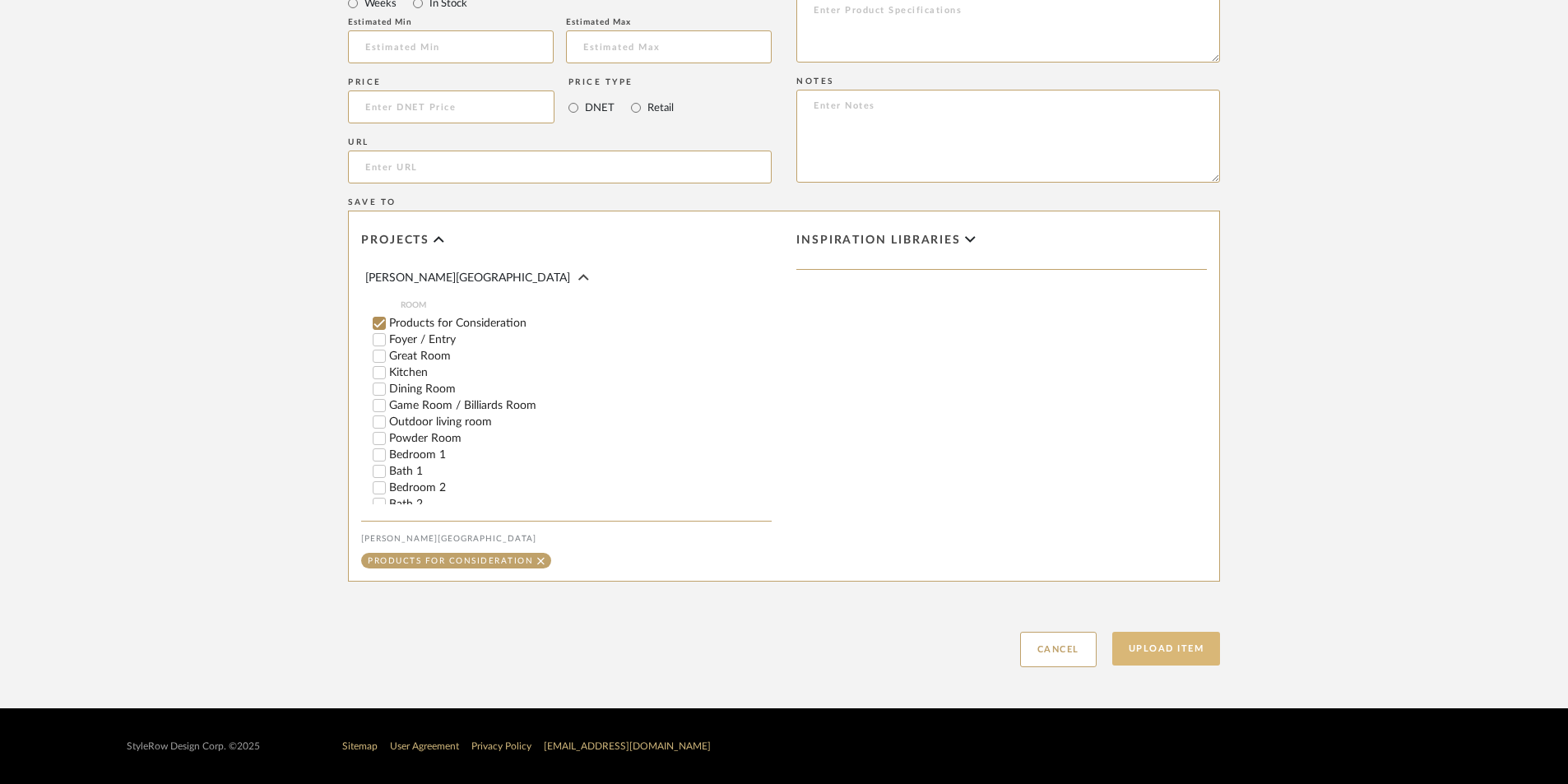 click on "Upload Item" 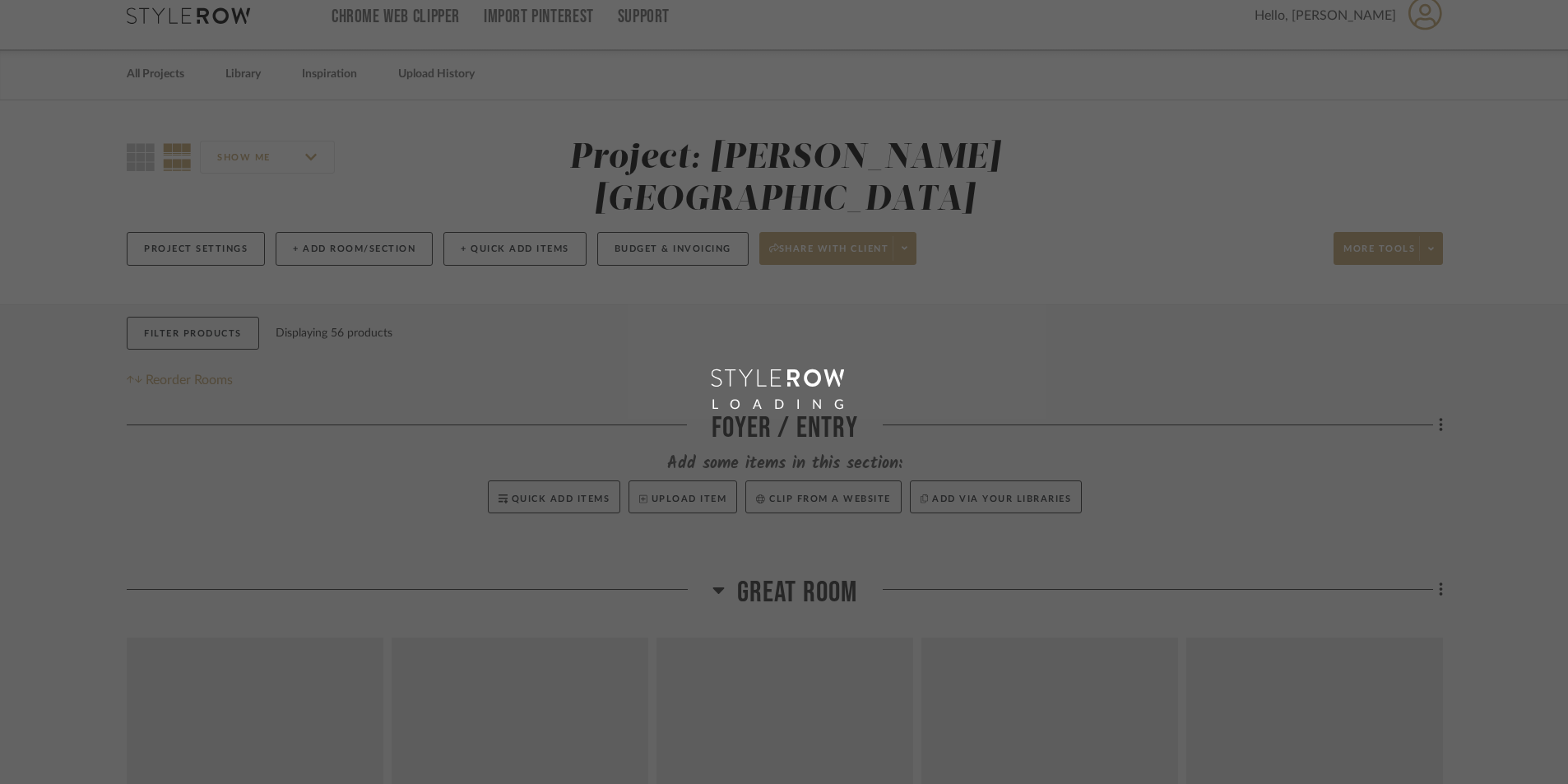 scroll, scrollTop: 0, scrollLeft: 0, axis: both 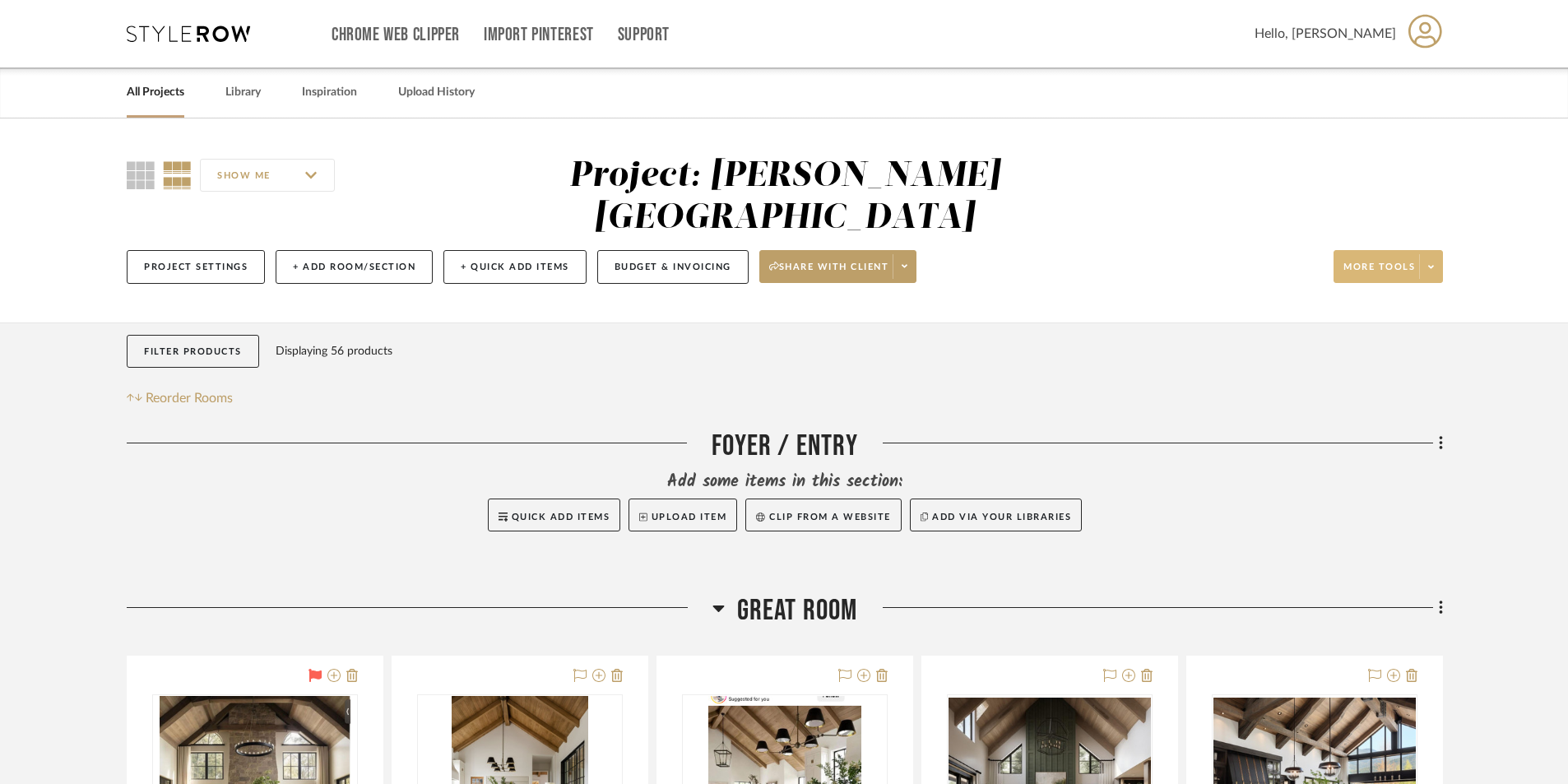click 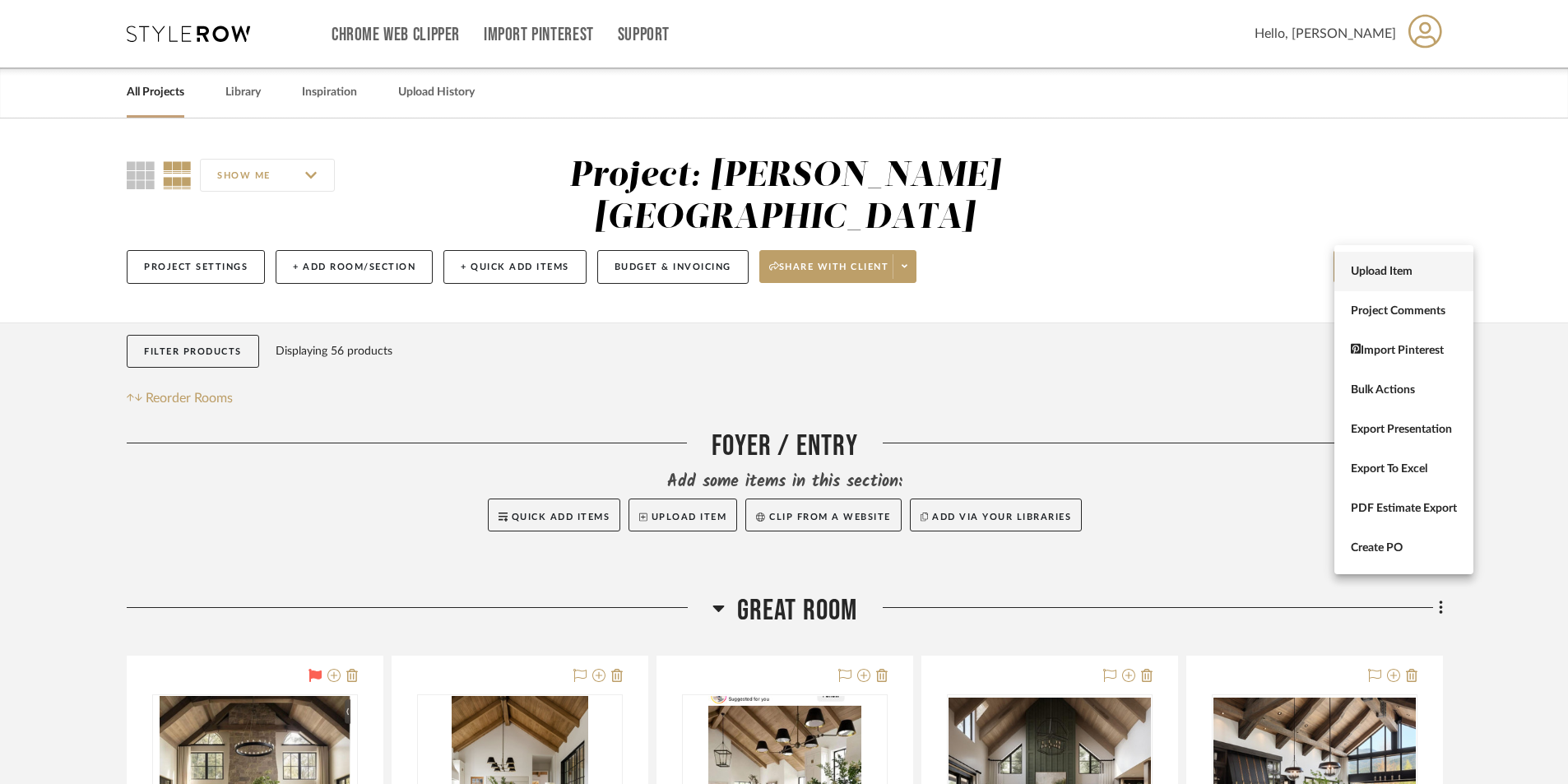 click on "Upload Item" at bounding box center (1403, 271) 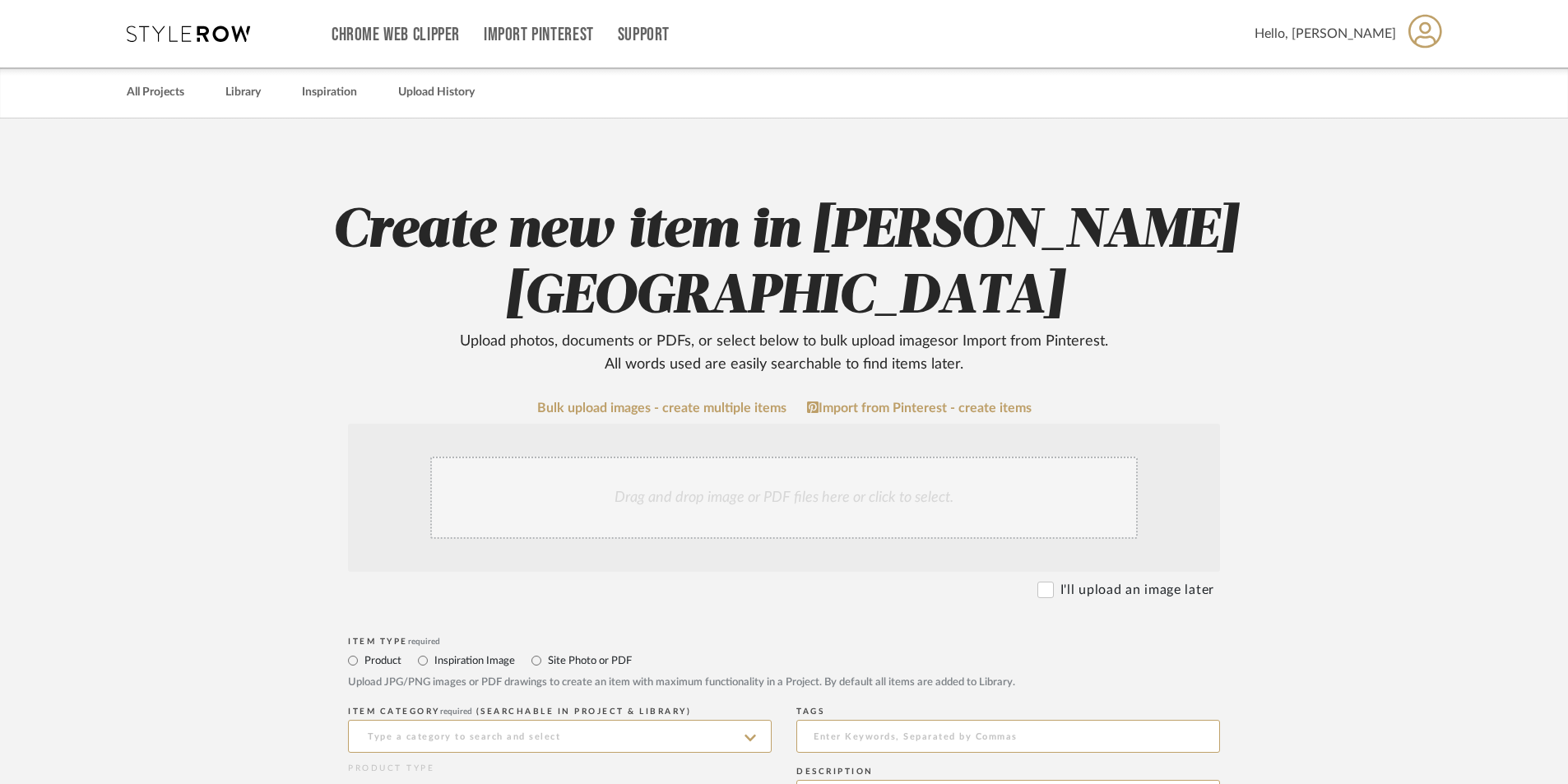 click on "Drag and drop image or PDF files here or click to select." 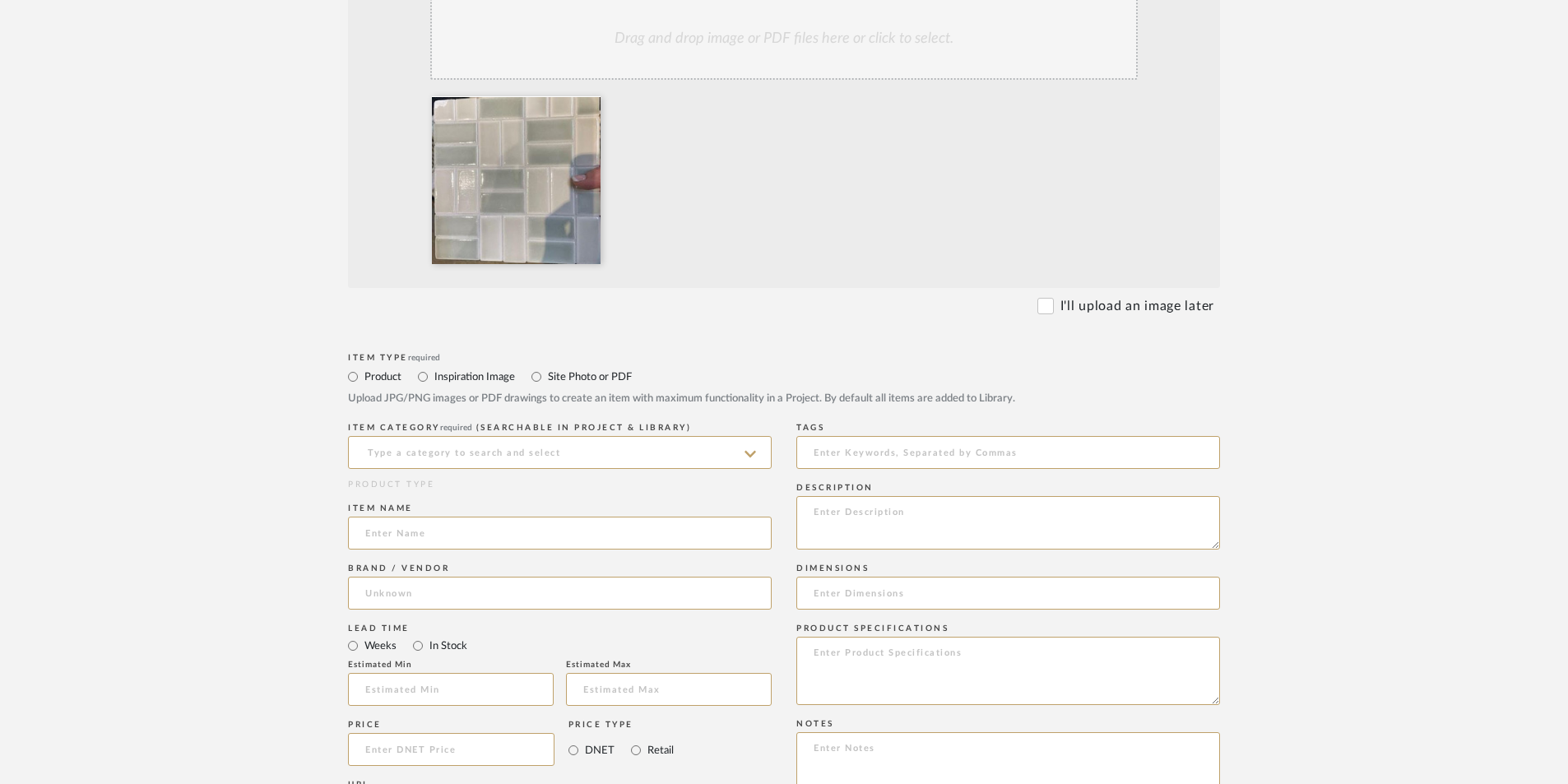 scroll, scrollTop: 494, scrollLeft: 0, axis: vertical 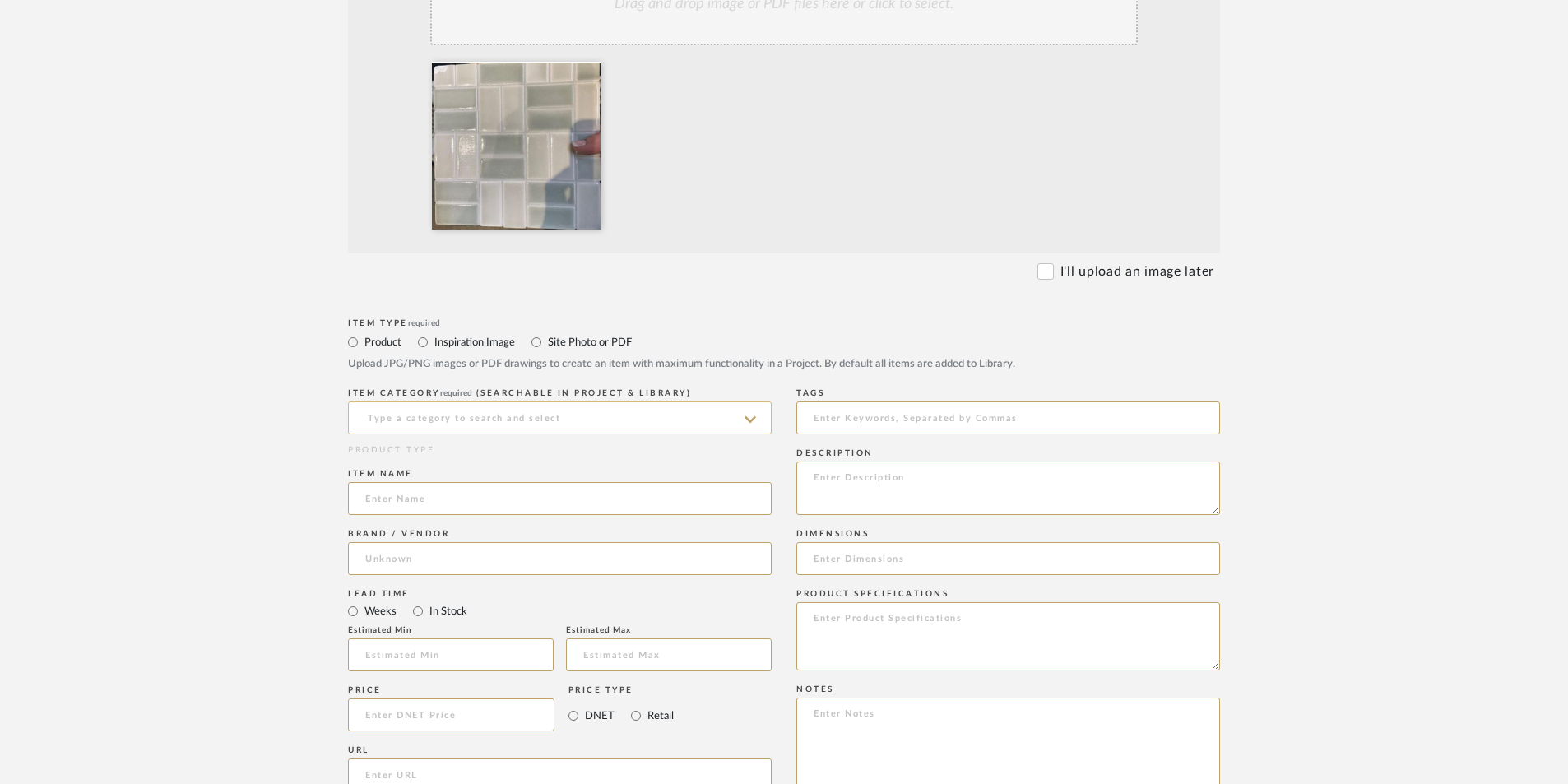 click 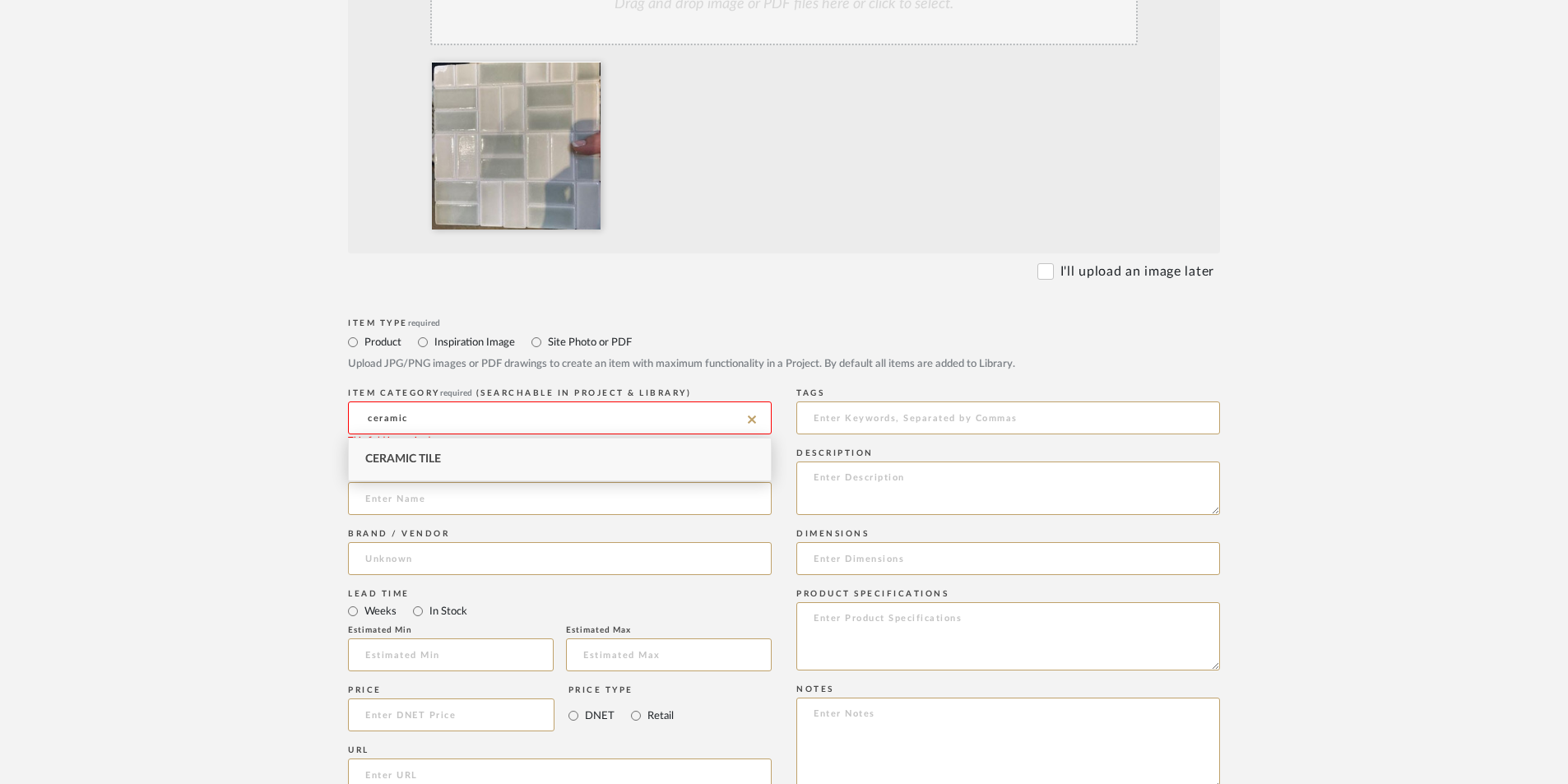 click on "Ceramic Tile" at bounding box center [403, 459] 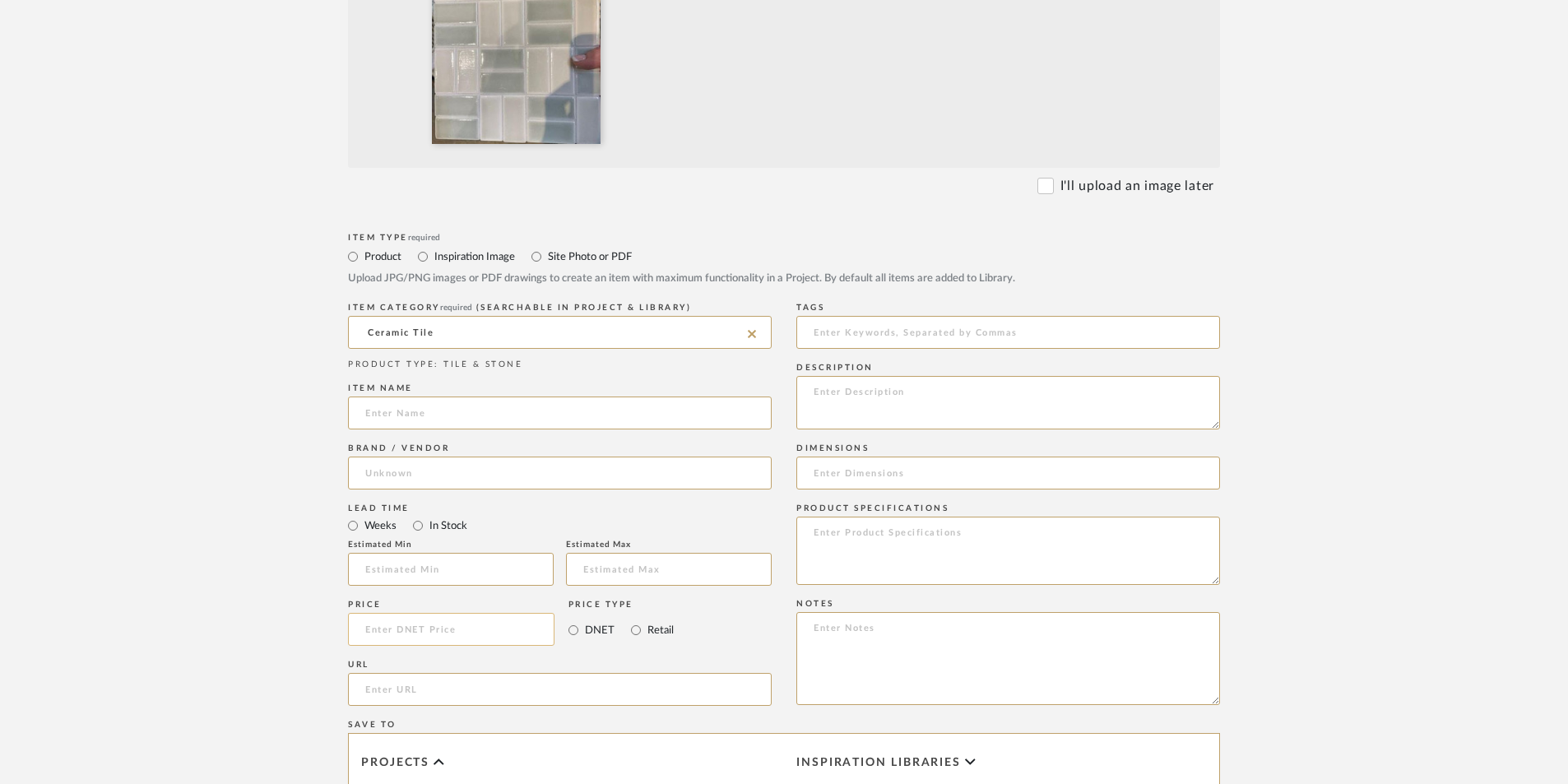 scroll, scrollTop: 658, scrollLeft: 0, axis: vertical 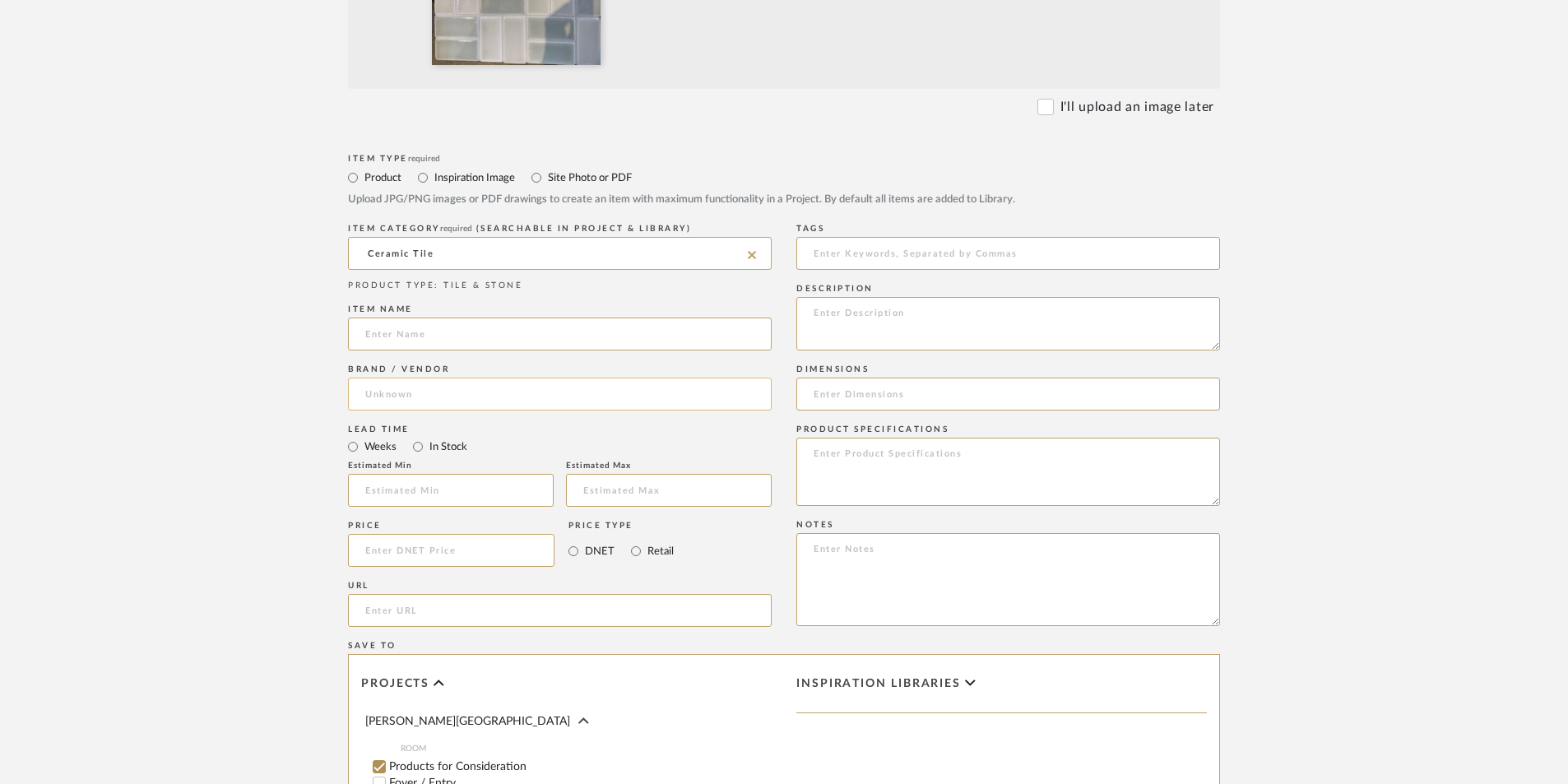 click 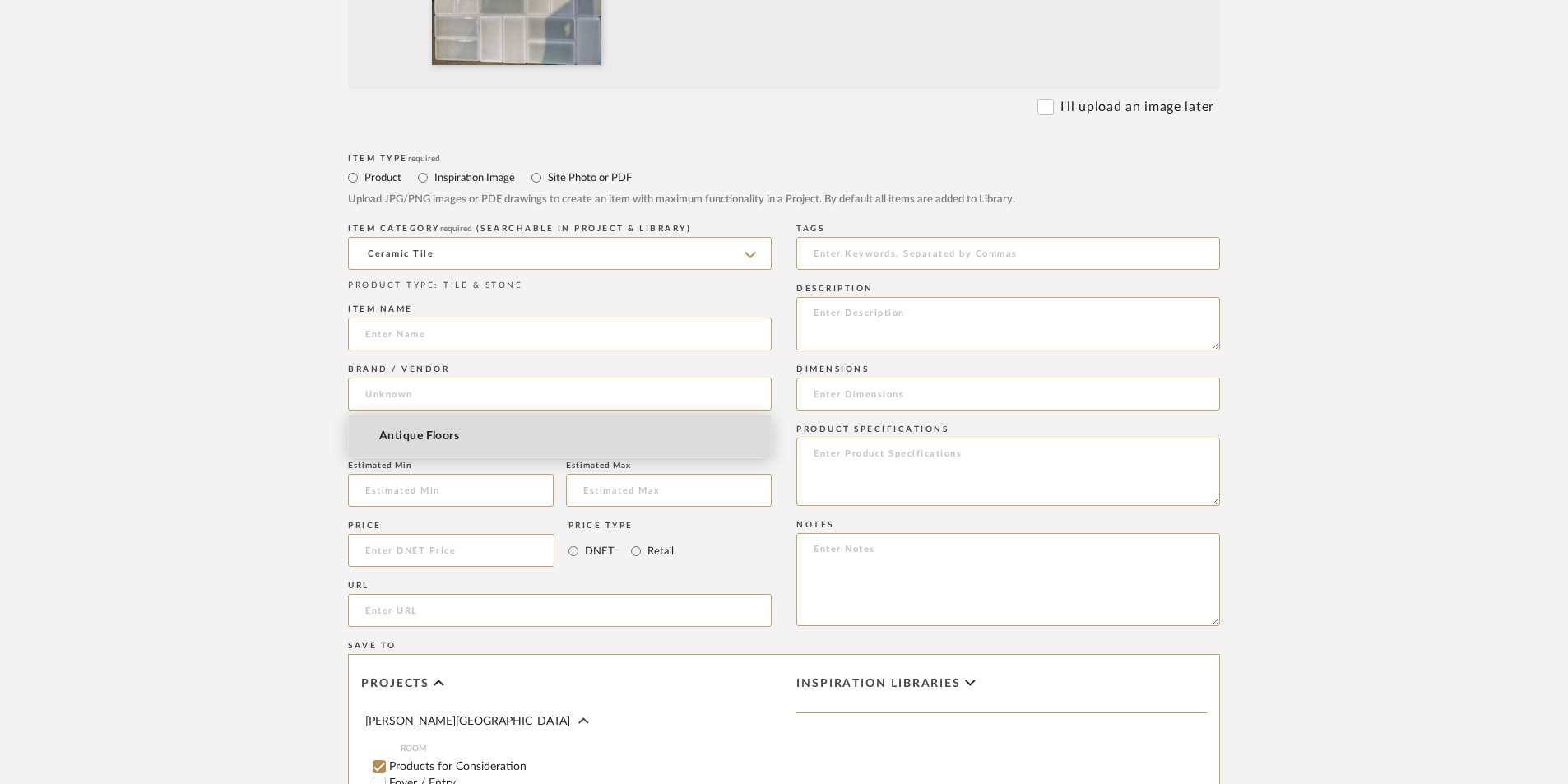 click on "Antique Floors" at bounding box center [419, 436] 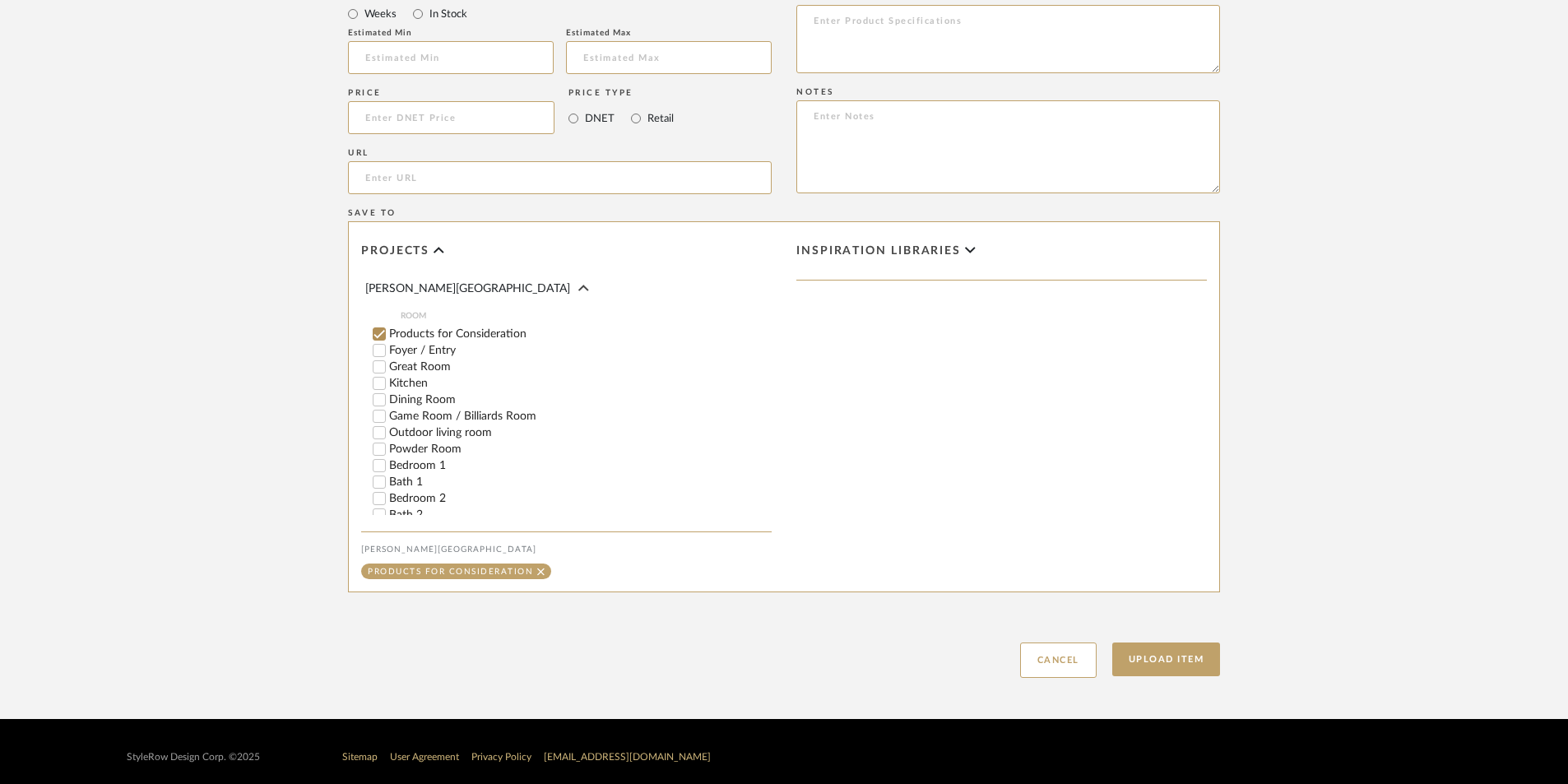 scroll, scrollTop: 1102, scrollLeft: 0, axis: vertical 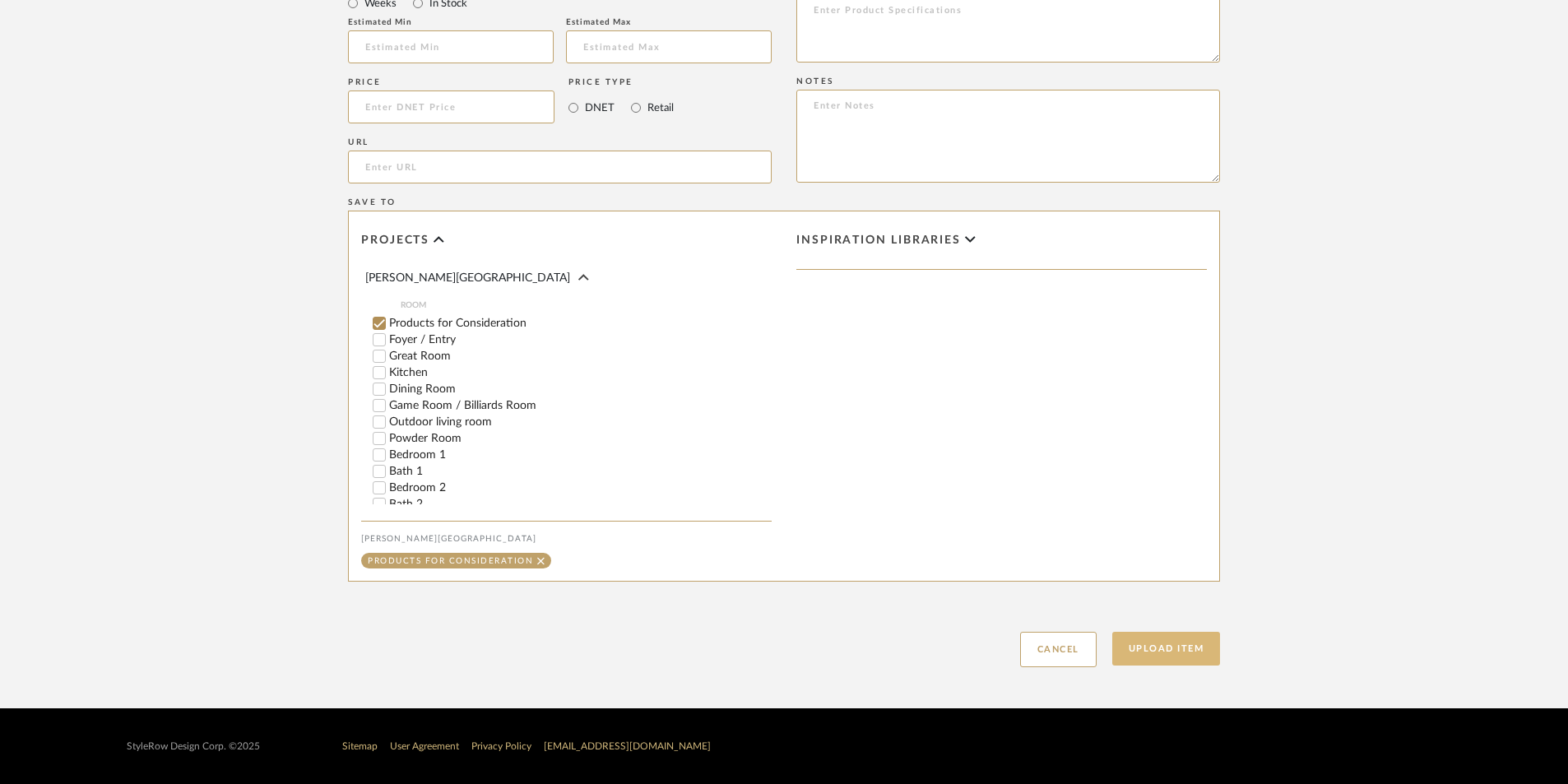 click on "Upload Item" 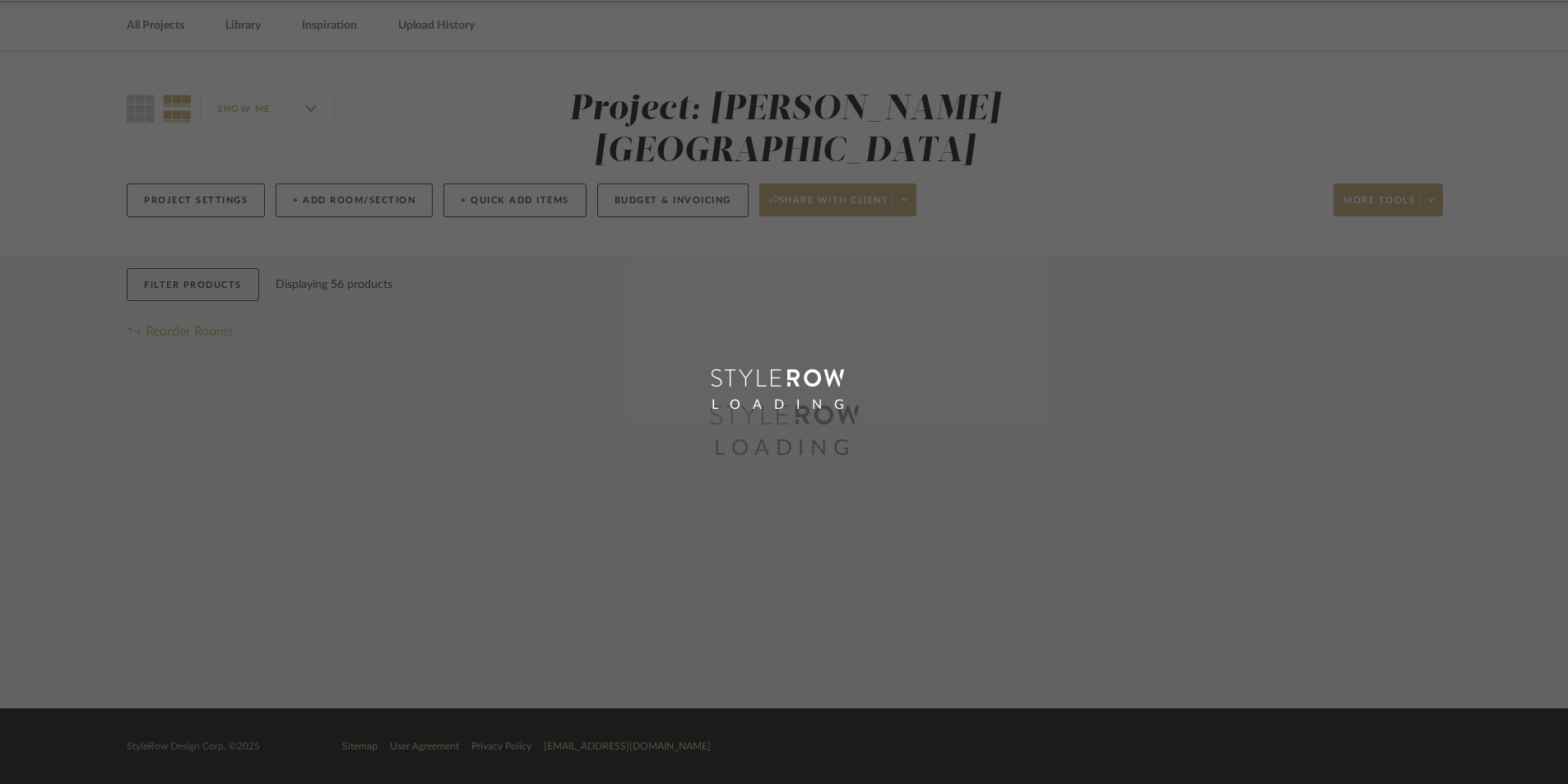 scroll, scrollTop: 0, scrollLeft: 0, axis: both 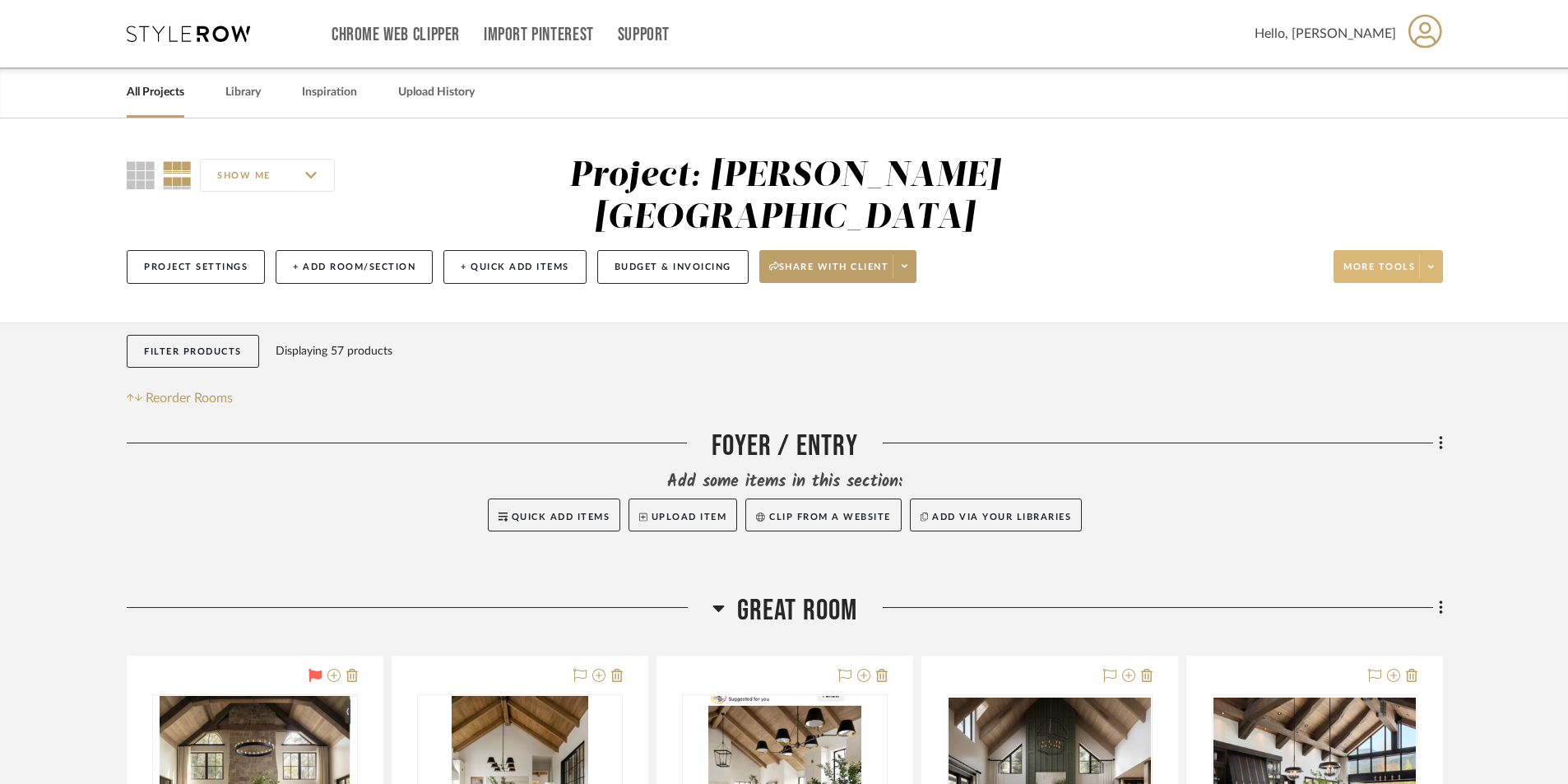 click 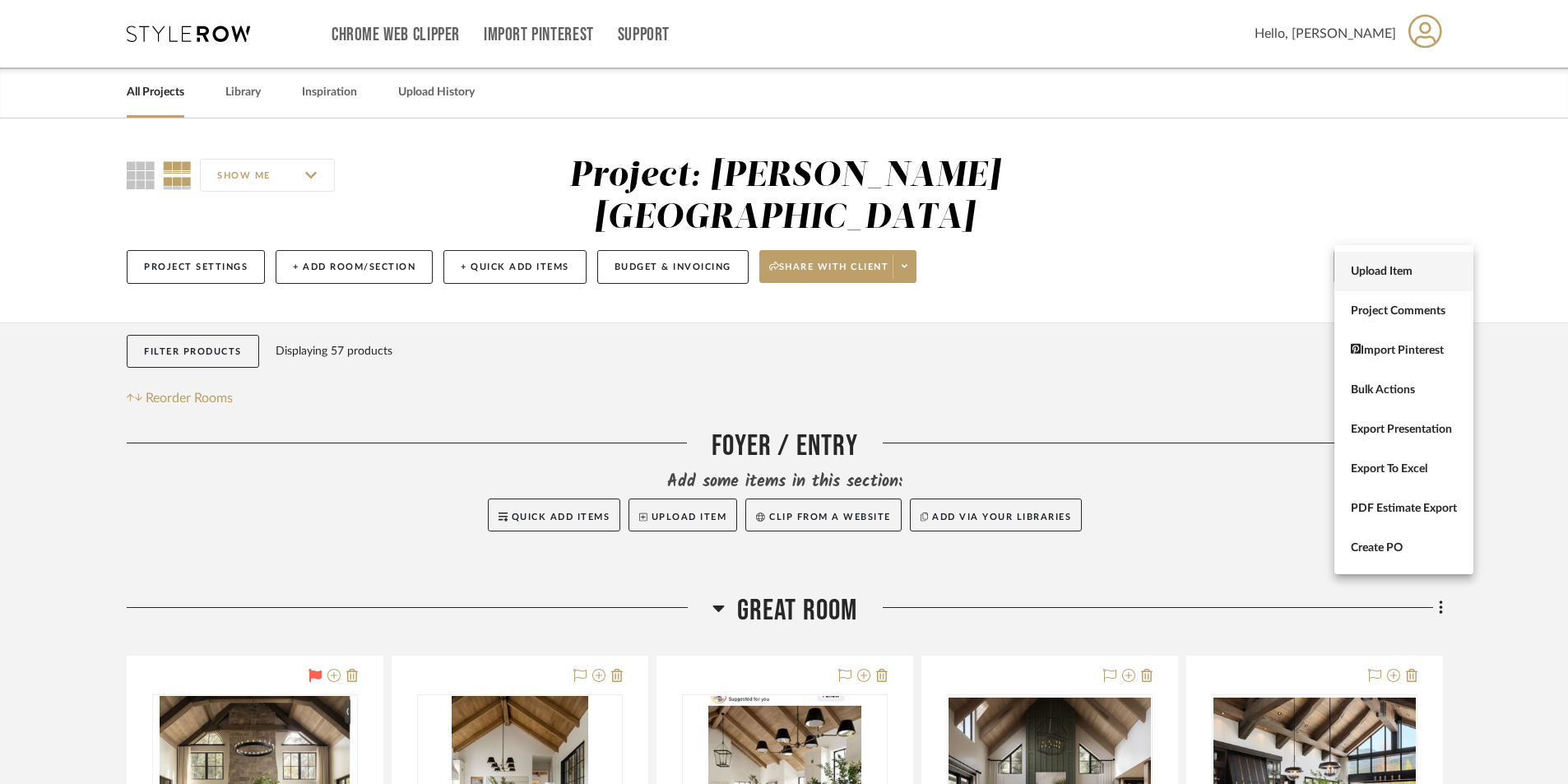 click on "Upload Item" at bounding box center [1403, 271] 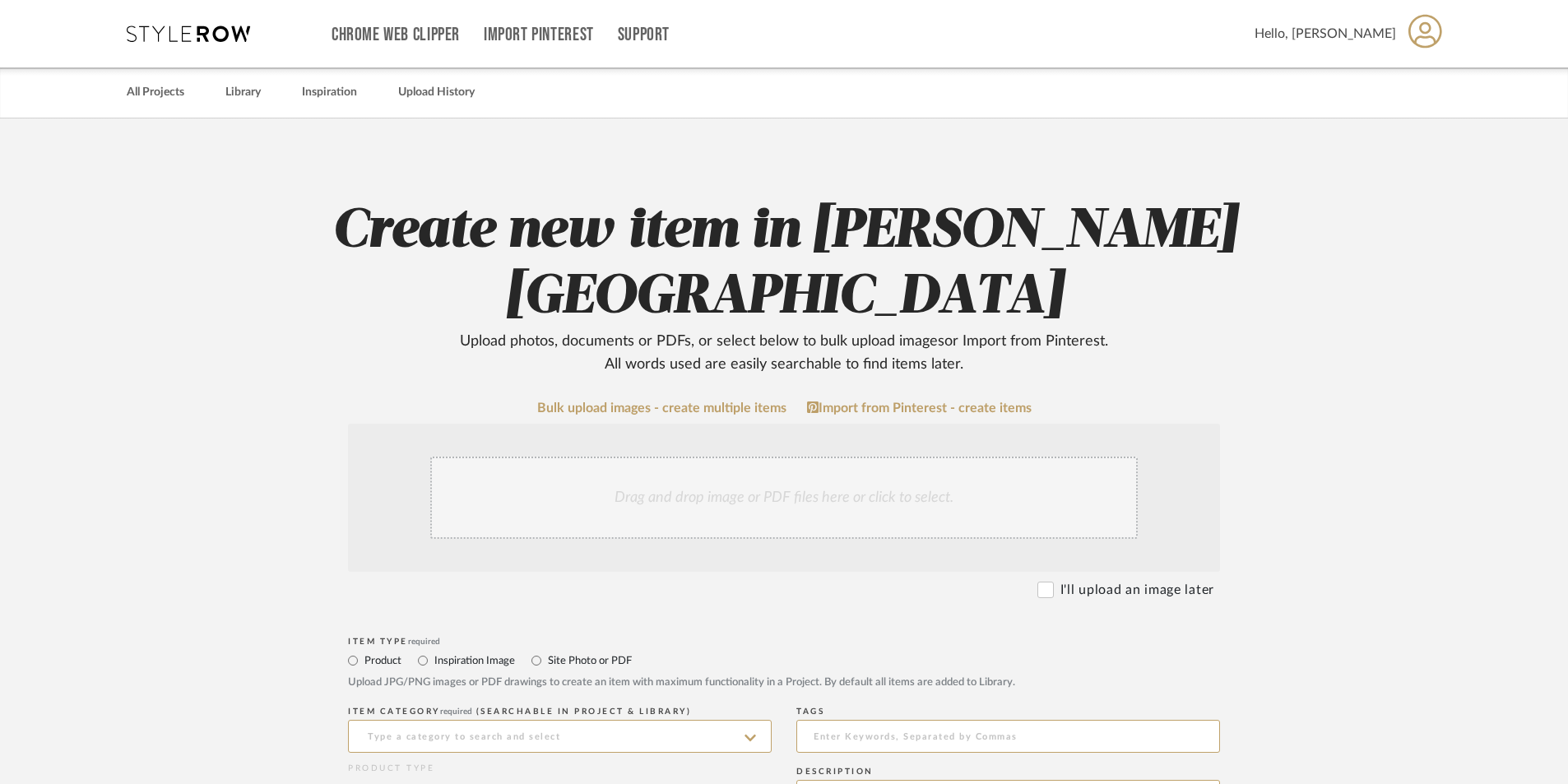click on "Drag and drop image or PDF files here or click to select." 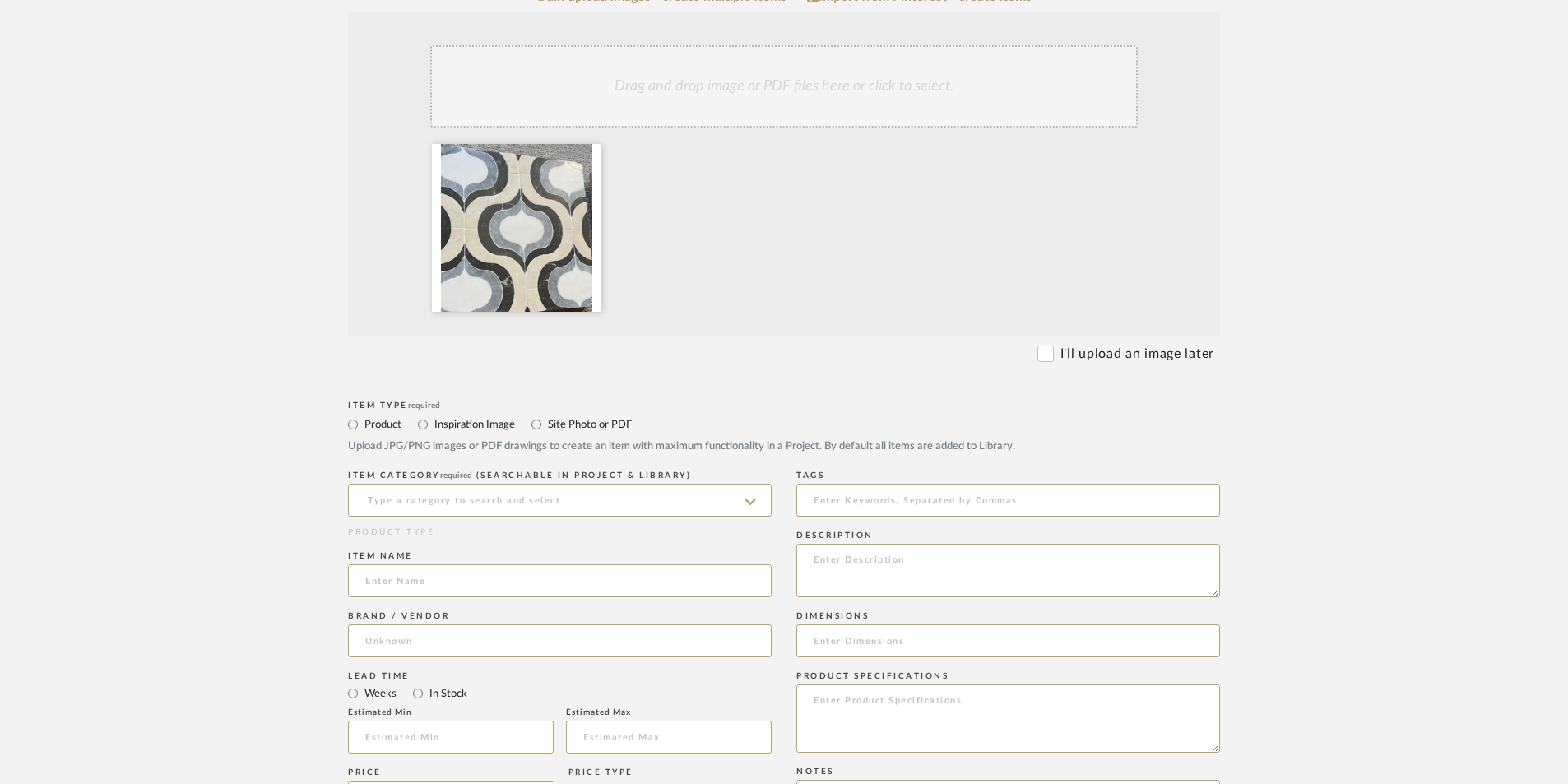 scroll, scrollTop: 576, scrollLeft: 0, axis: vertical 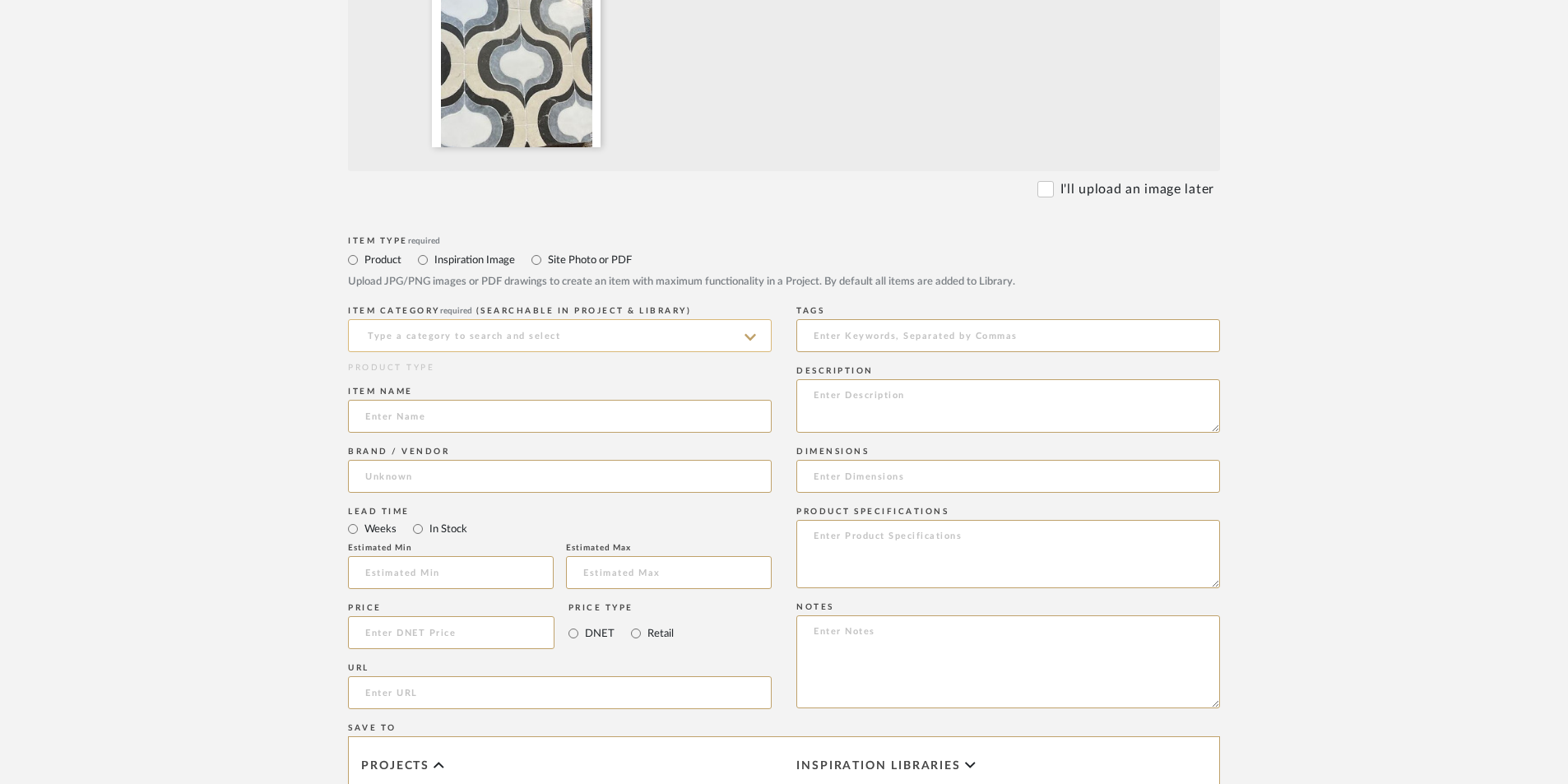 click 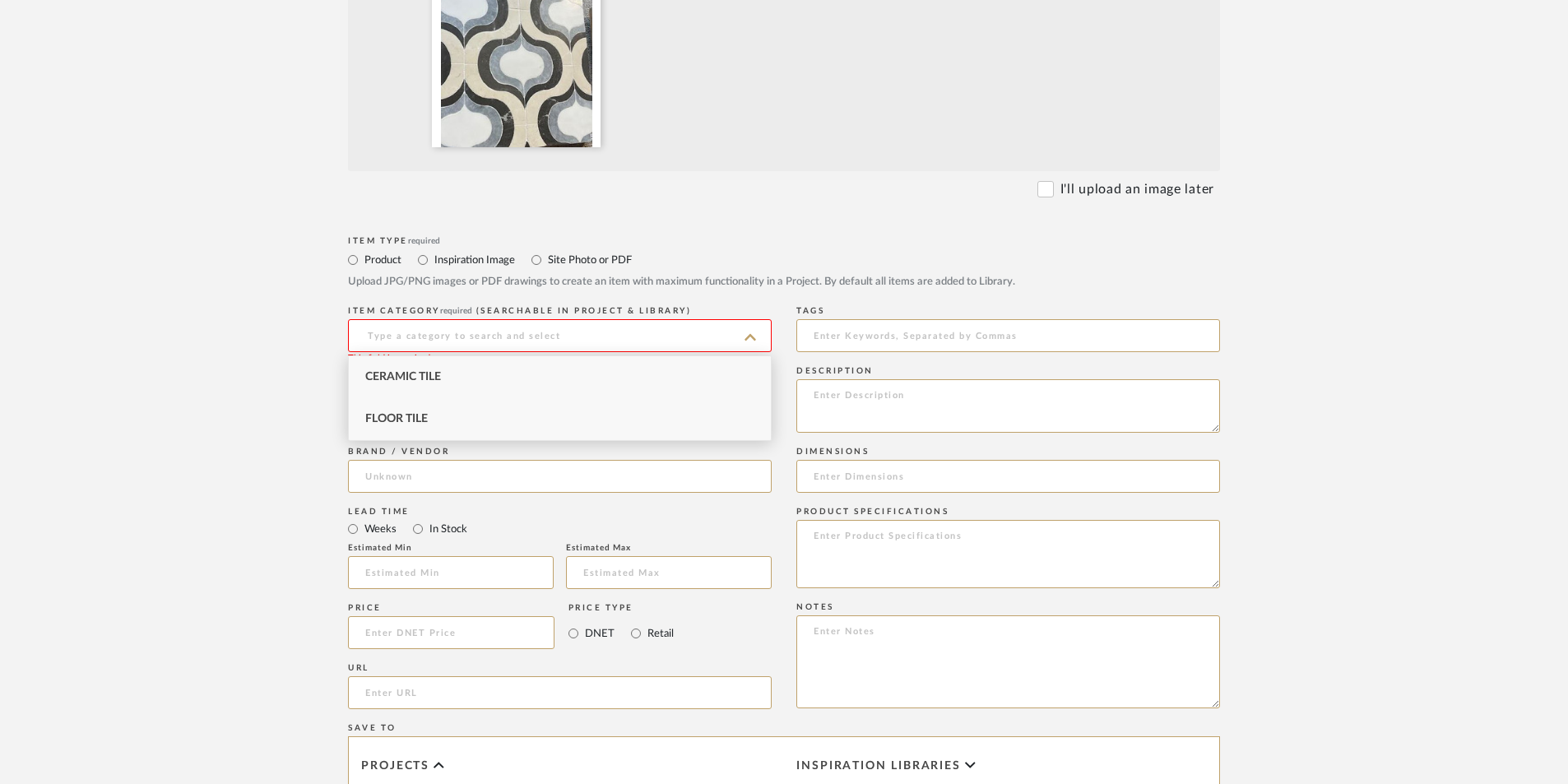 click on "Floor Tile" at bounding box center (559, 419) 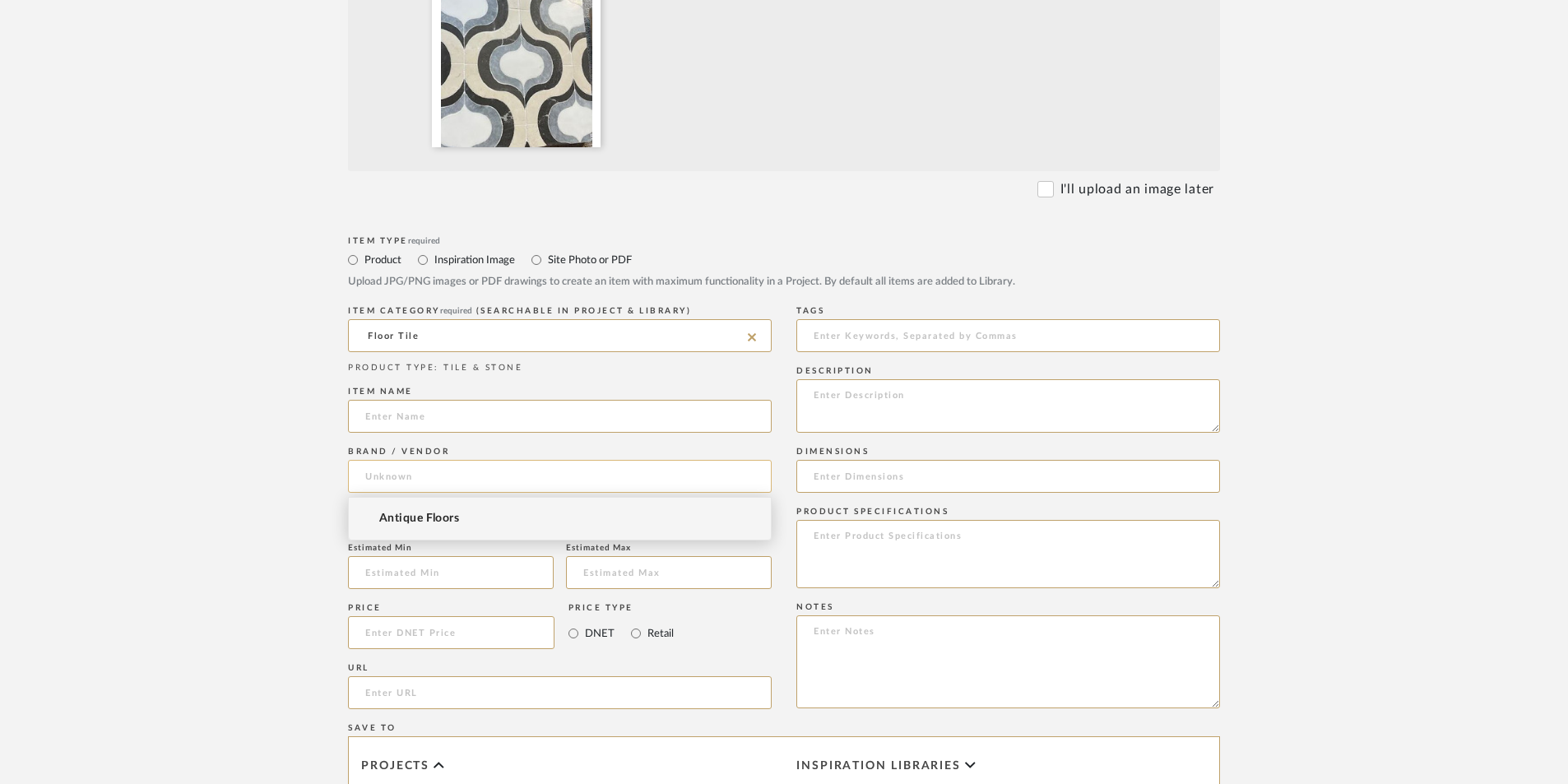 click 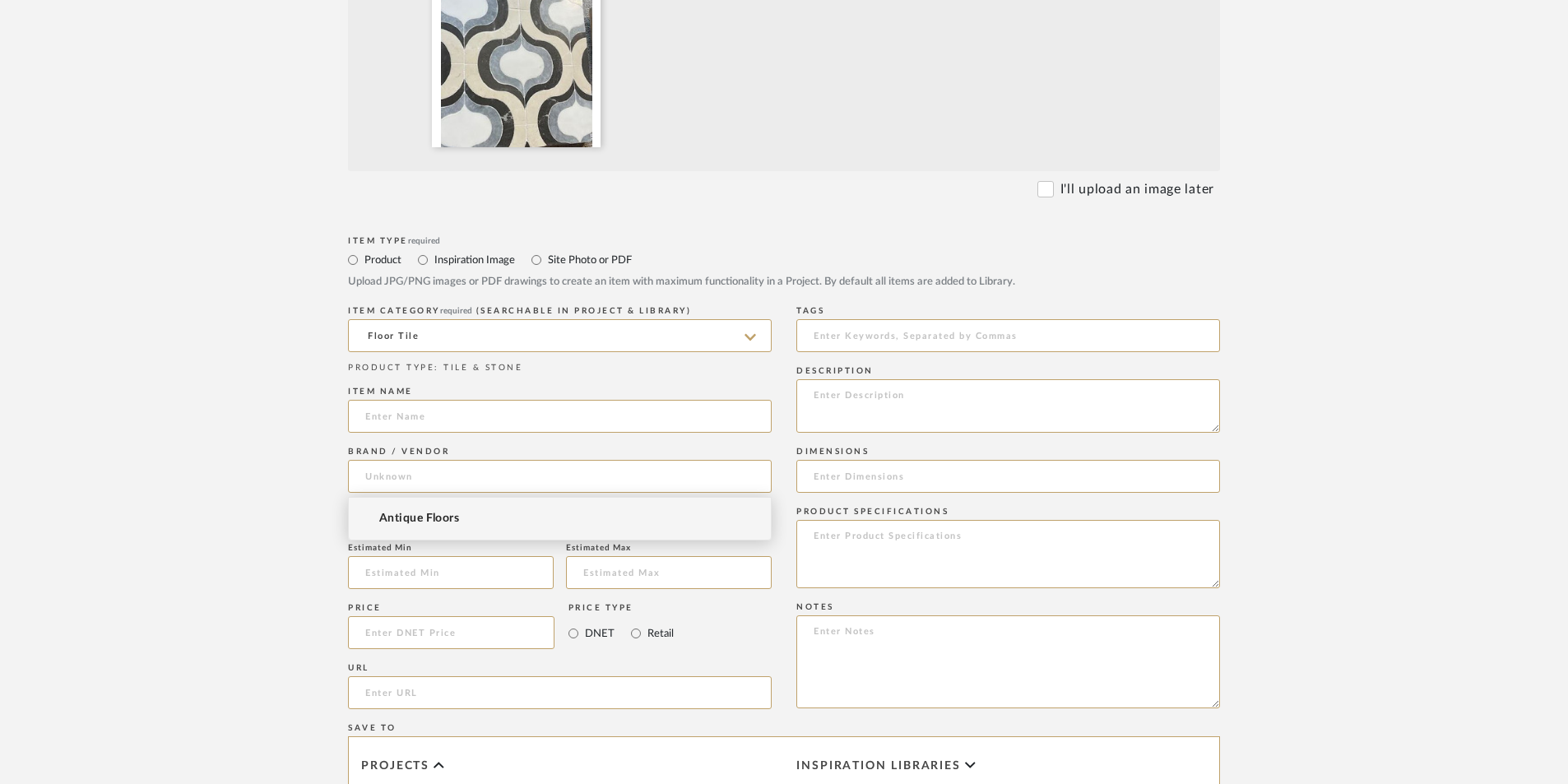 click on "Antique Floors" at bounding box center [419, 518] 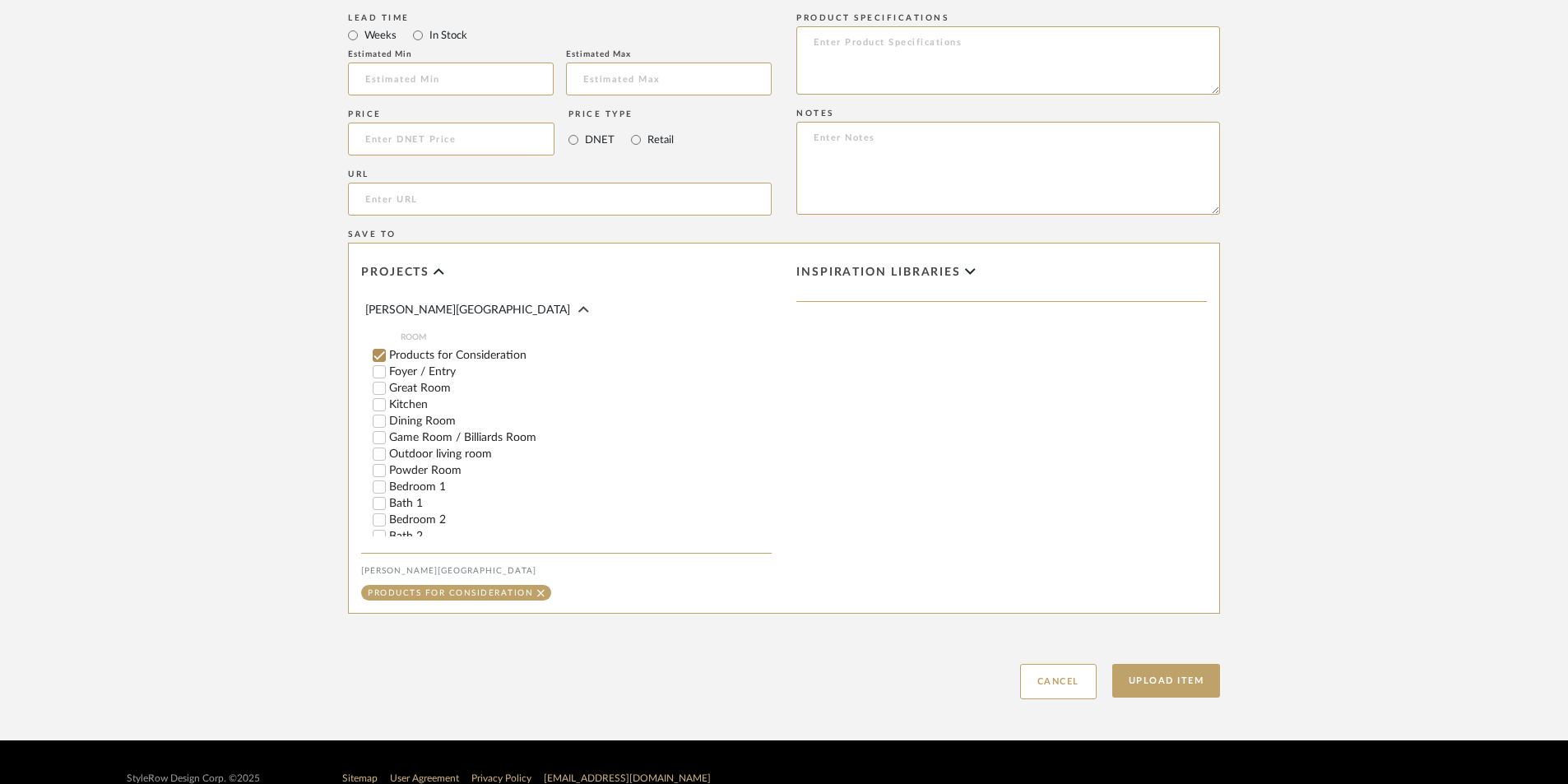 scroll, scrollTop: 1102, scrollLeft: 0, axis: vertical 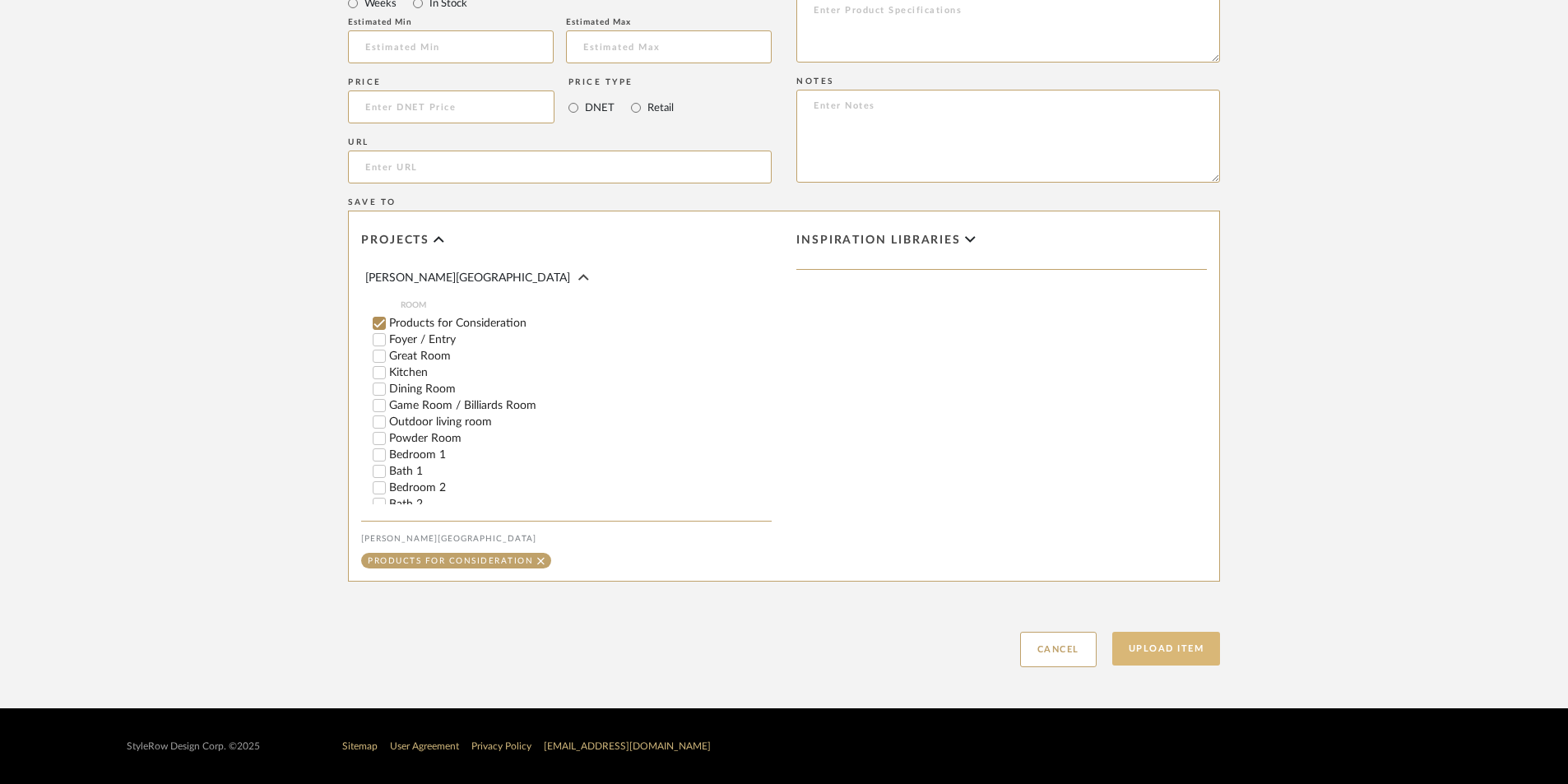 click on "Upload Item" 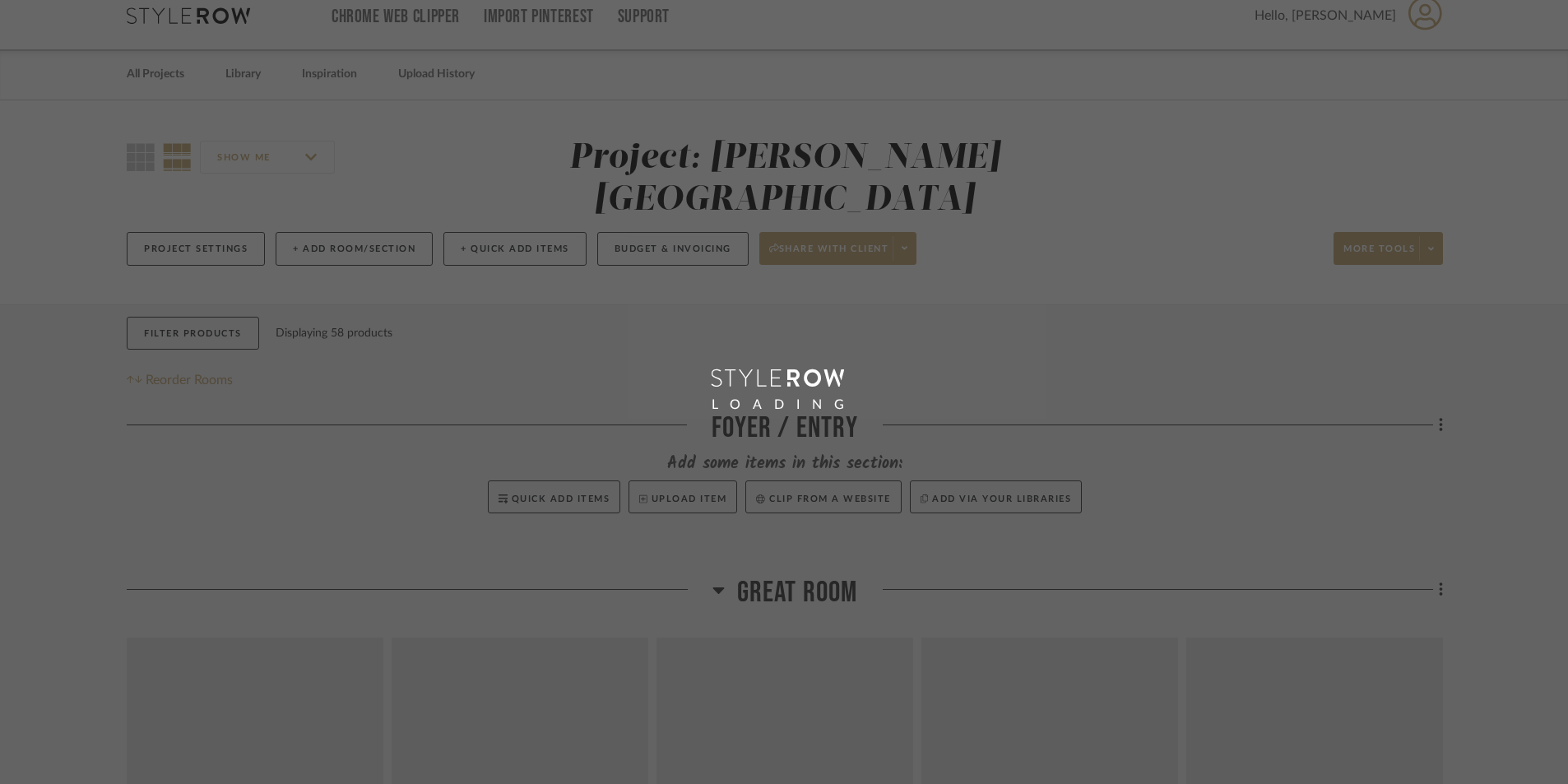 scroll, scrollTop: 0, scrollLeft: 0, axis: both 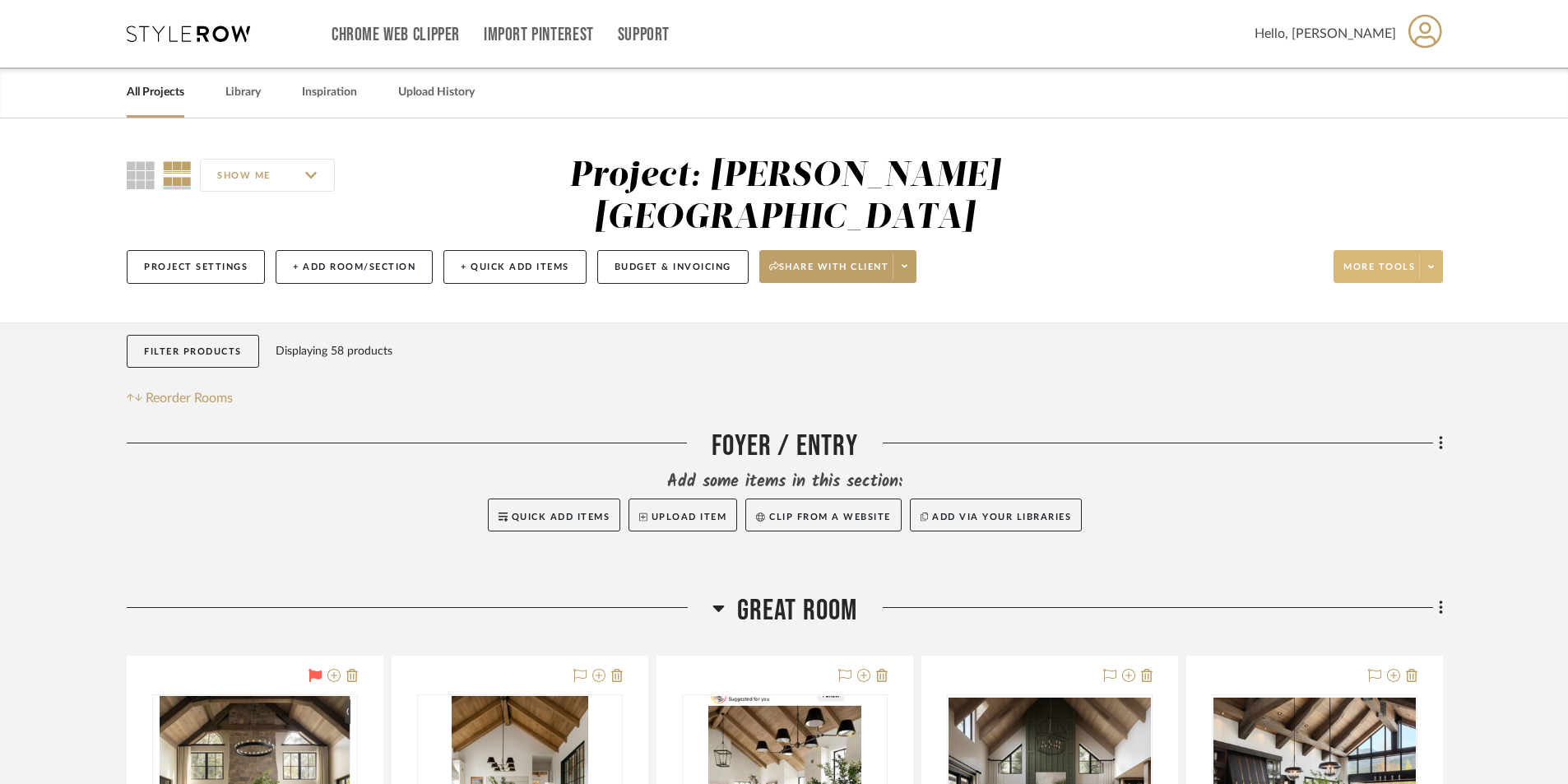 click 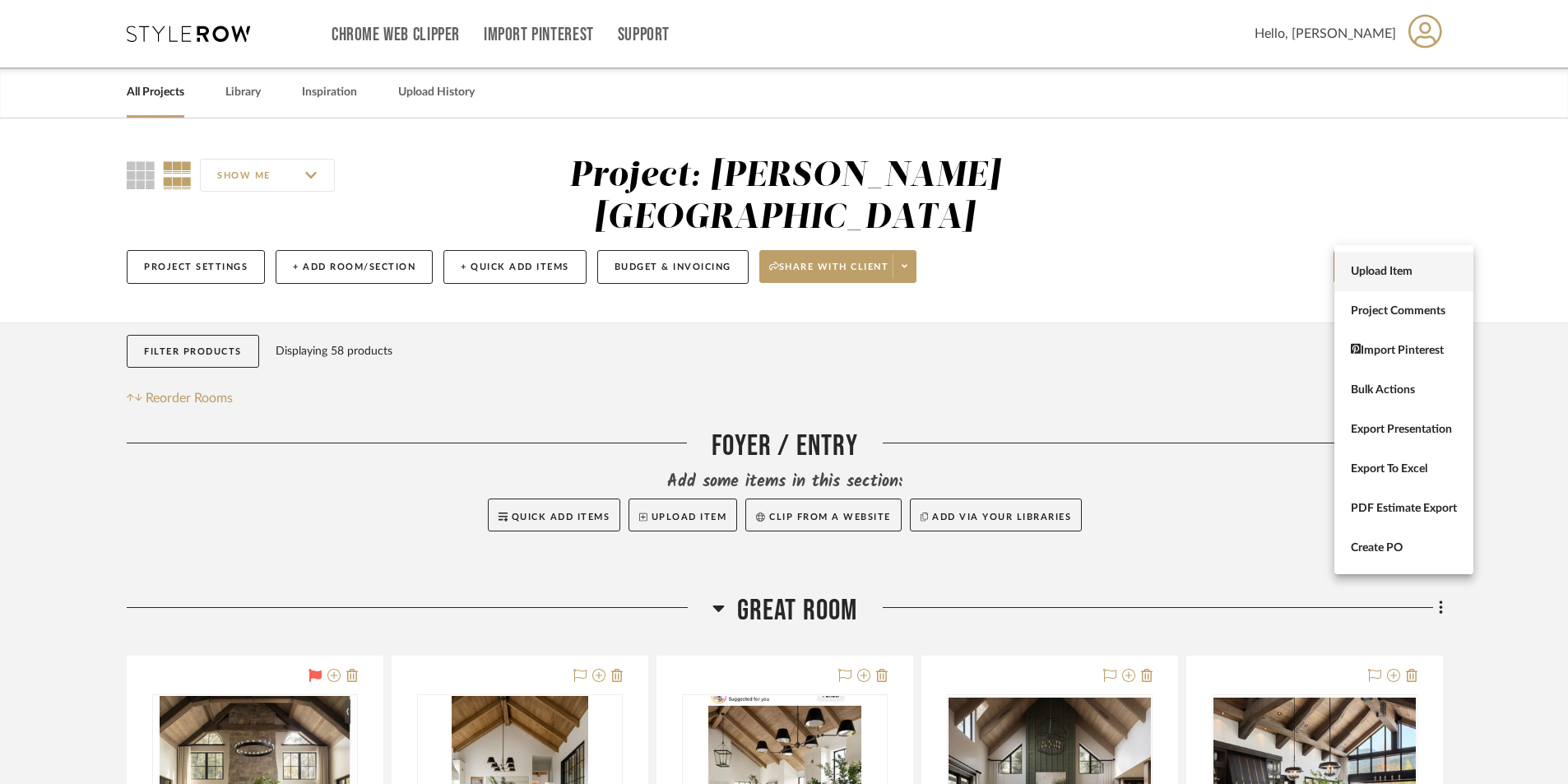 click on "Upload Item" at bounding box center [1403, 271] 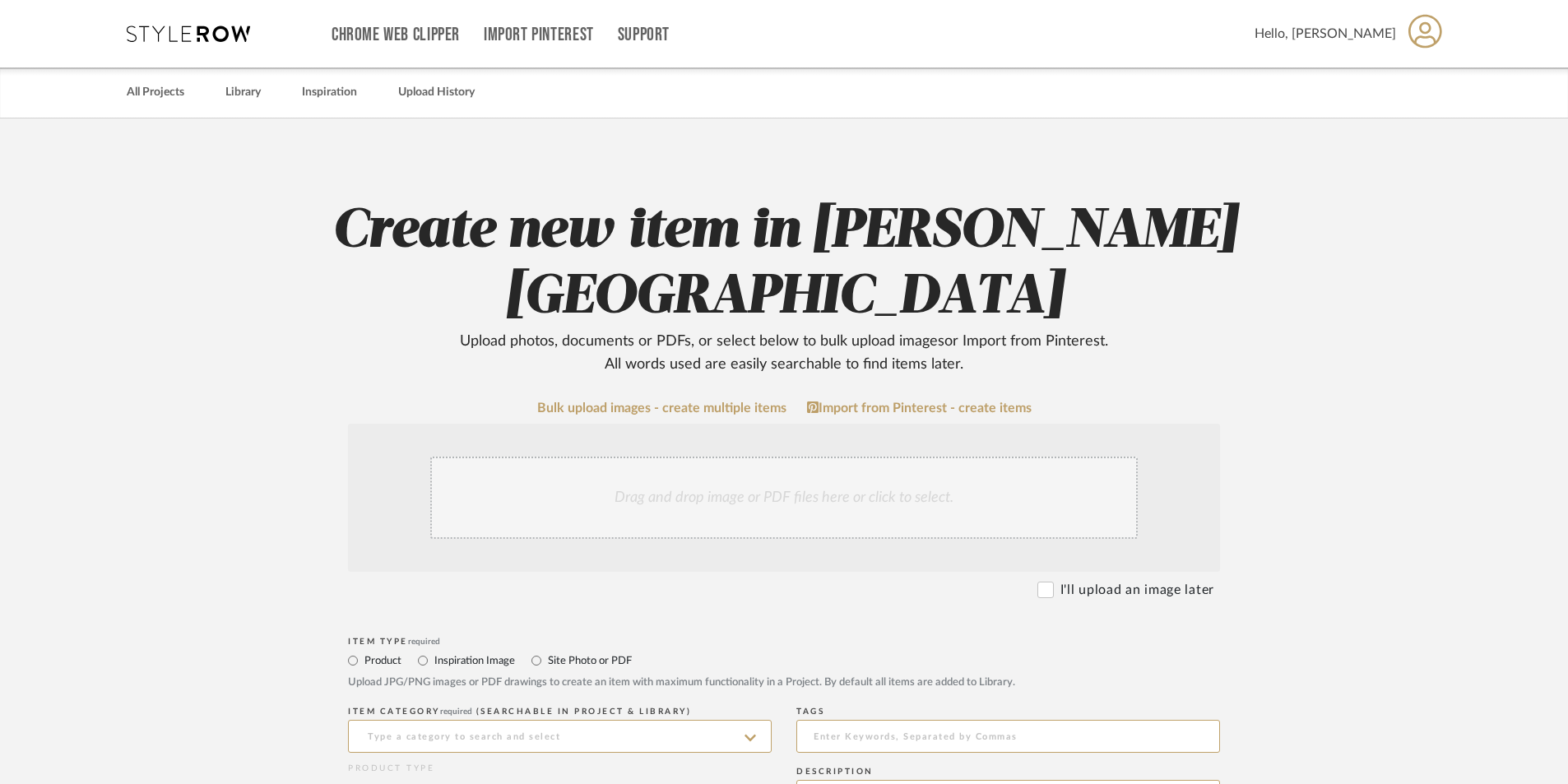 click on "Drag and drop image or PDF files here or click to select." 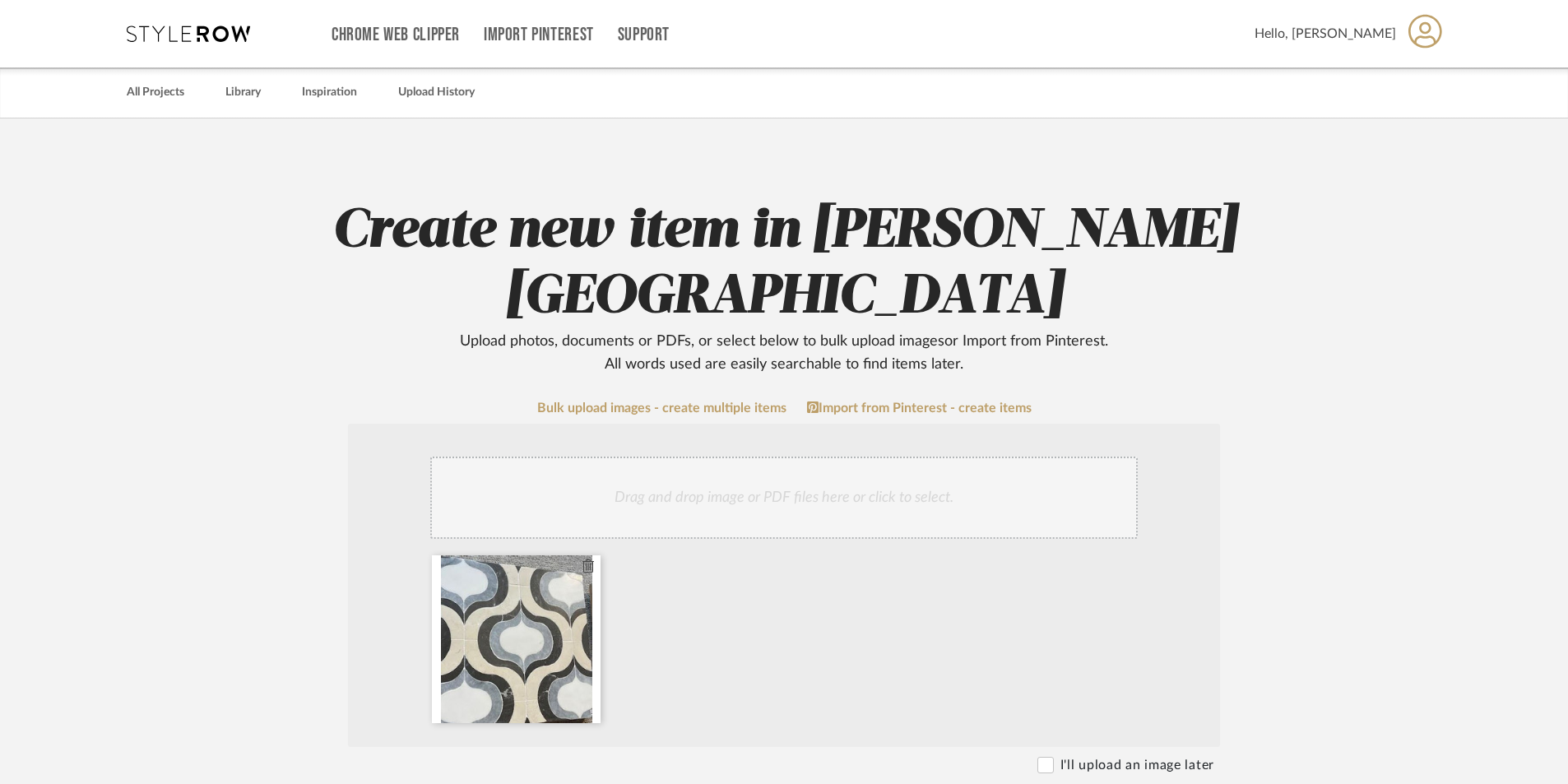 click 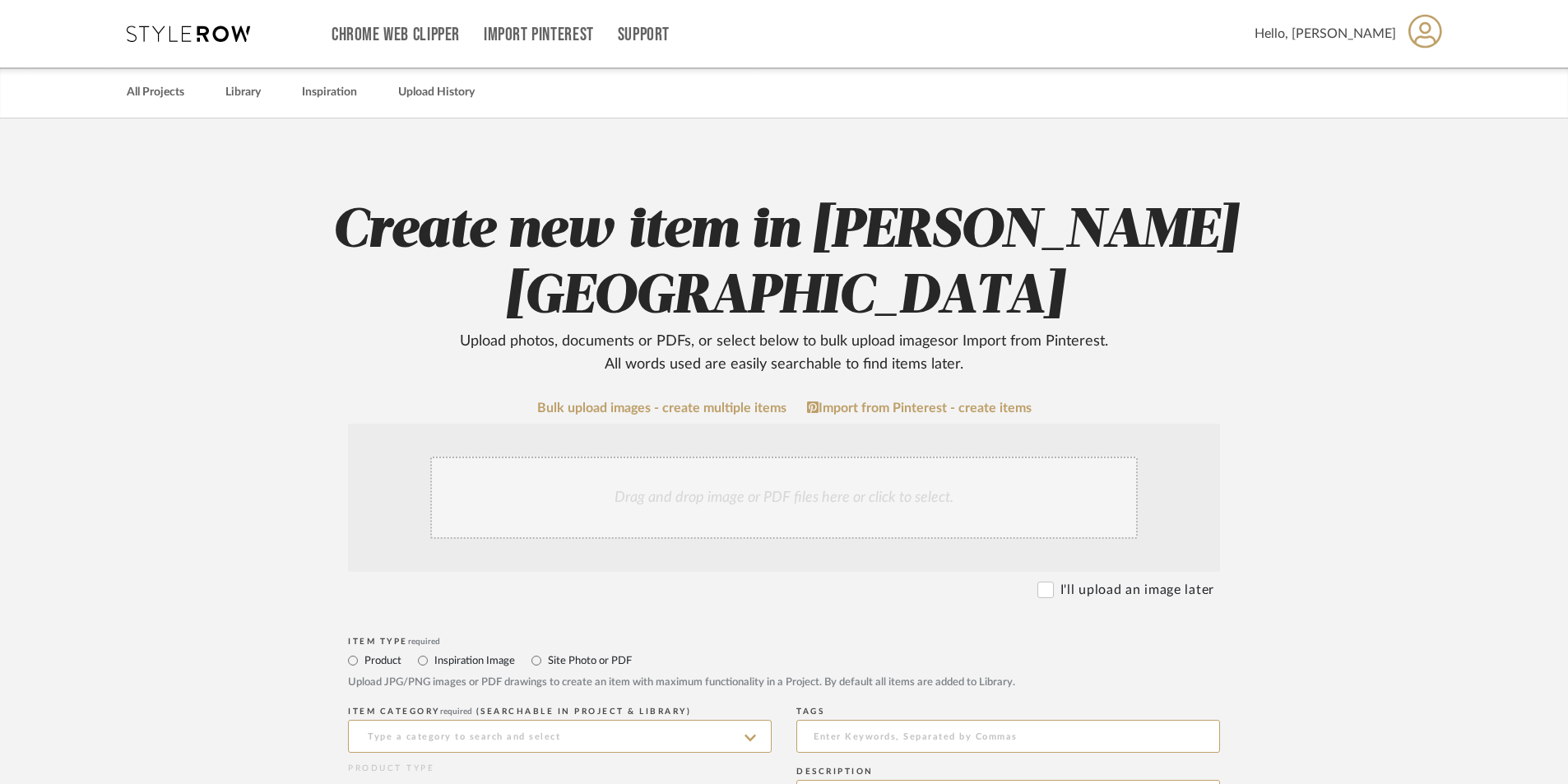 click on "Drag and drop image or PDF files here or click to select." 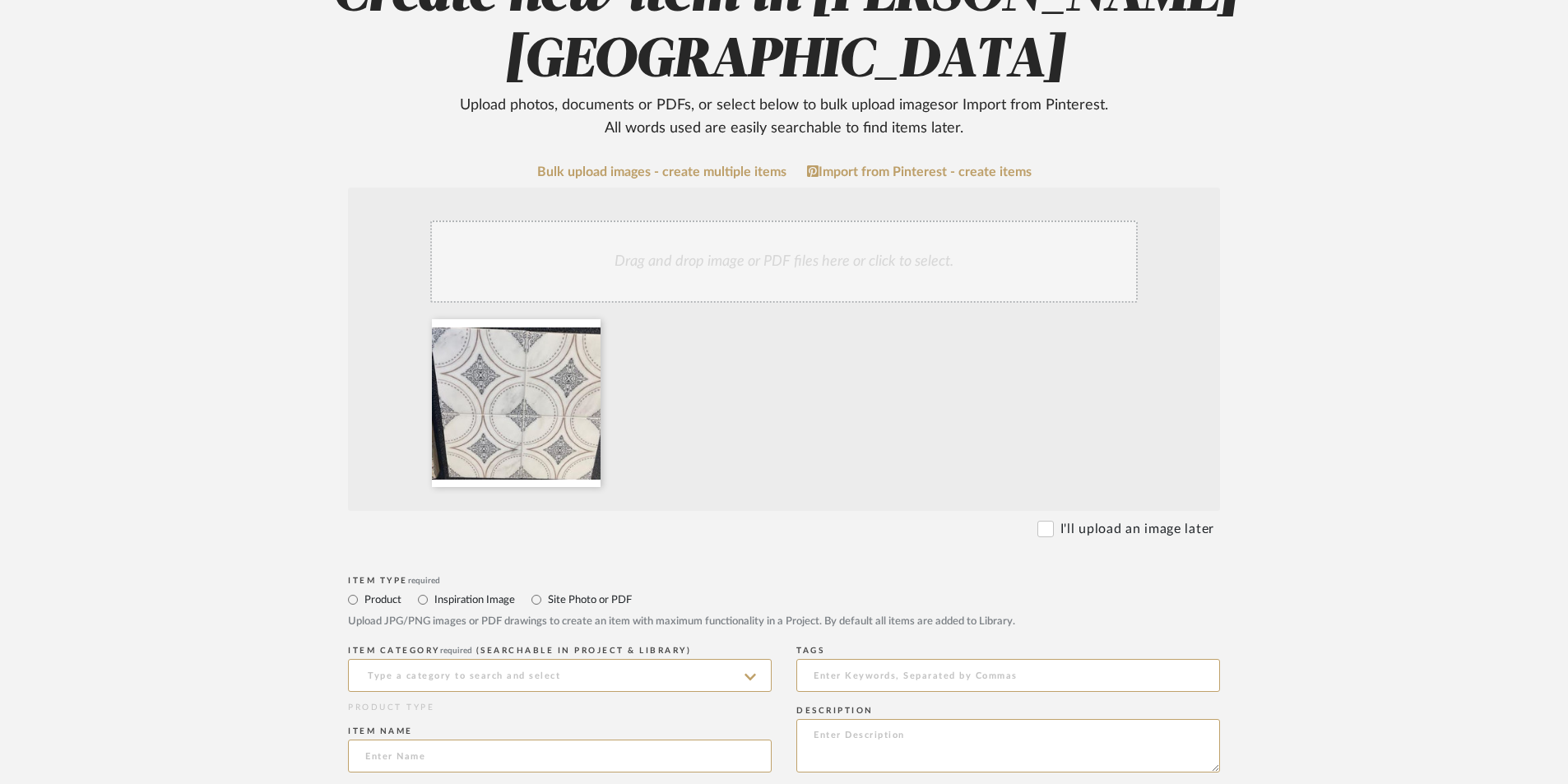 scroll, scrollTop: 329, scrollLeft: 0, axis: vertical 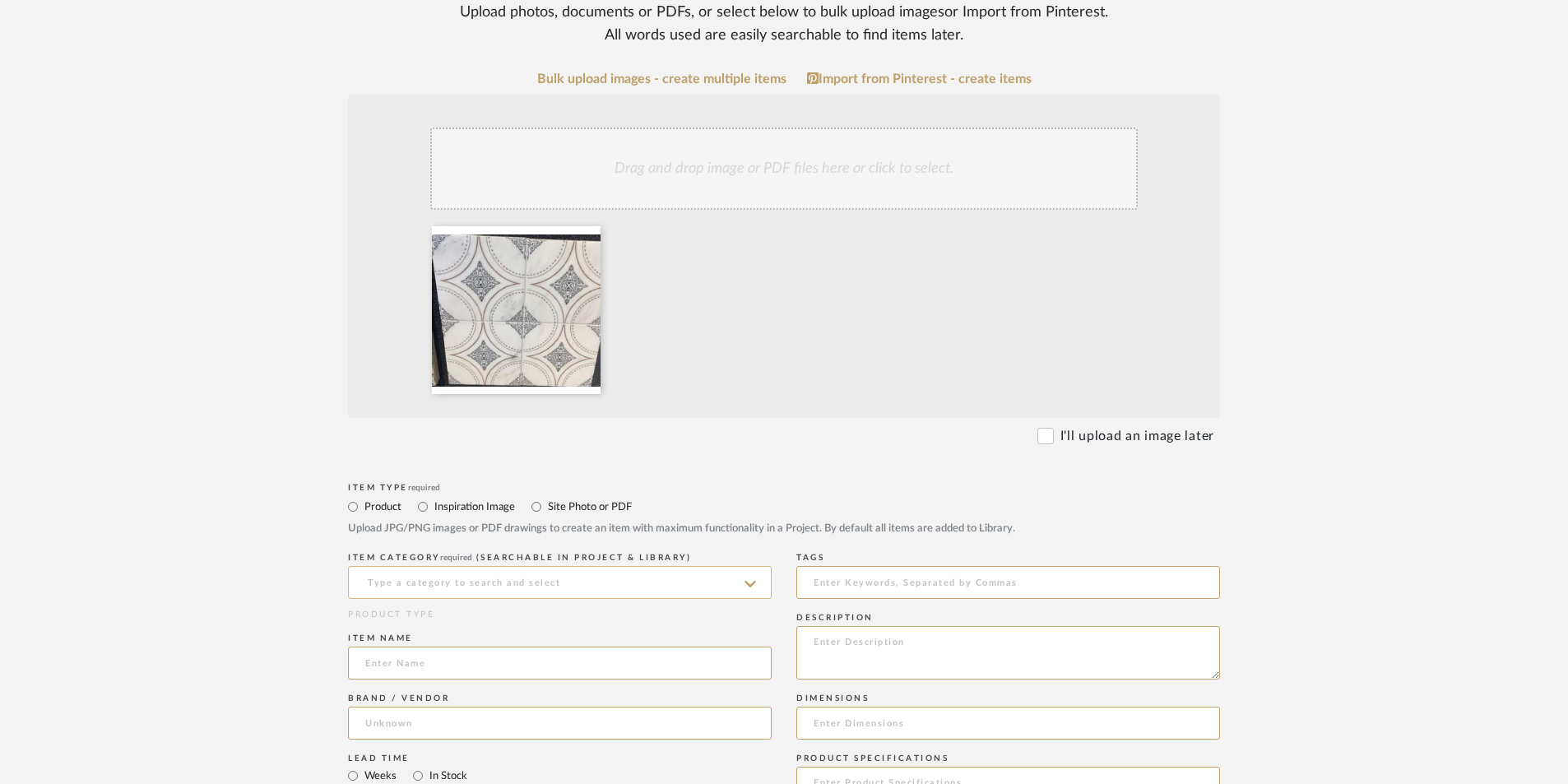 click 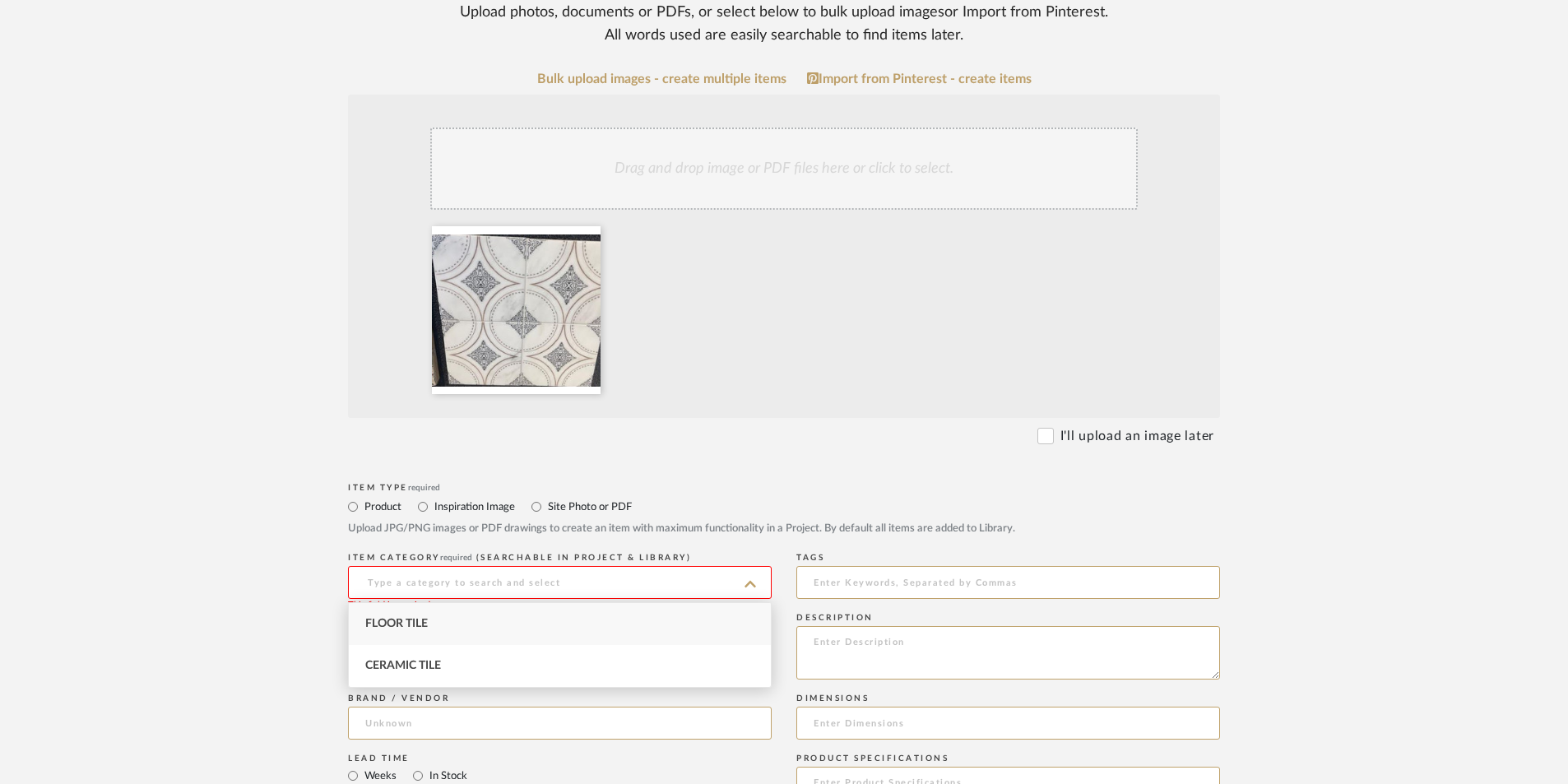 click on "Floor Tile" at bounding box center (559, 624) 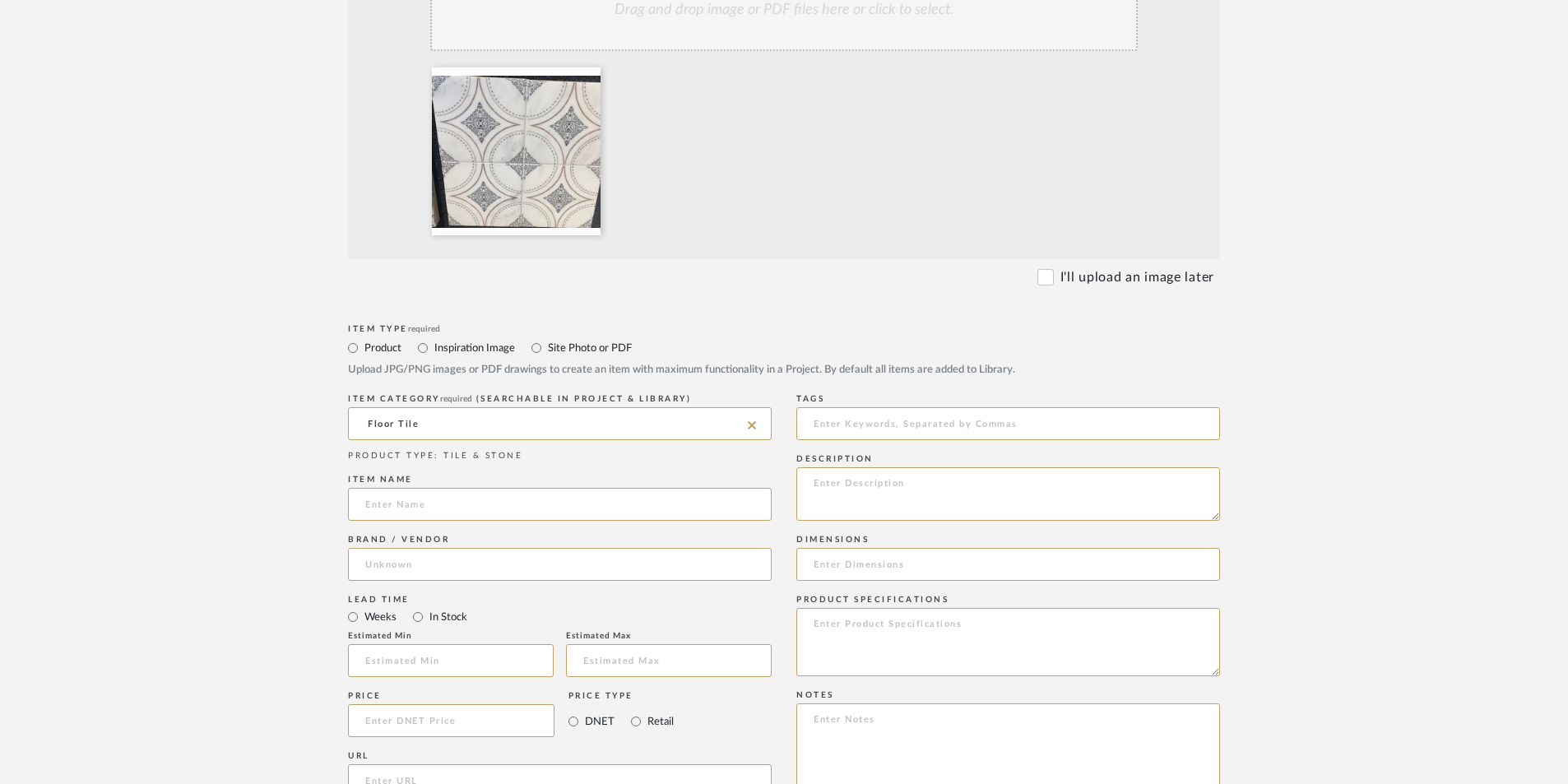 scroll, scrollTop: 494, scrollLeft: 0, axis: vertical 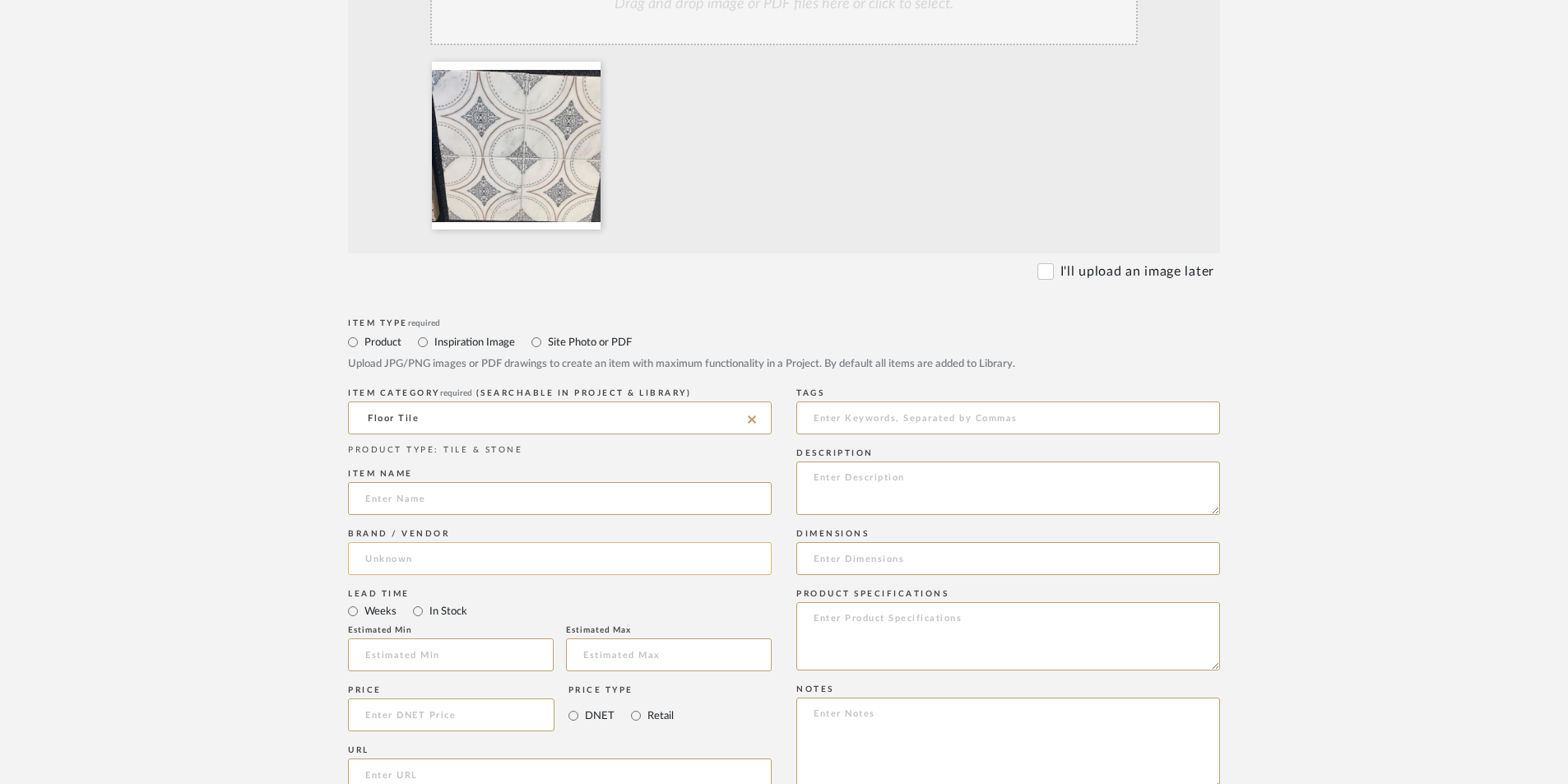 click 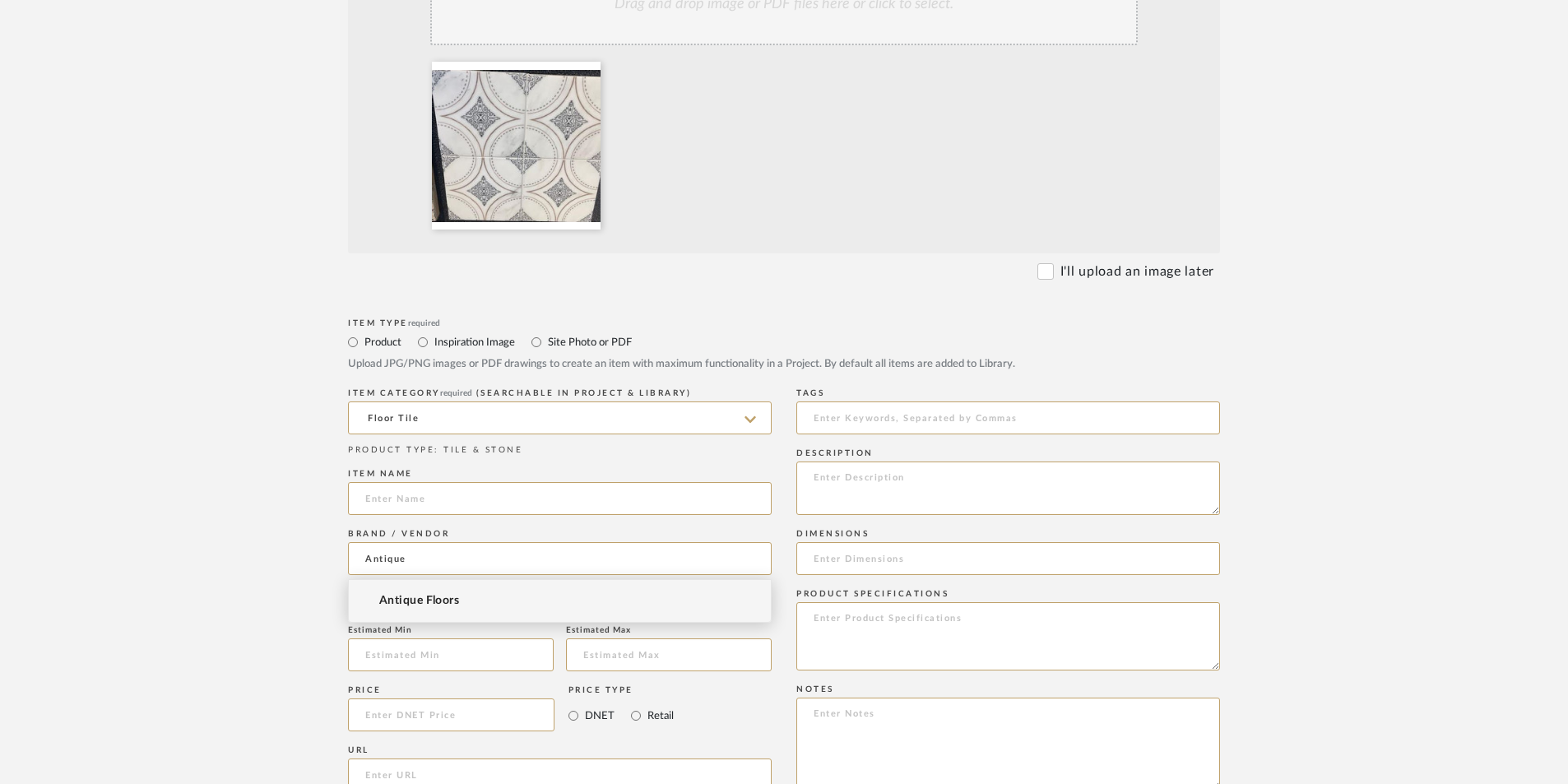 click on "Antique Floors" at bounding box center (419, 601) 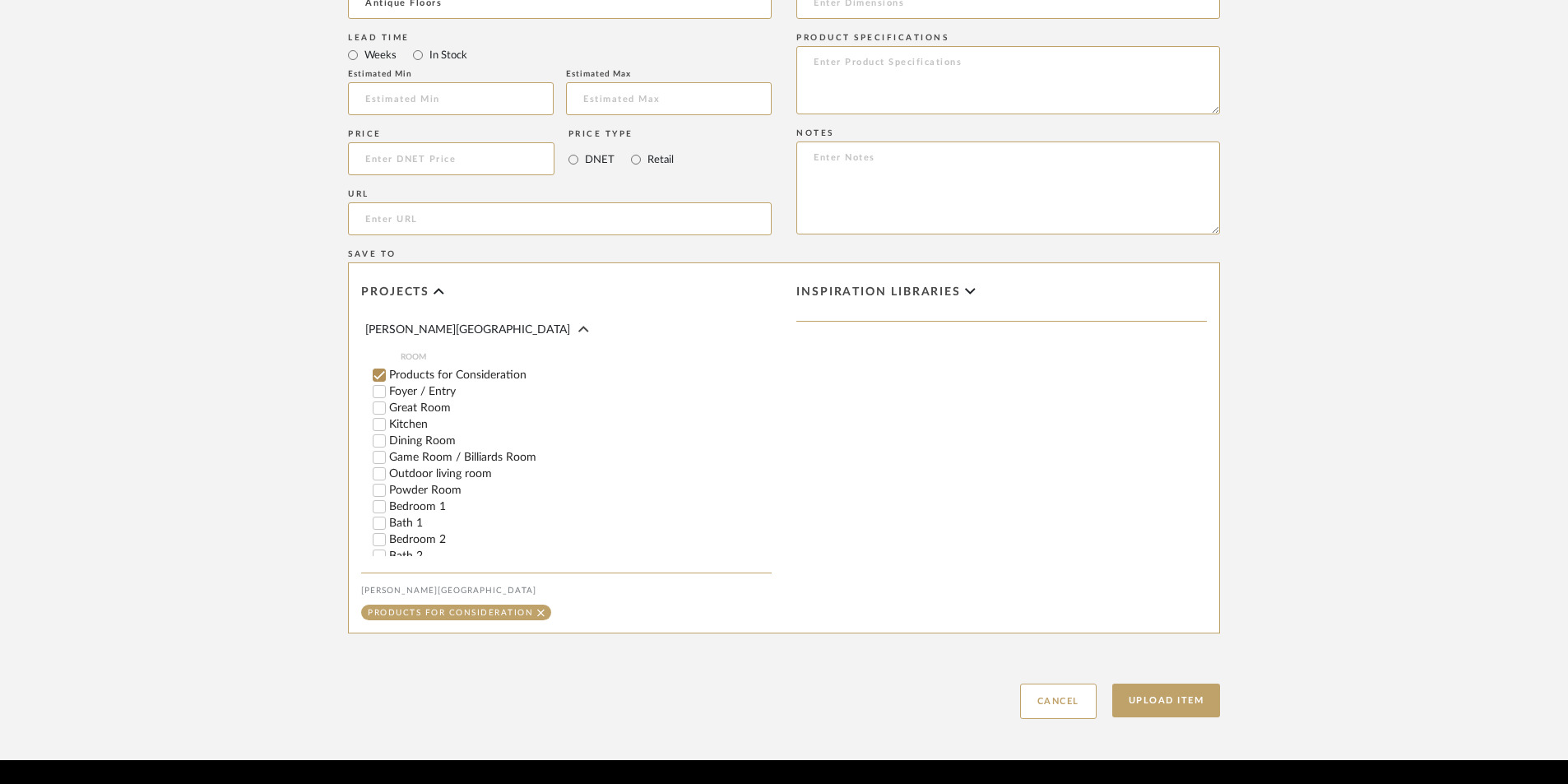 scroll, scrollTop: 1069, scrollLeft: 0, axis: vertical 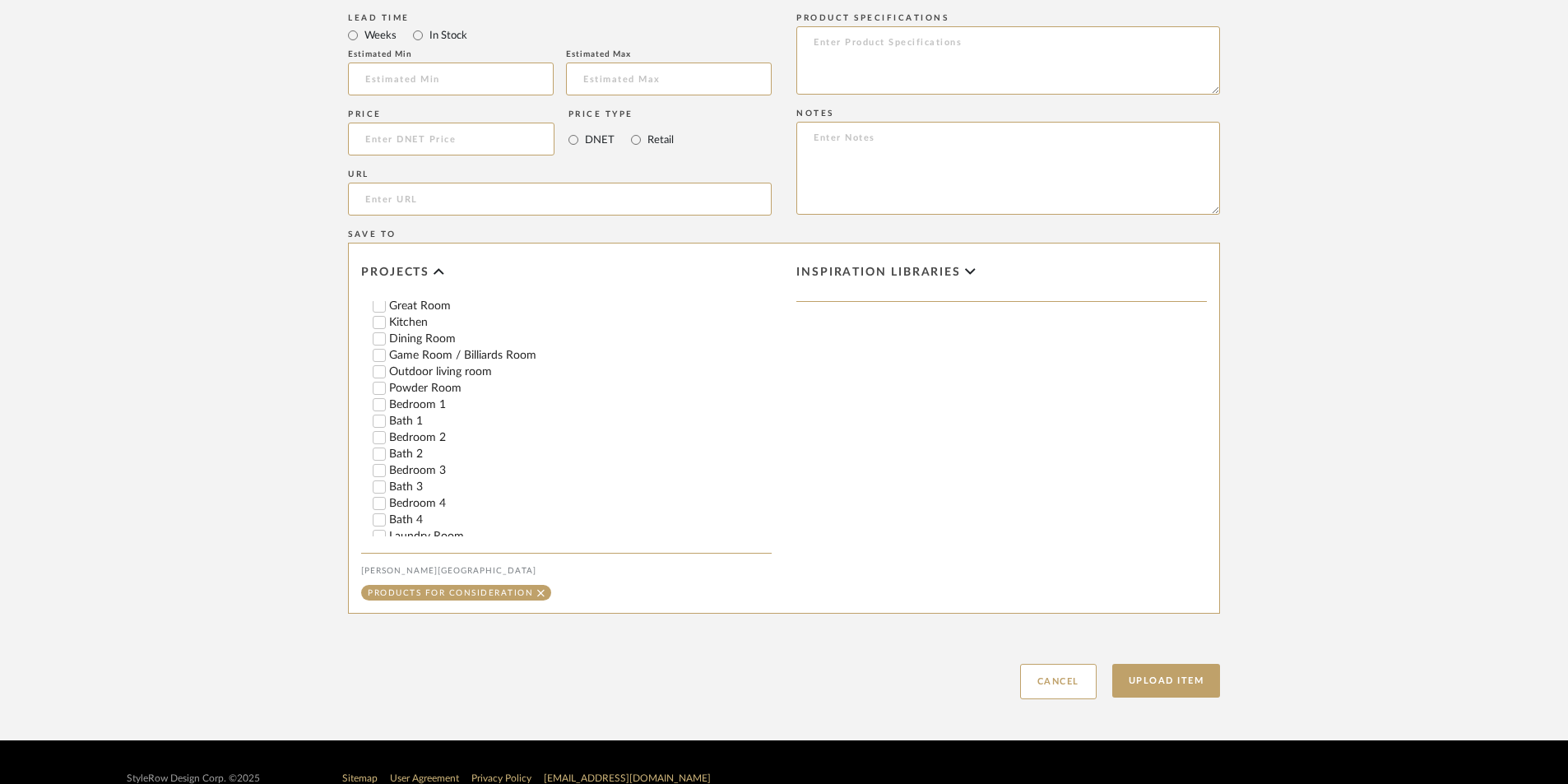 click on "Bath 3" at bounding box center (379, 487) 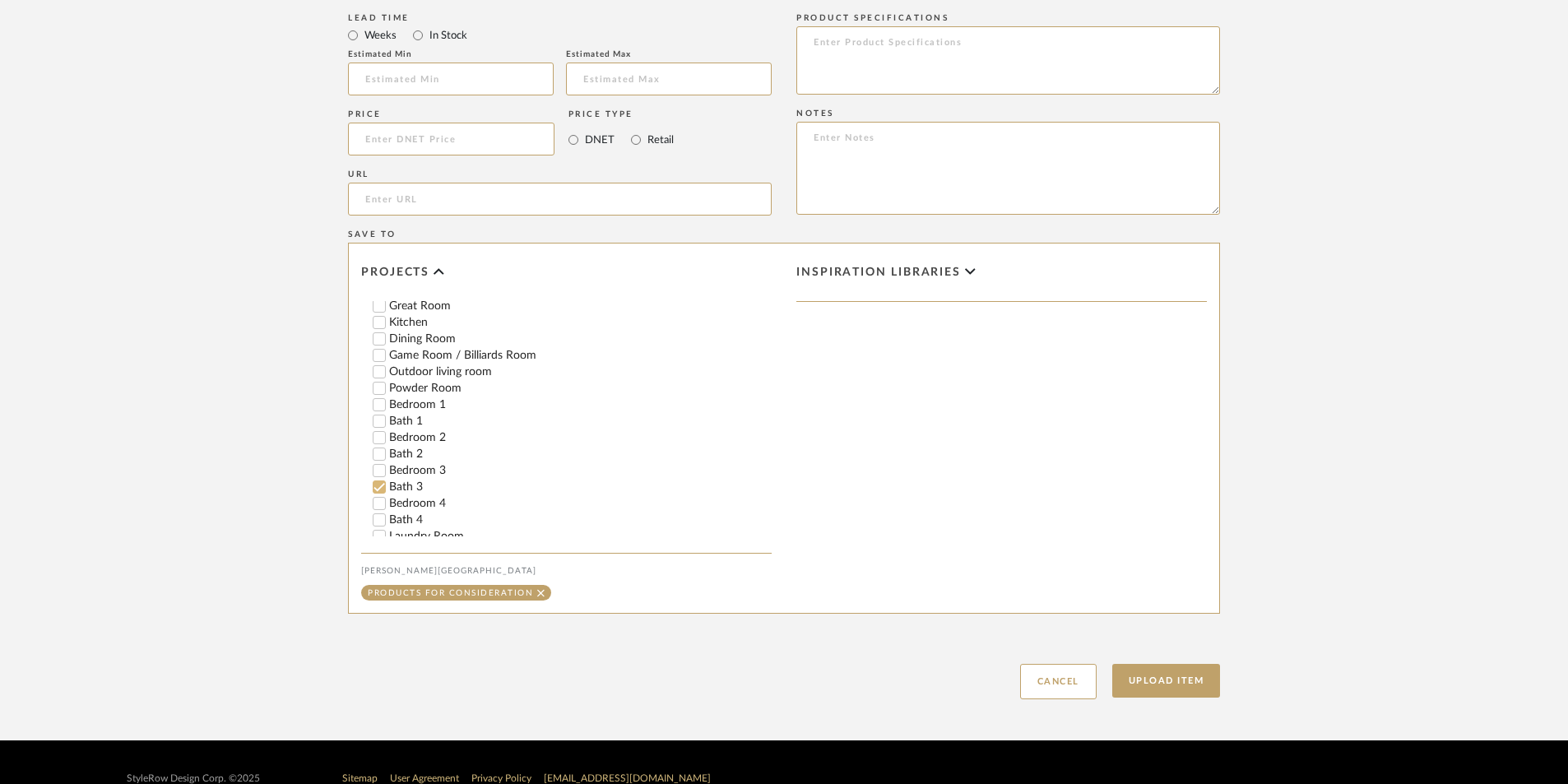 checkbox on "false" 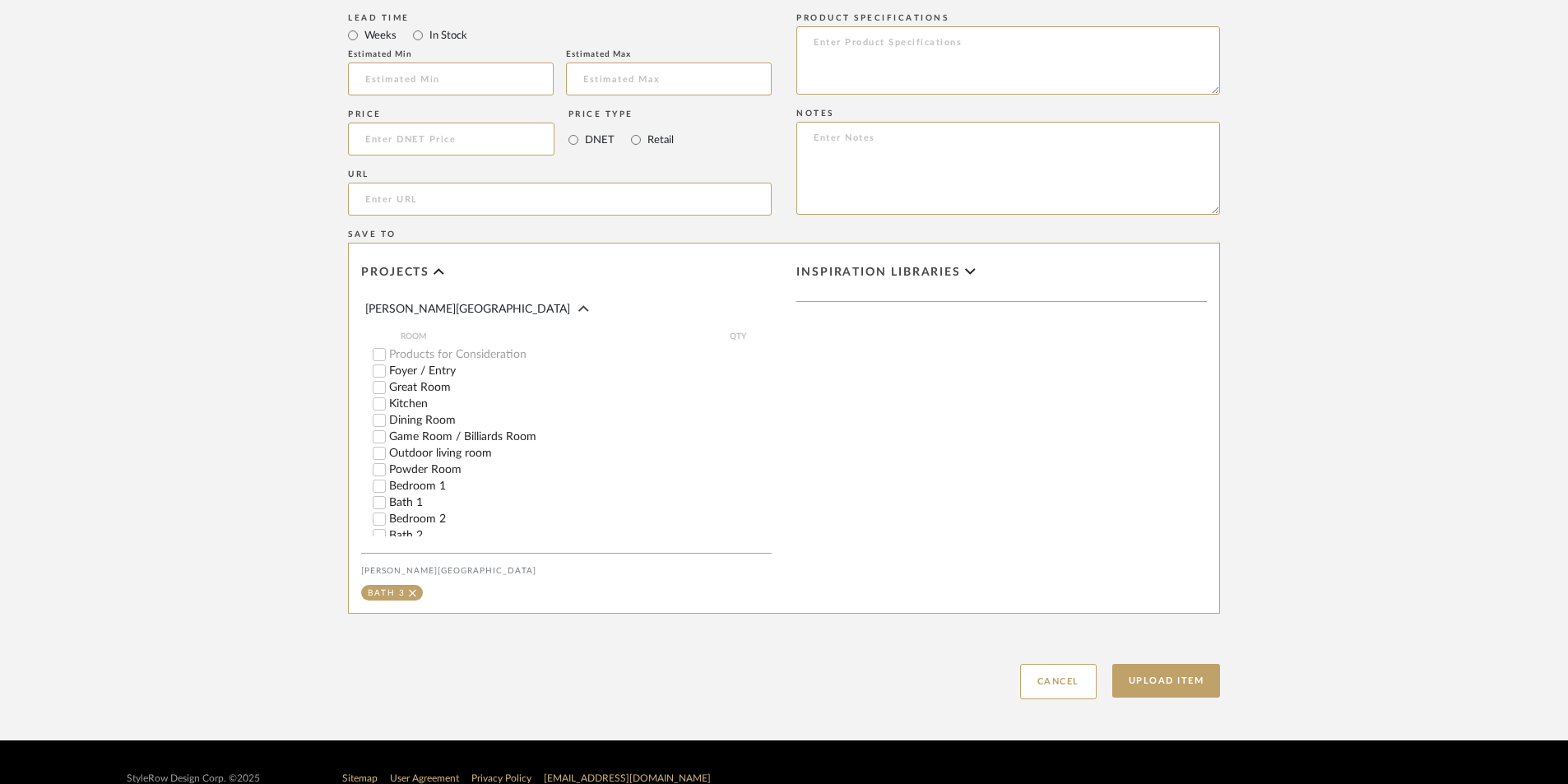 scroll, scrollTop: 0, scrollLeft: 0, axis: both 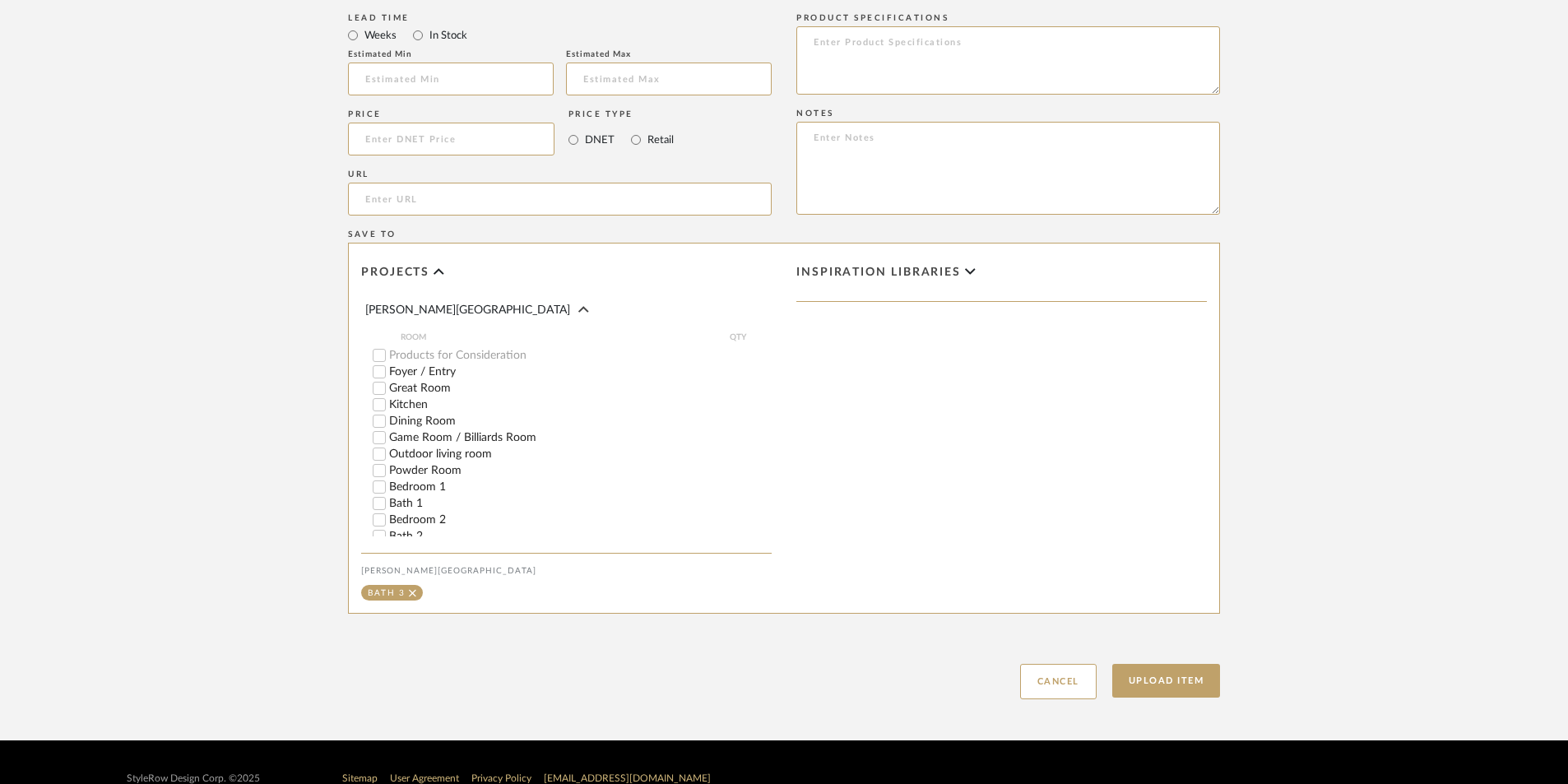 click on "Products for Consideration" 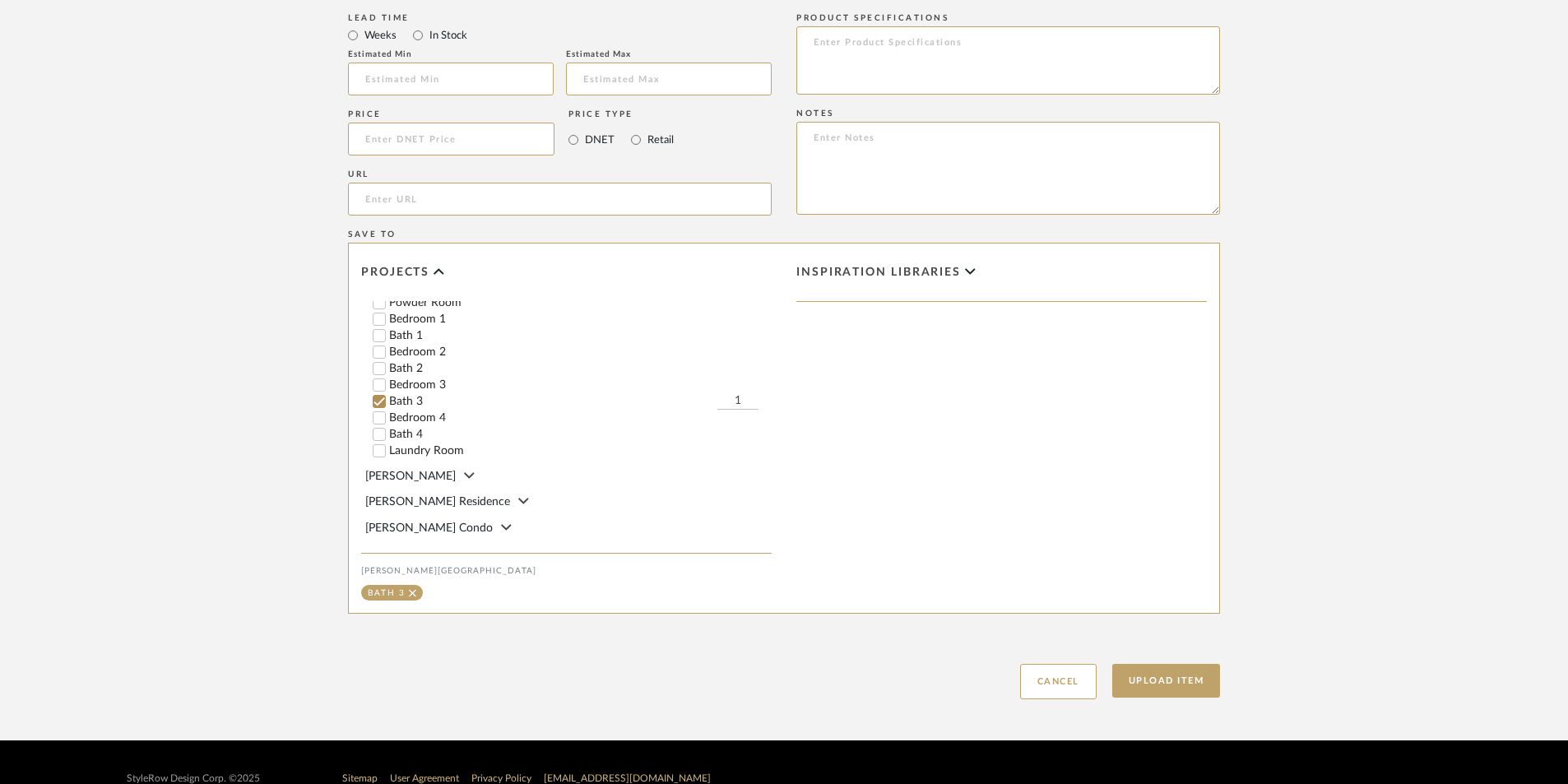 scroll, scrollTop: 159, scrollLeft: 0, axis: vertical 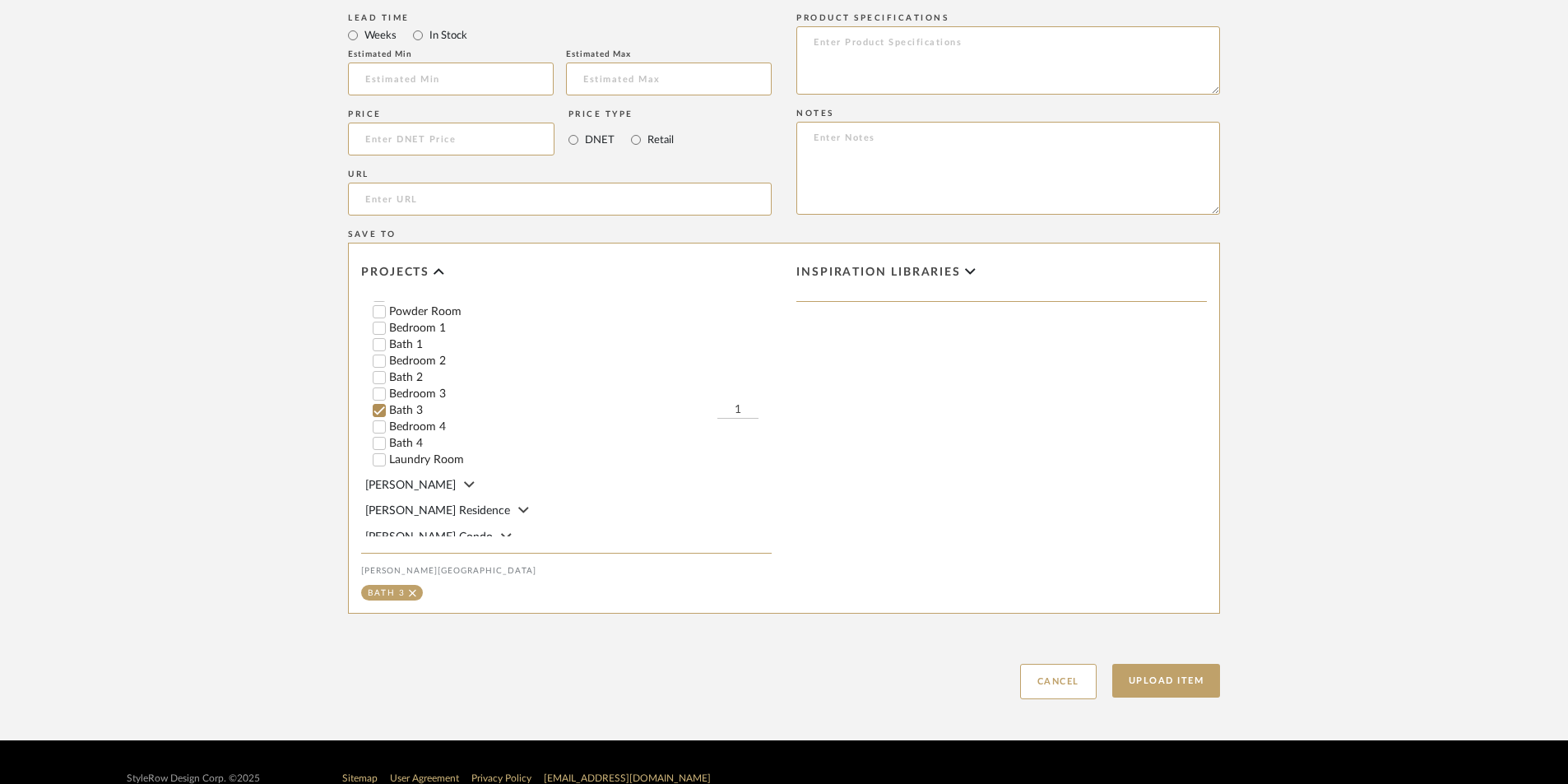 click on "Bath 3" at bounding box center (379, 411) 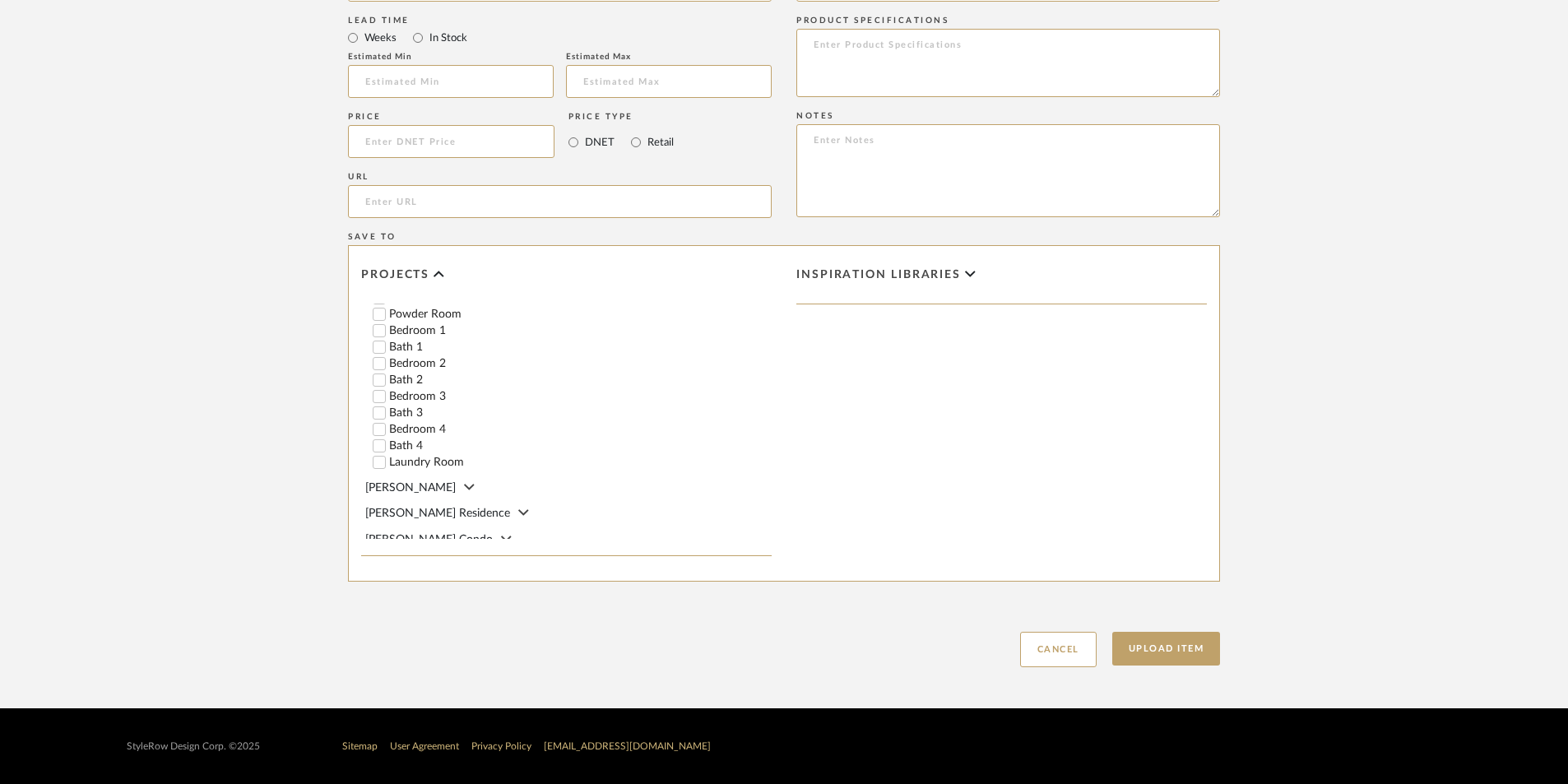 scroll, scrollTop: 1067, scrollLeft: 0, axis: vertical 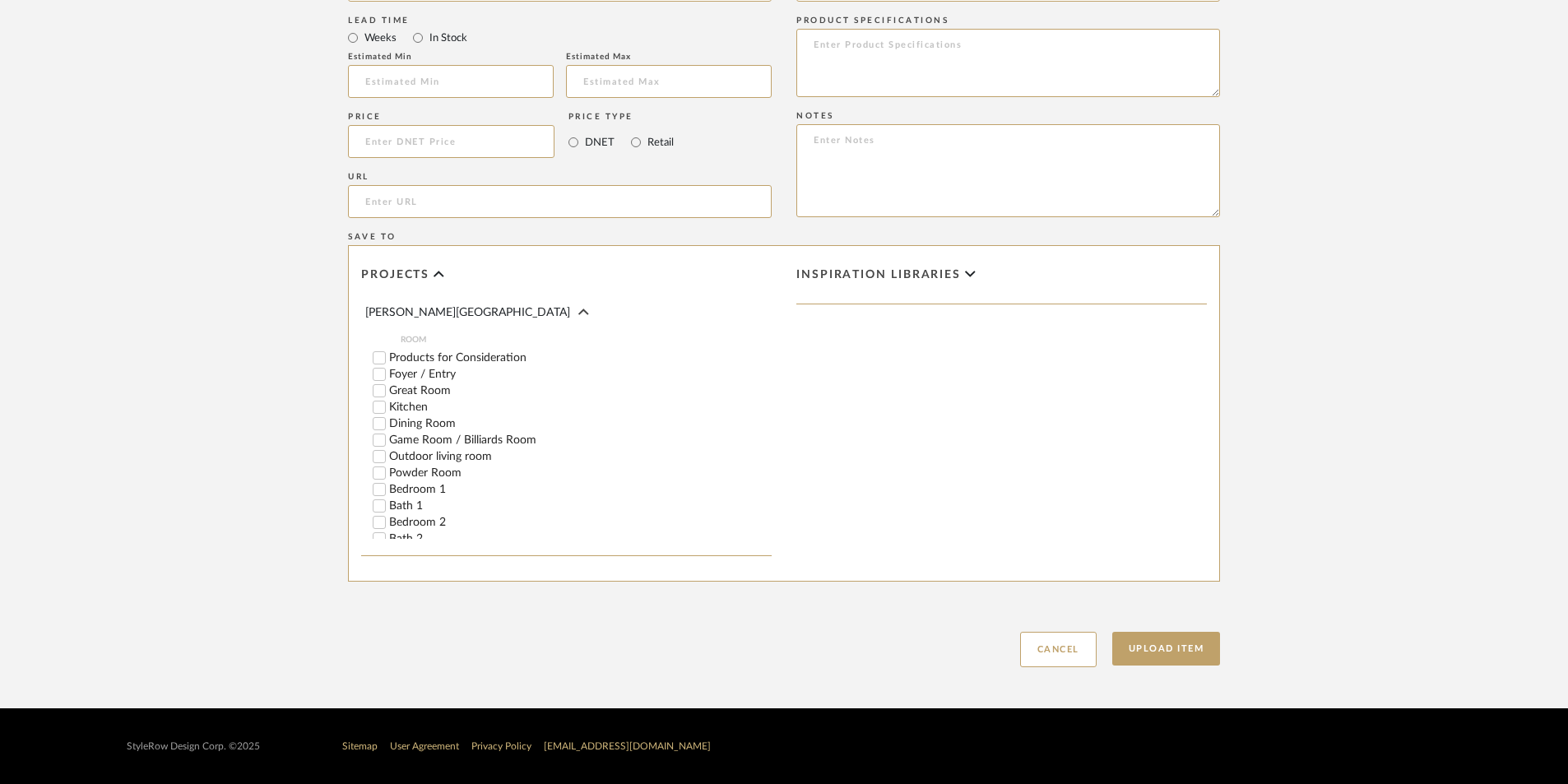 click on "Products for Consideration" at bounding box center (379, 358) 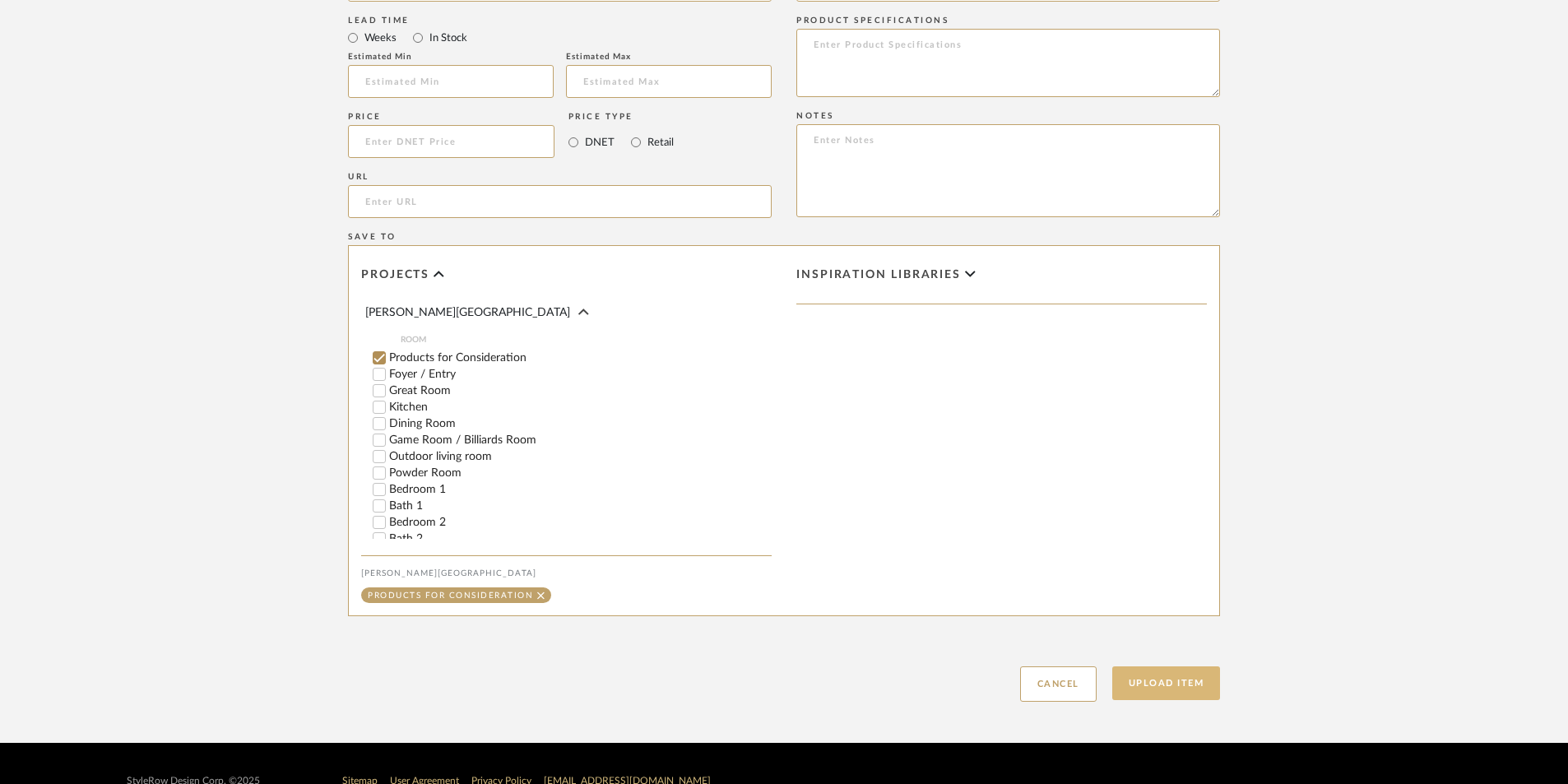 click on "Upload Item" 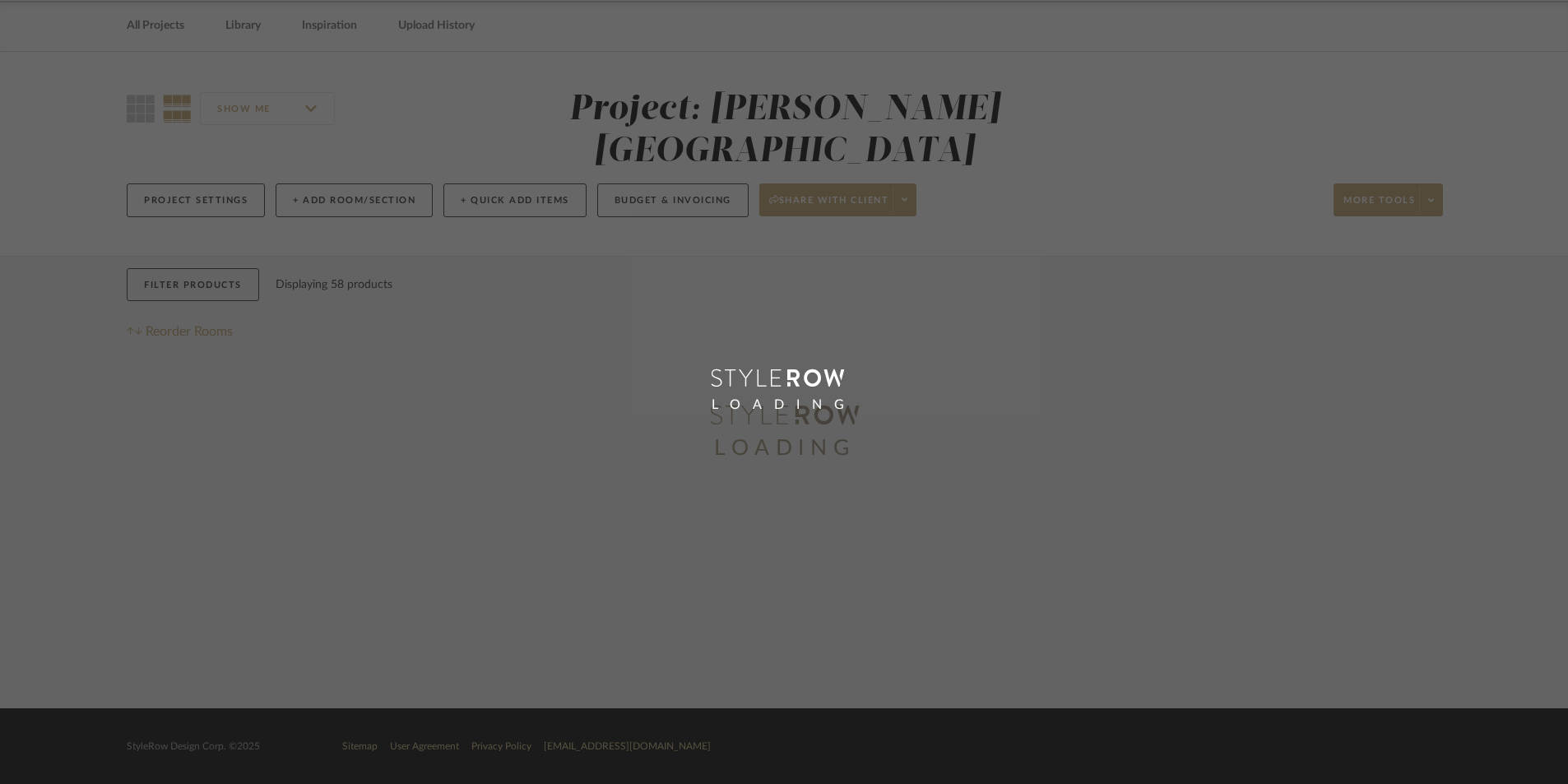 scroll, scrollTop: 0, scrollLeft: 0, axis: both 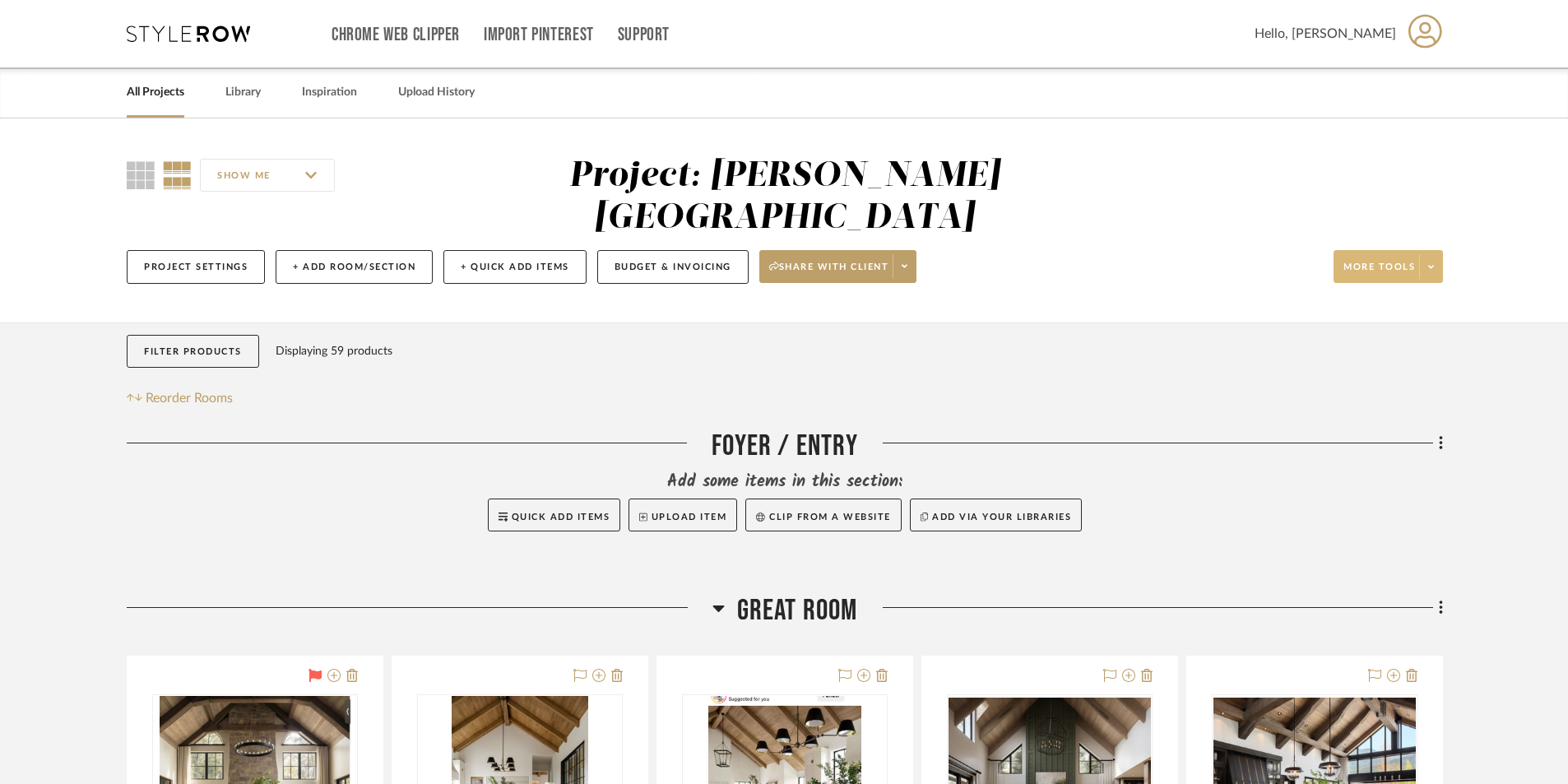 click 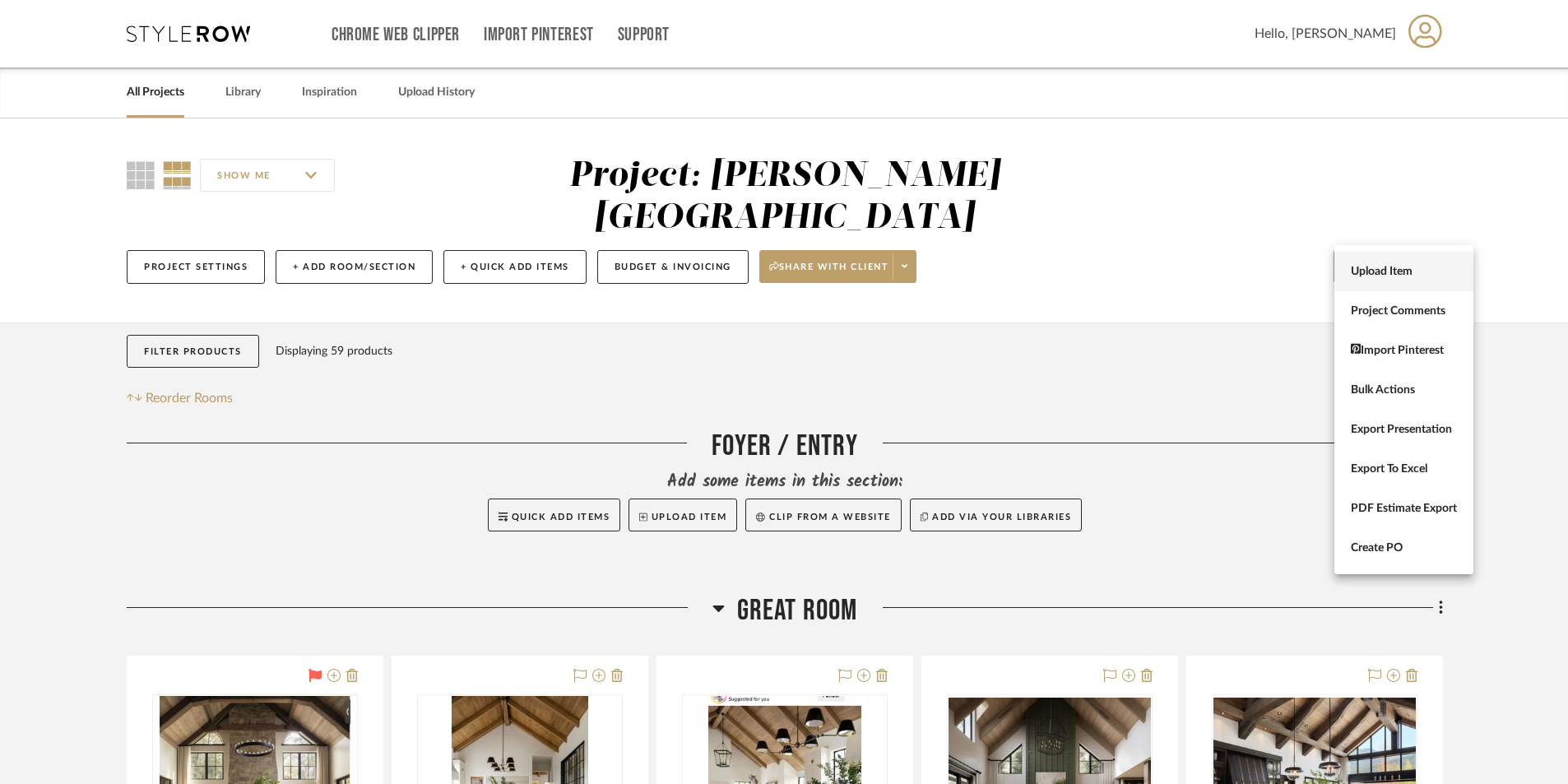 click on "Upload Item" at bounding box center (1403, 271) 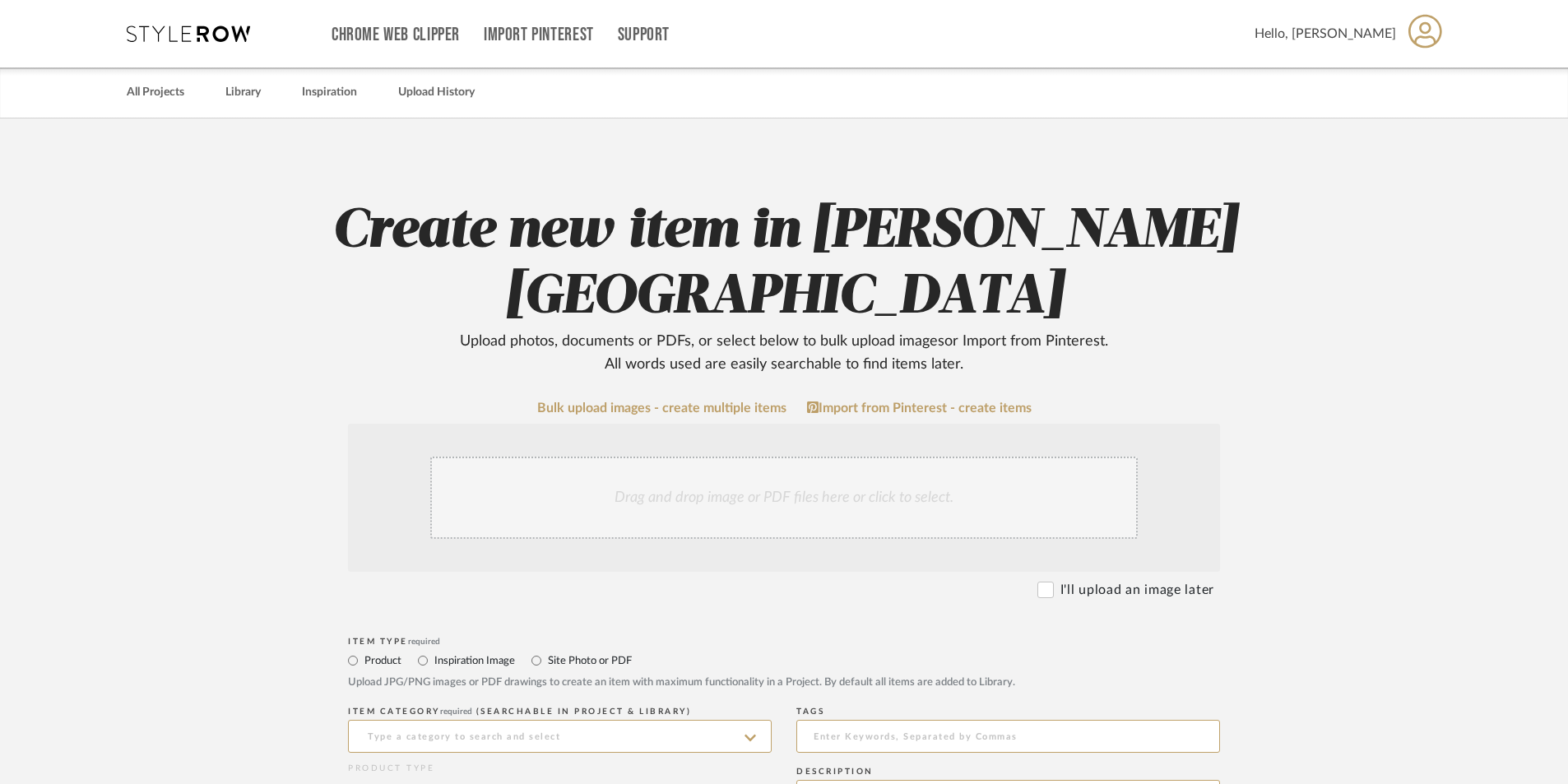 click on "Drag and drop image or PDF files here or click to select." 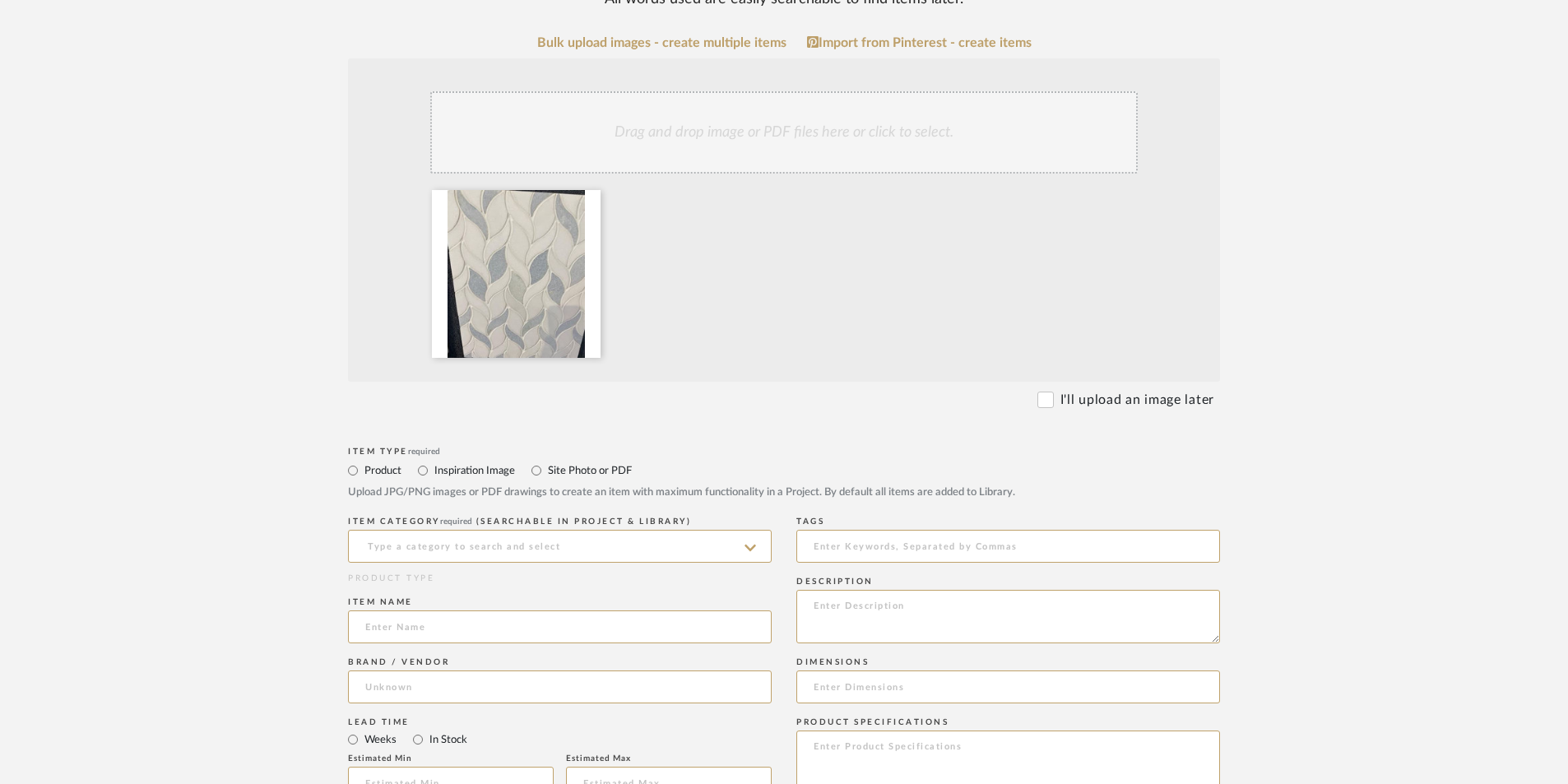 scroll, scrollTop: 411, scrollLeft: 0, axis: vertical 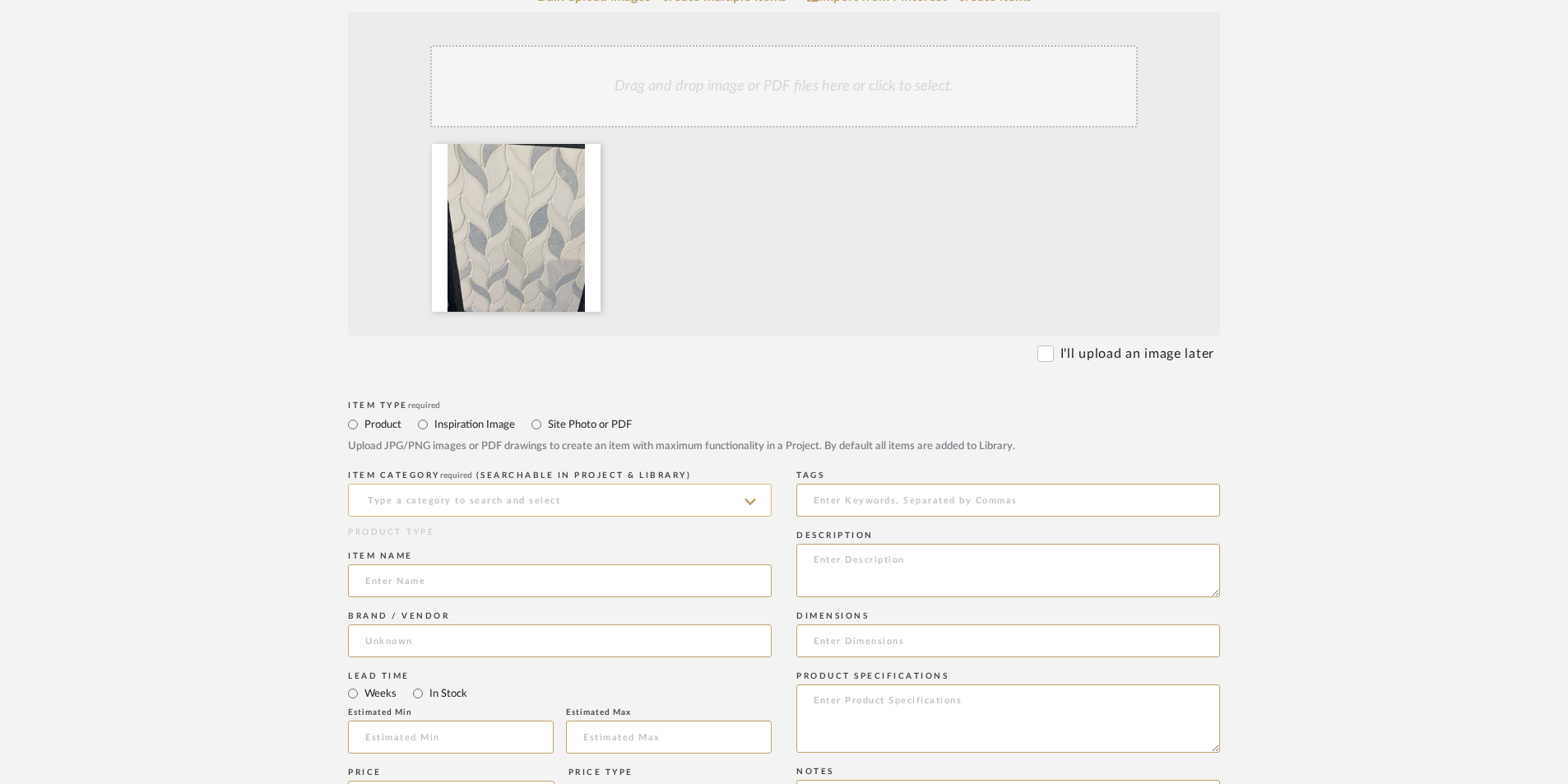 click 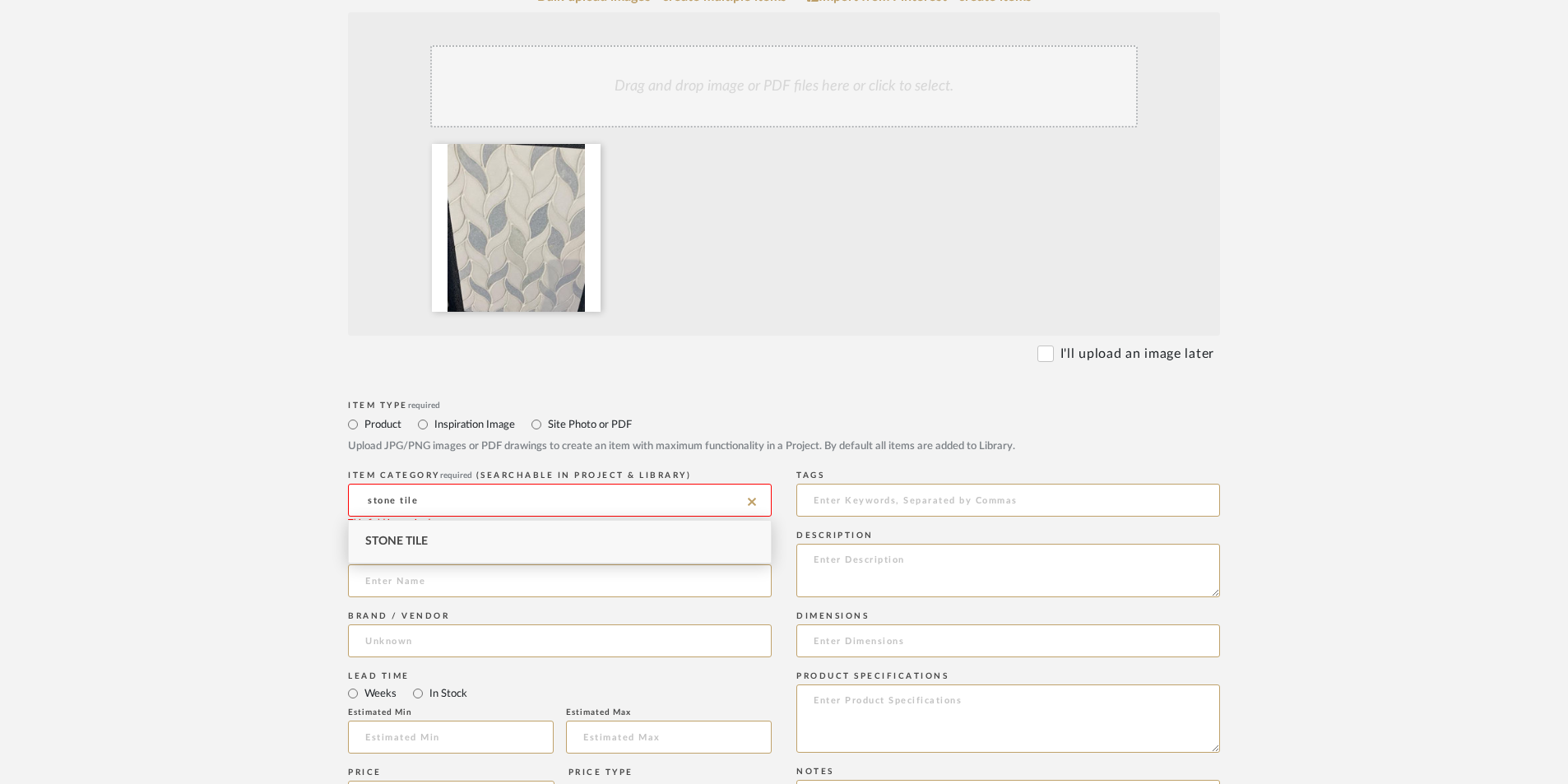 click on "Stone Tile" at bounding box center [397, 541] 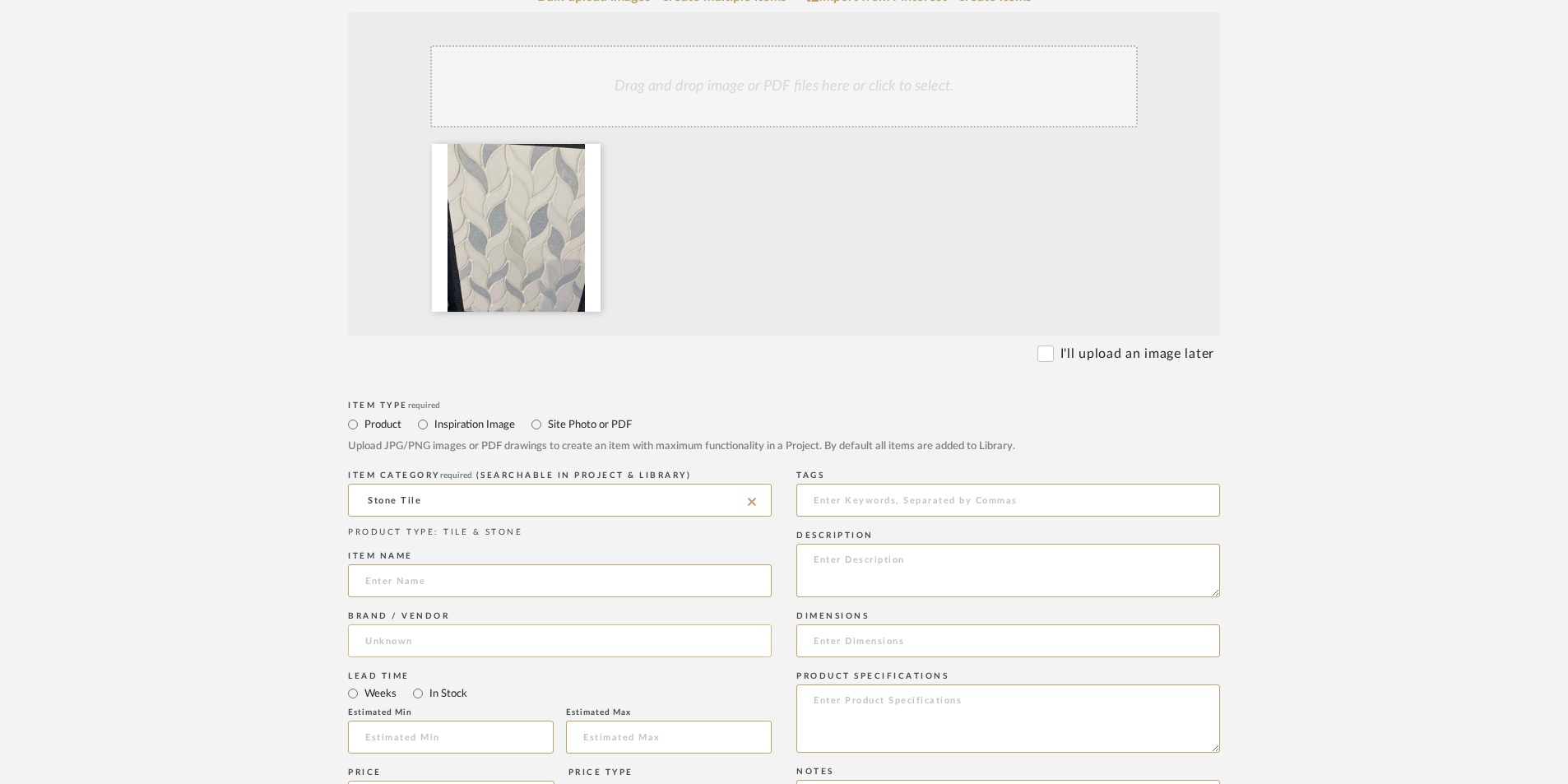 click 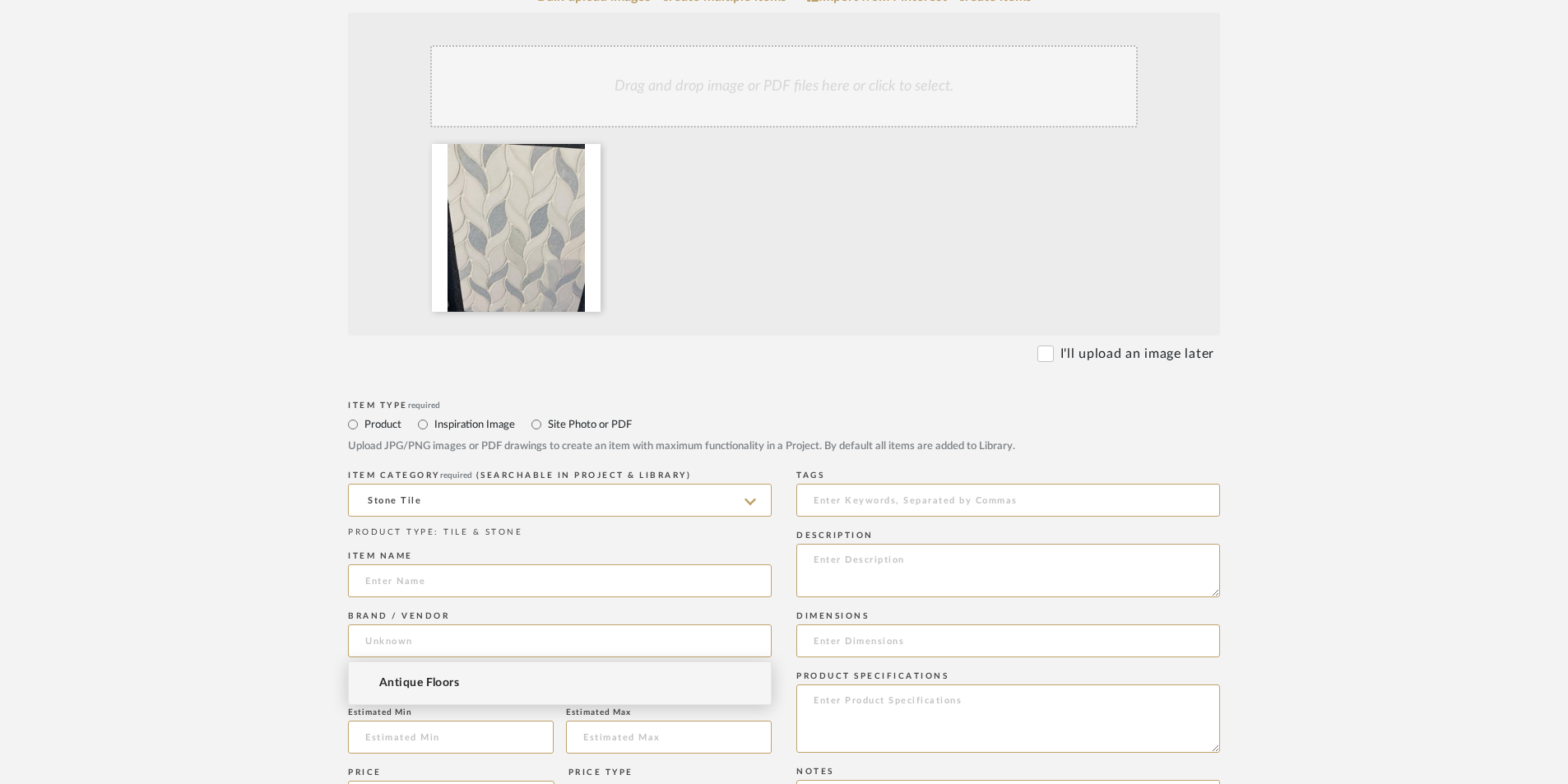 click on "Antique Floors" at bounding box center (419, 683) 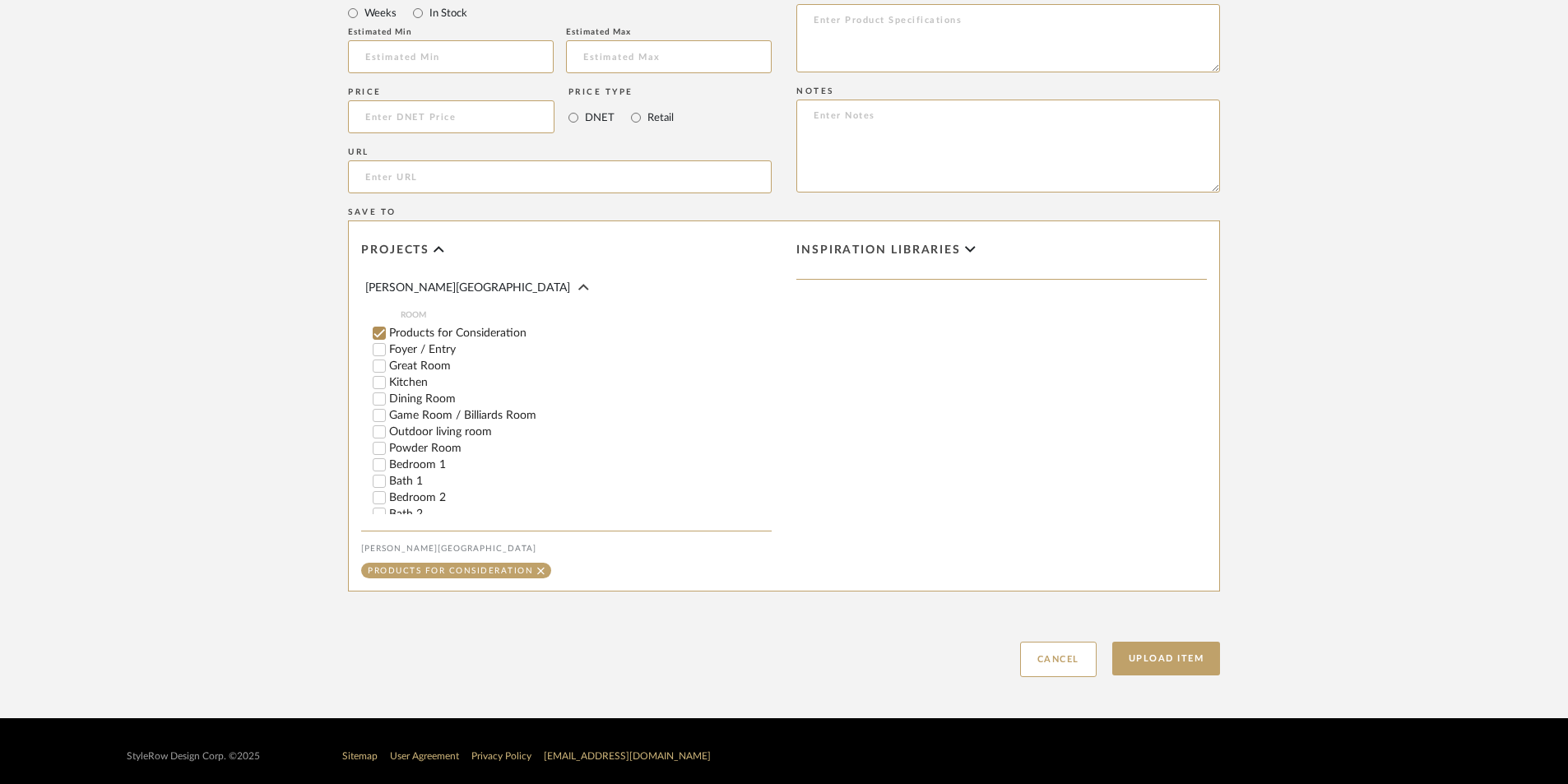 scroll, scrollTop: 1102, scrollLeft: 0, axis: vertical 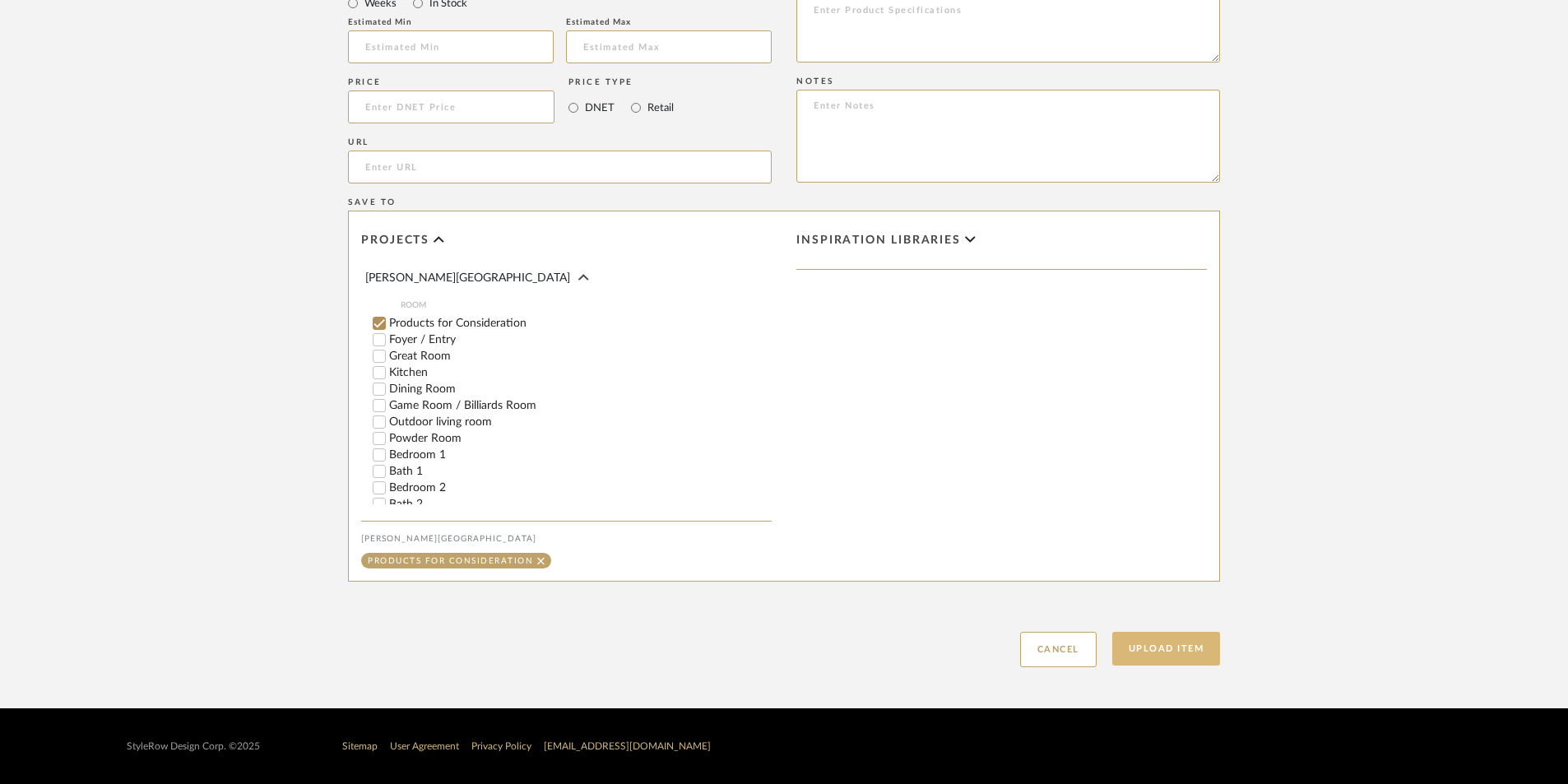 click on "Upload Item" 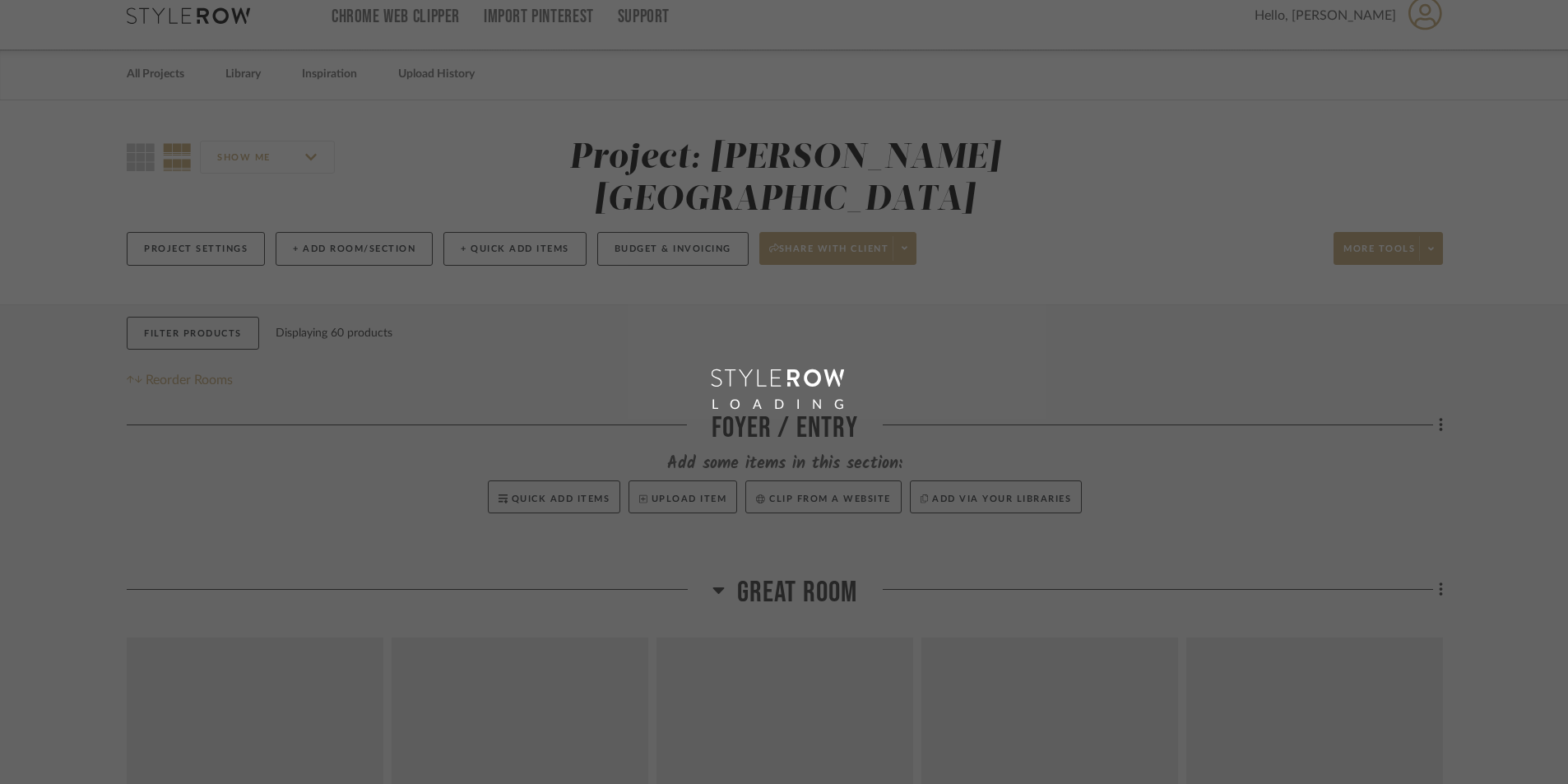 scroll, scrollTop: 0, scrollLeft: 0, axis: both 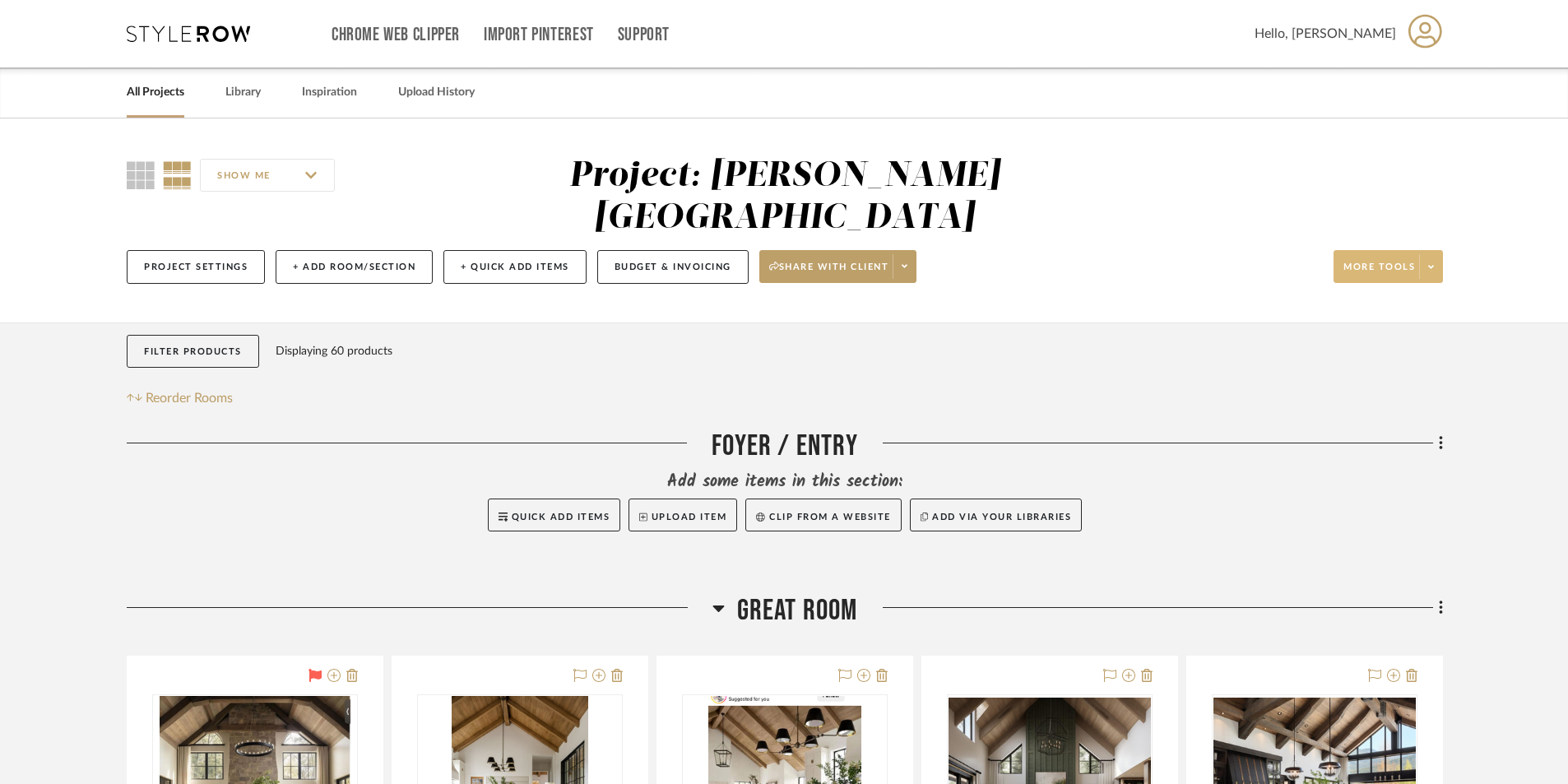 click 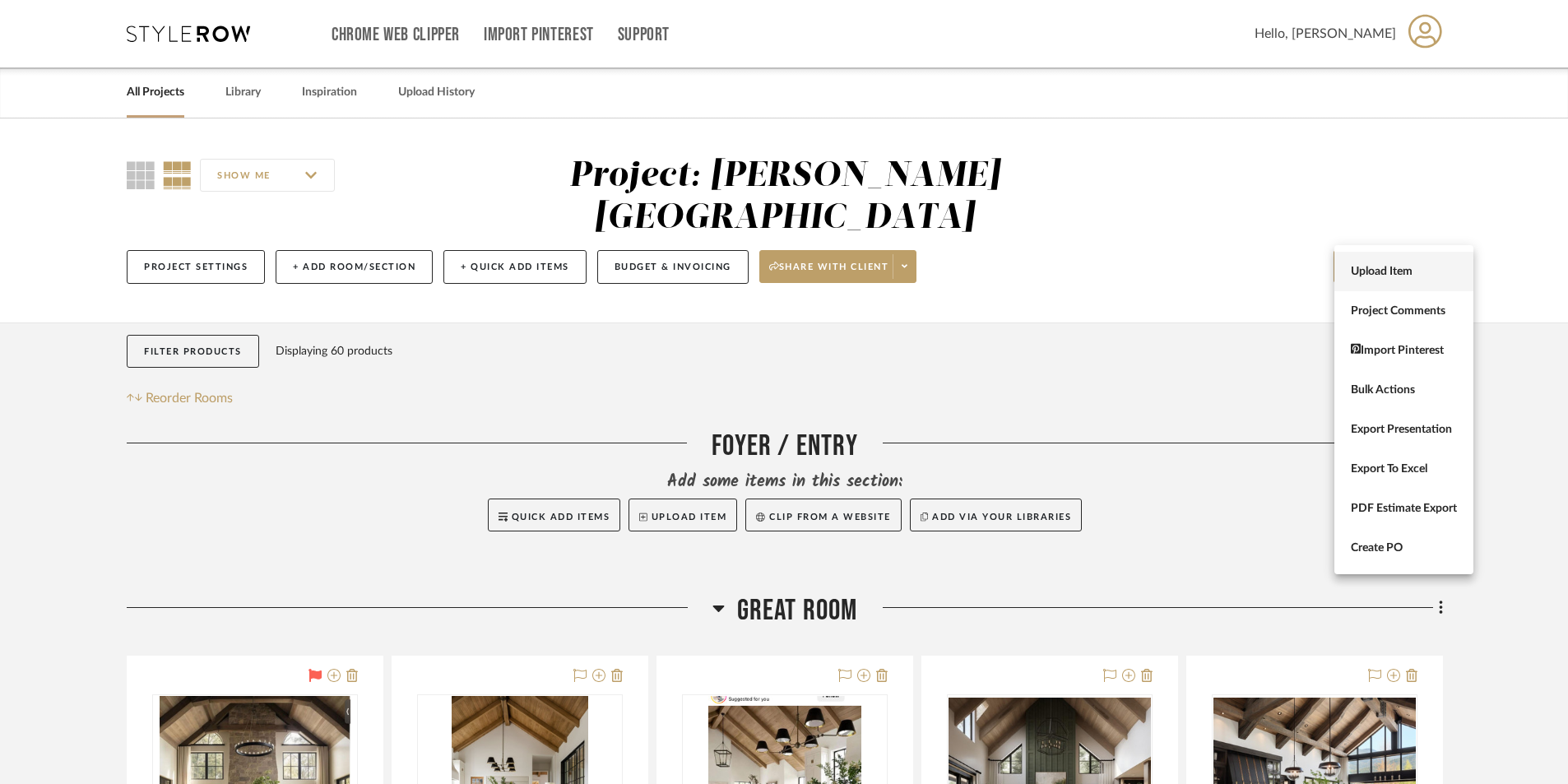 click on "Upload Item" at bounding box center [1403, 271] 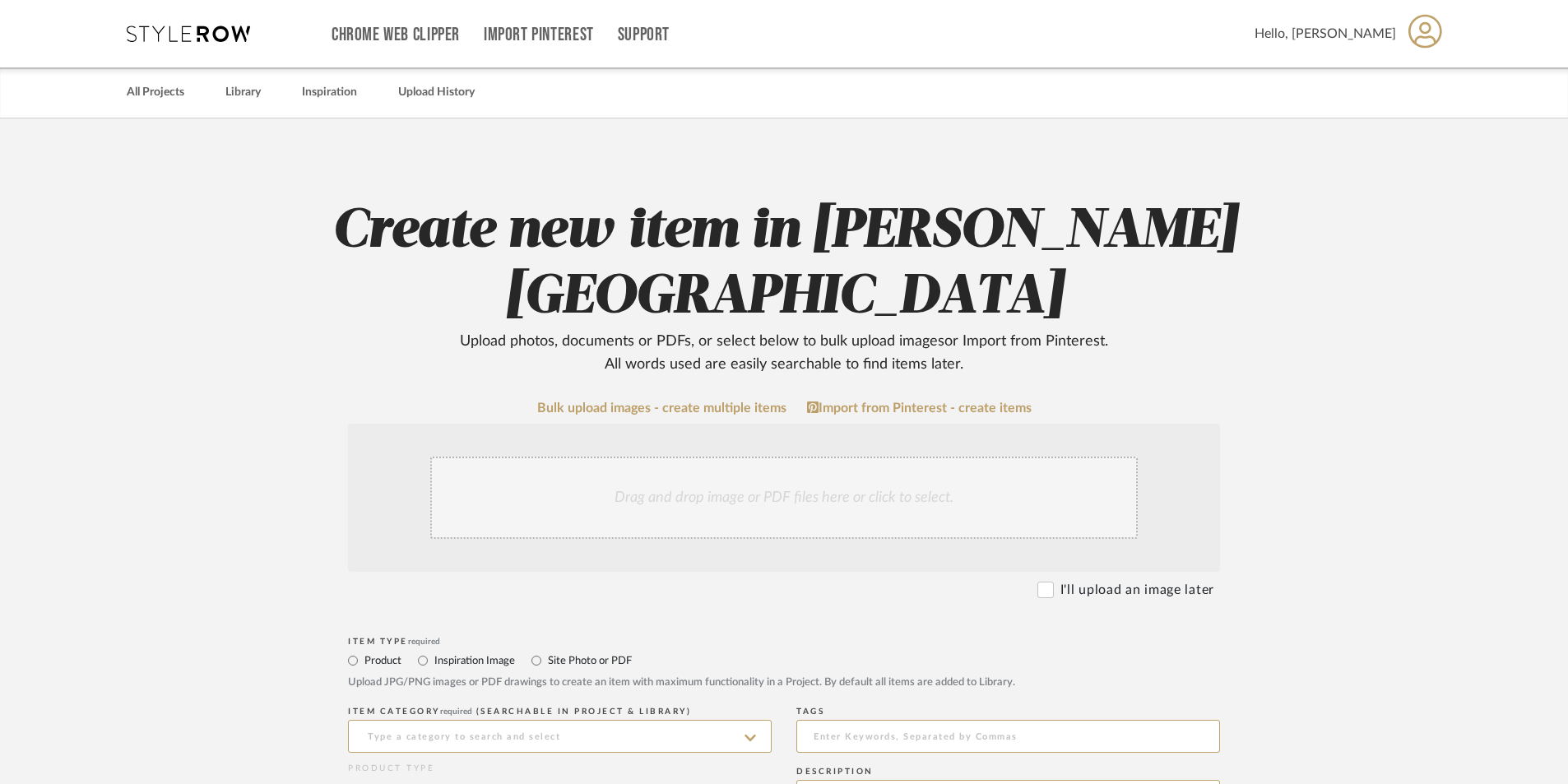 click on "Drag and drop image or PDF files here or click to select." 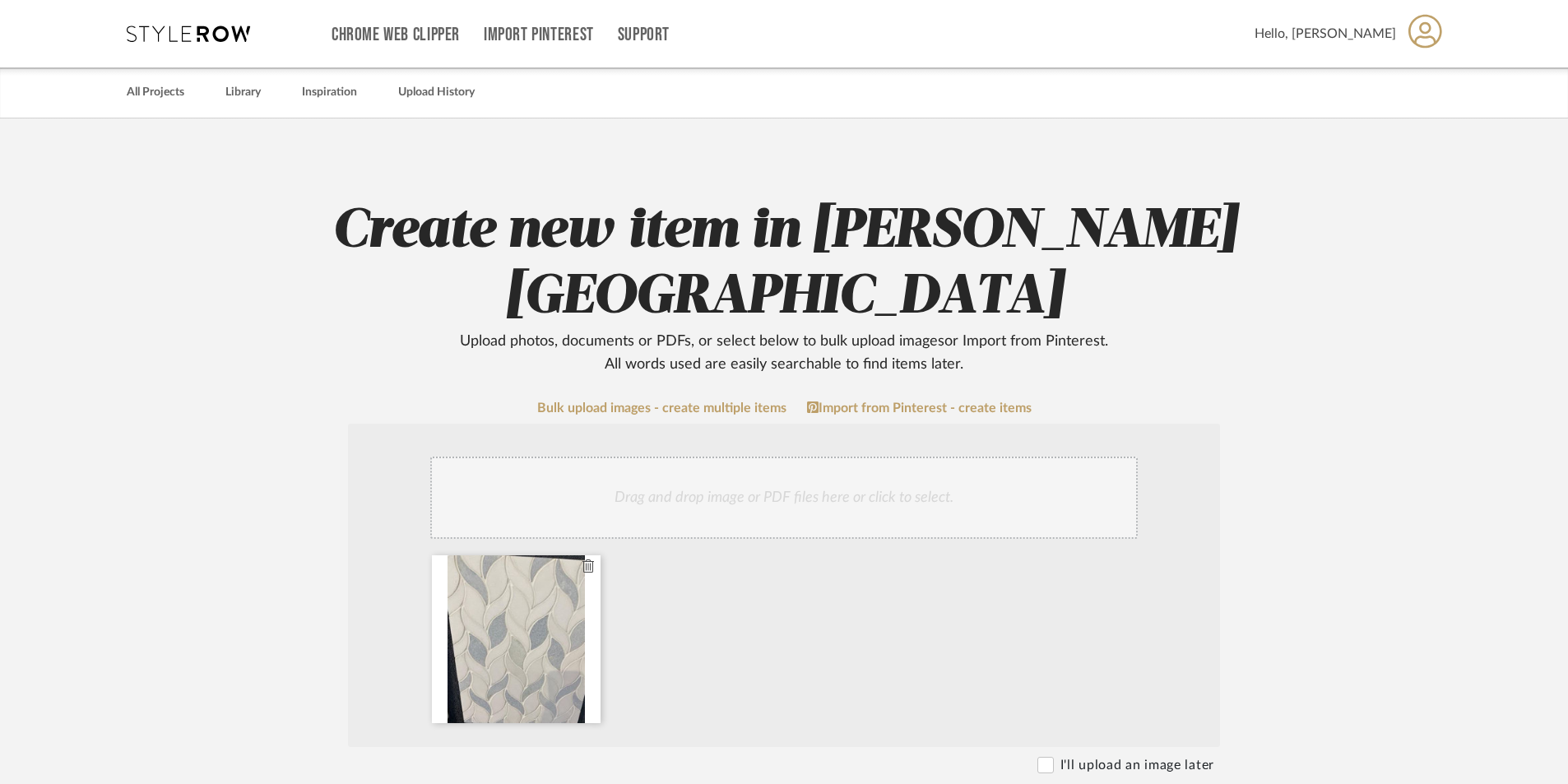 click 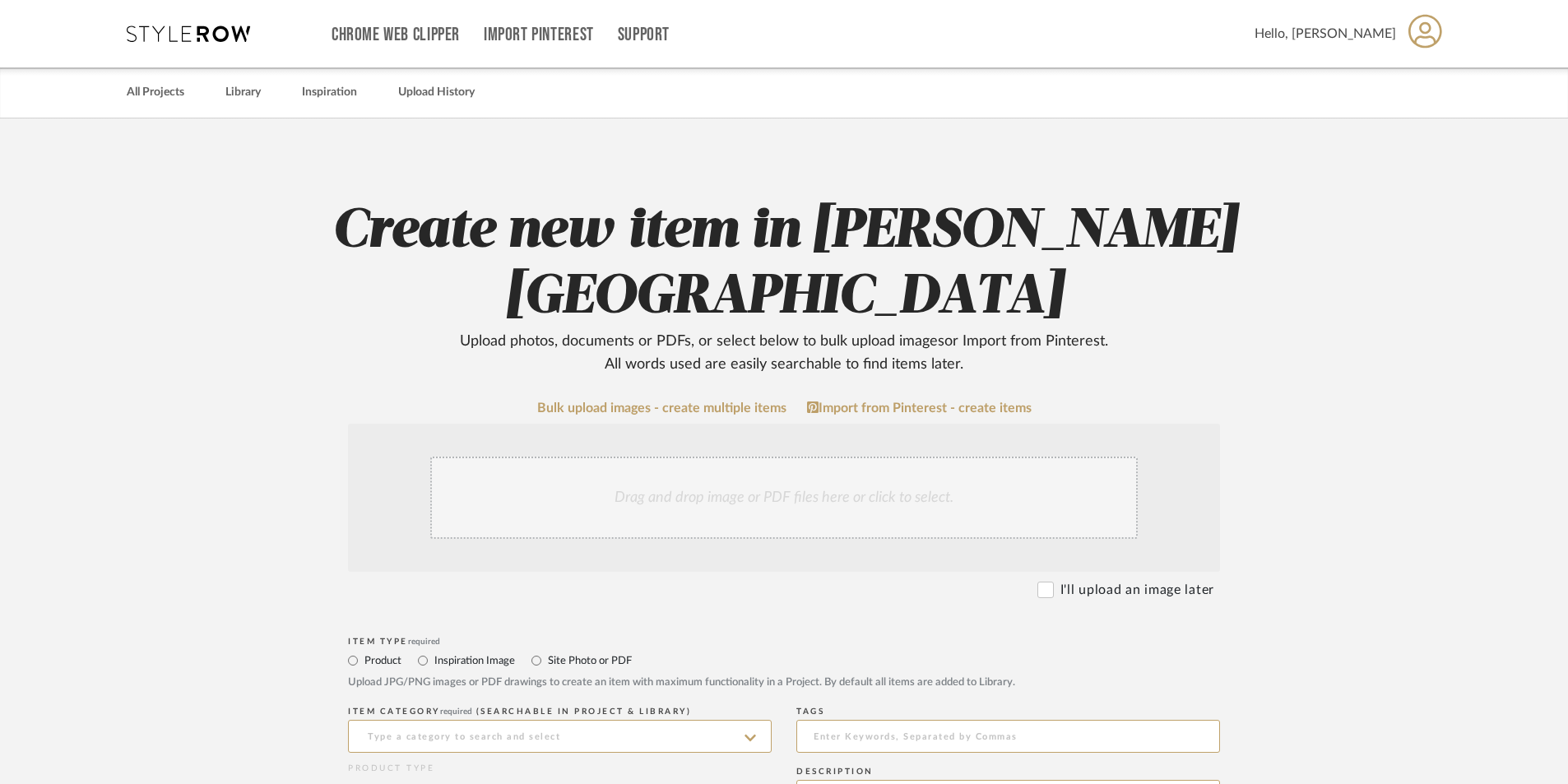 click on "Drag and drop image or PDF files here or click to select." 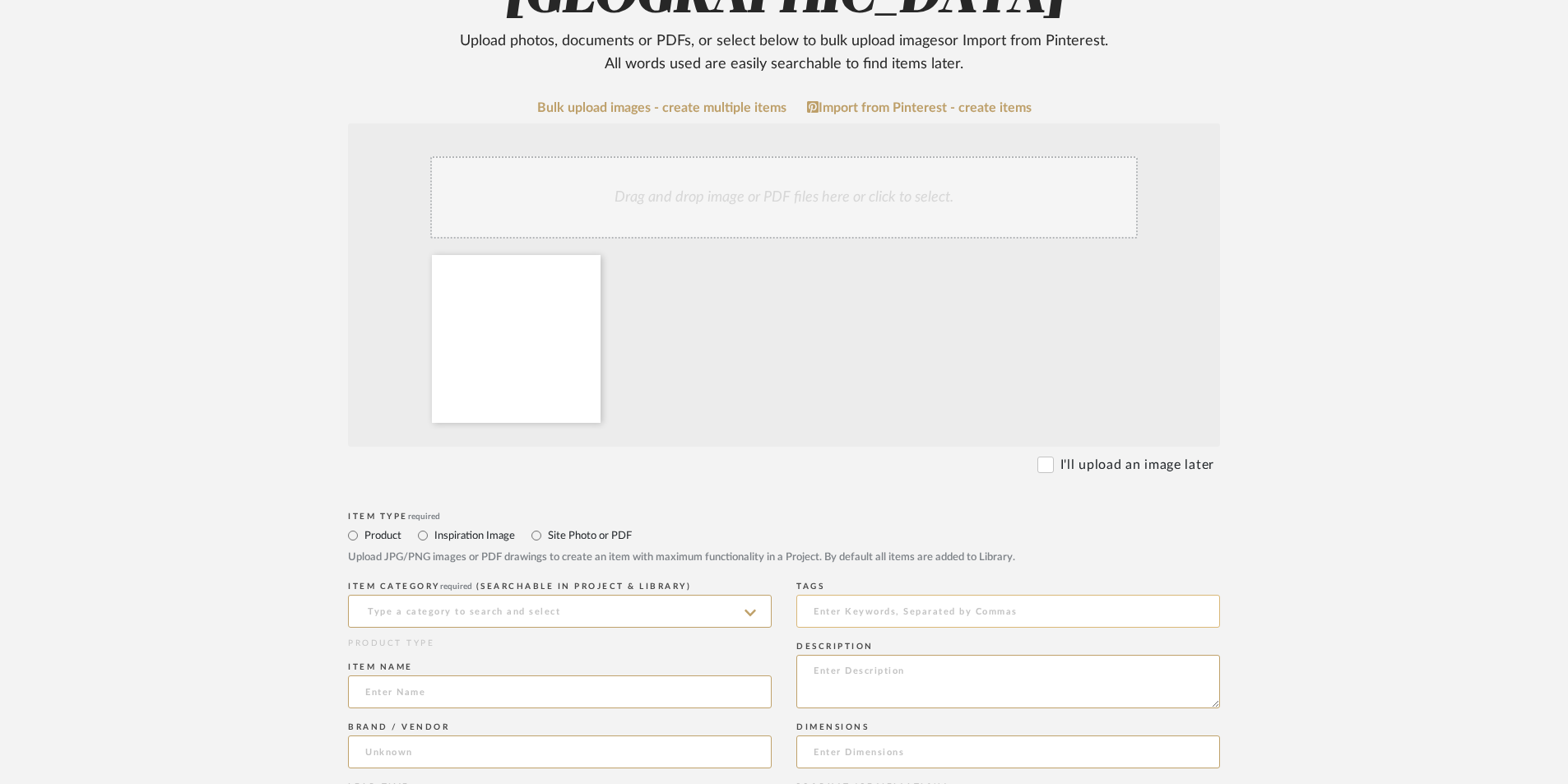 scroll, scrollTop: 329, scrollLeft: 0, axis: vertical 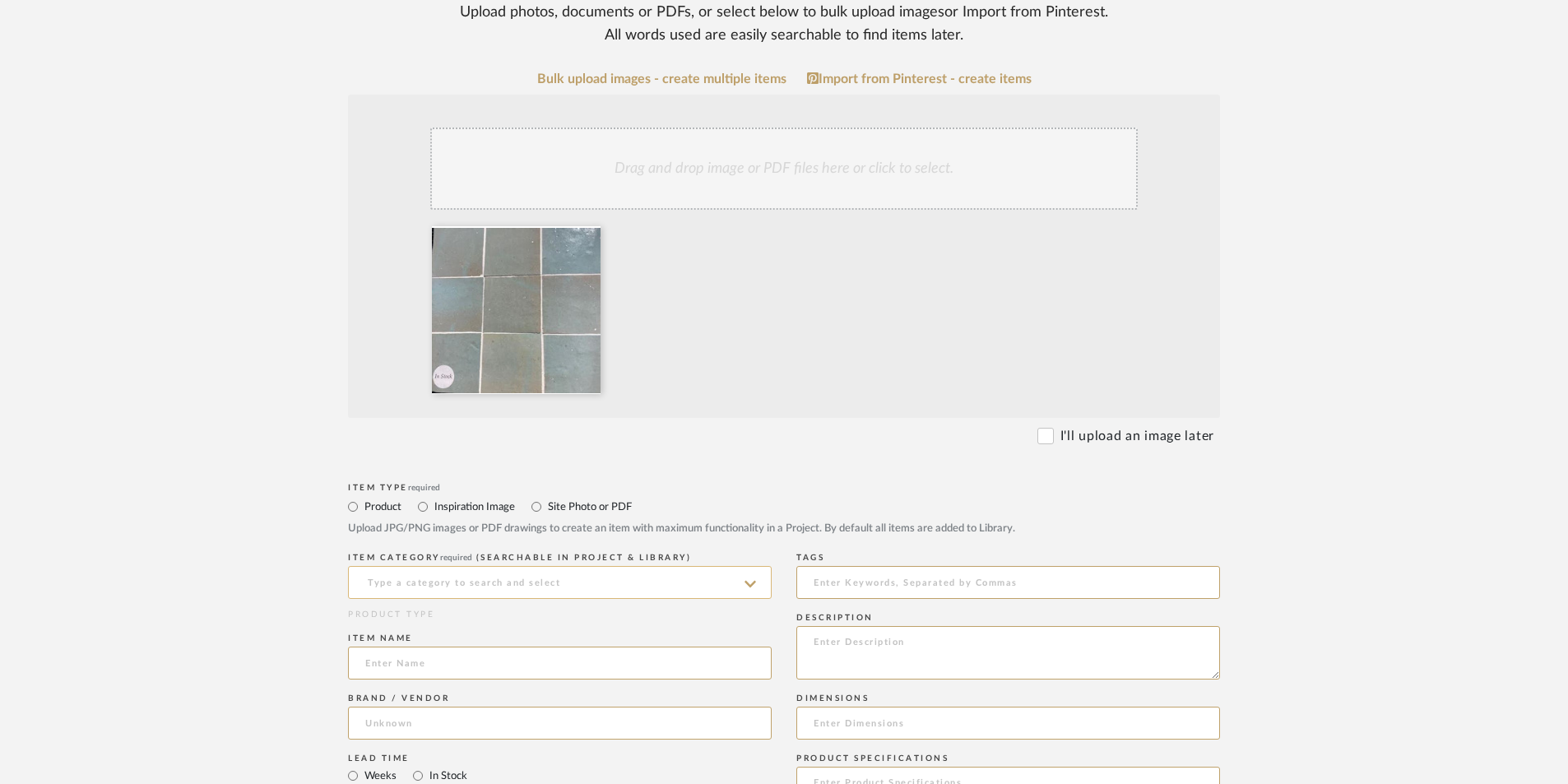 click 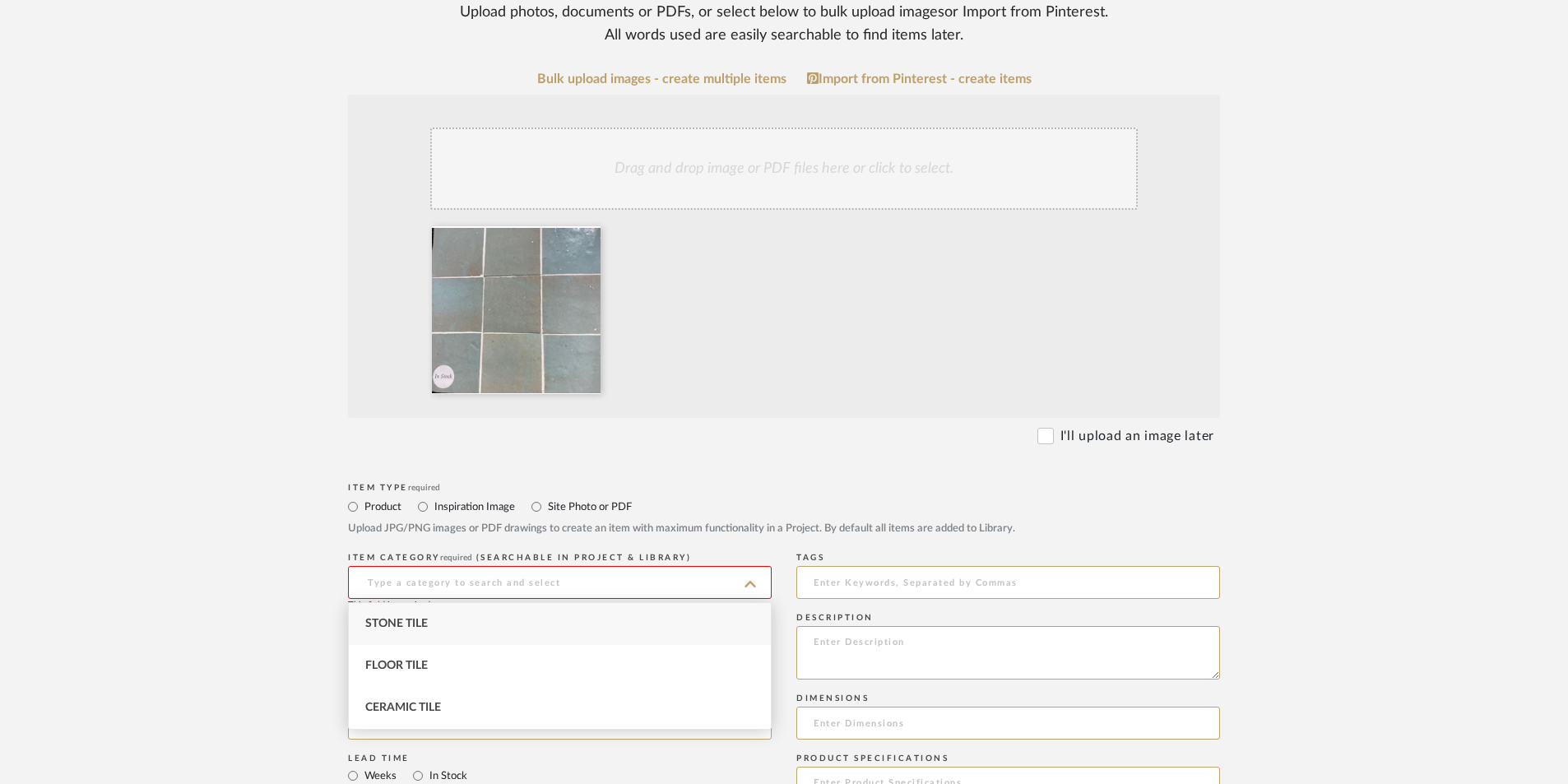 drag, startPoint x: 438, startPoint y: 705, endPoint x: 440, endPoint y: 696, distance: 9.21954 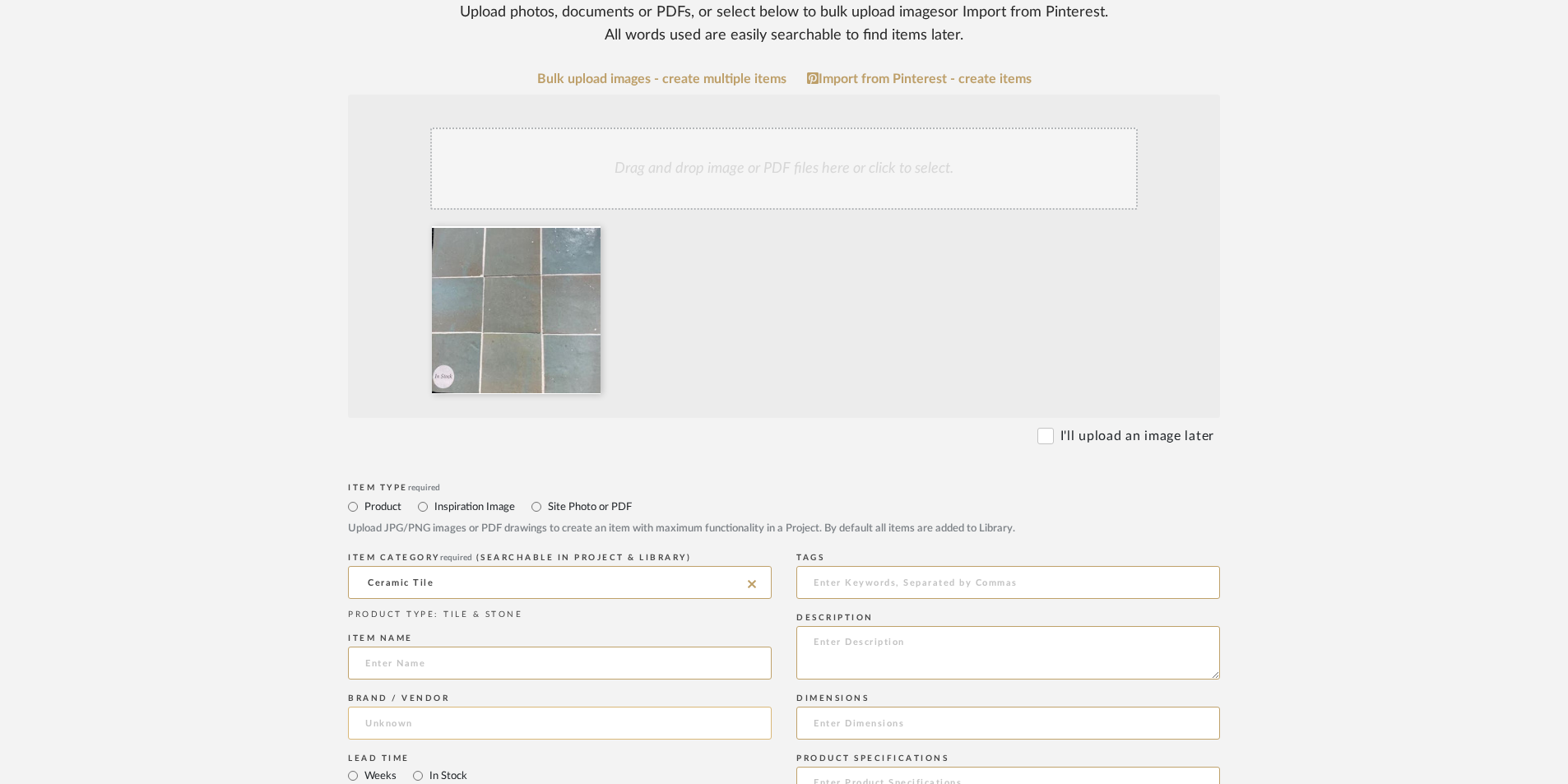 click 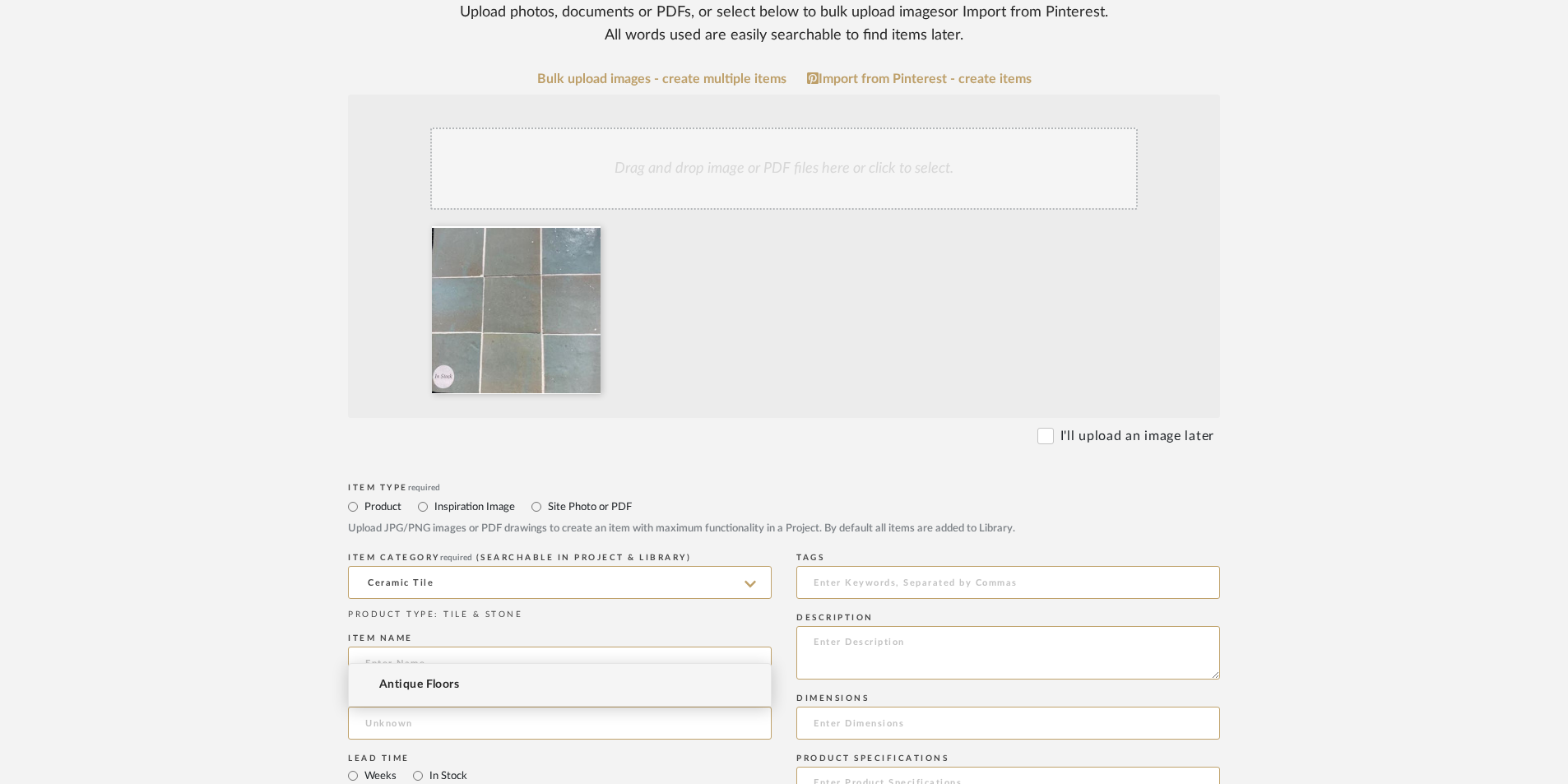 click on "Antique Floors" at bounding box center (419, 684) 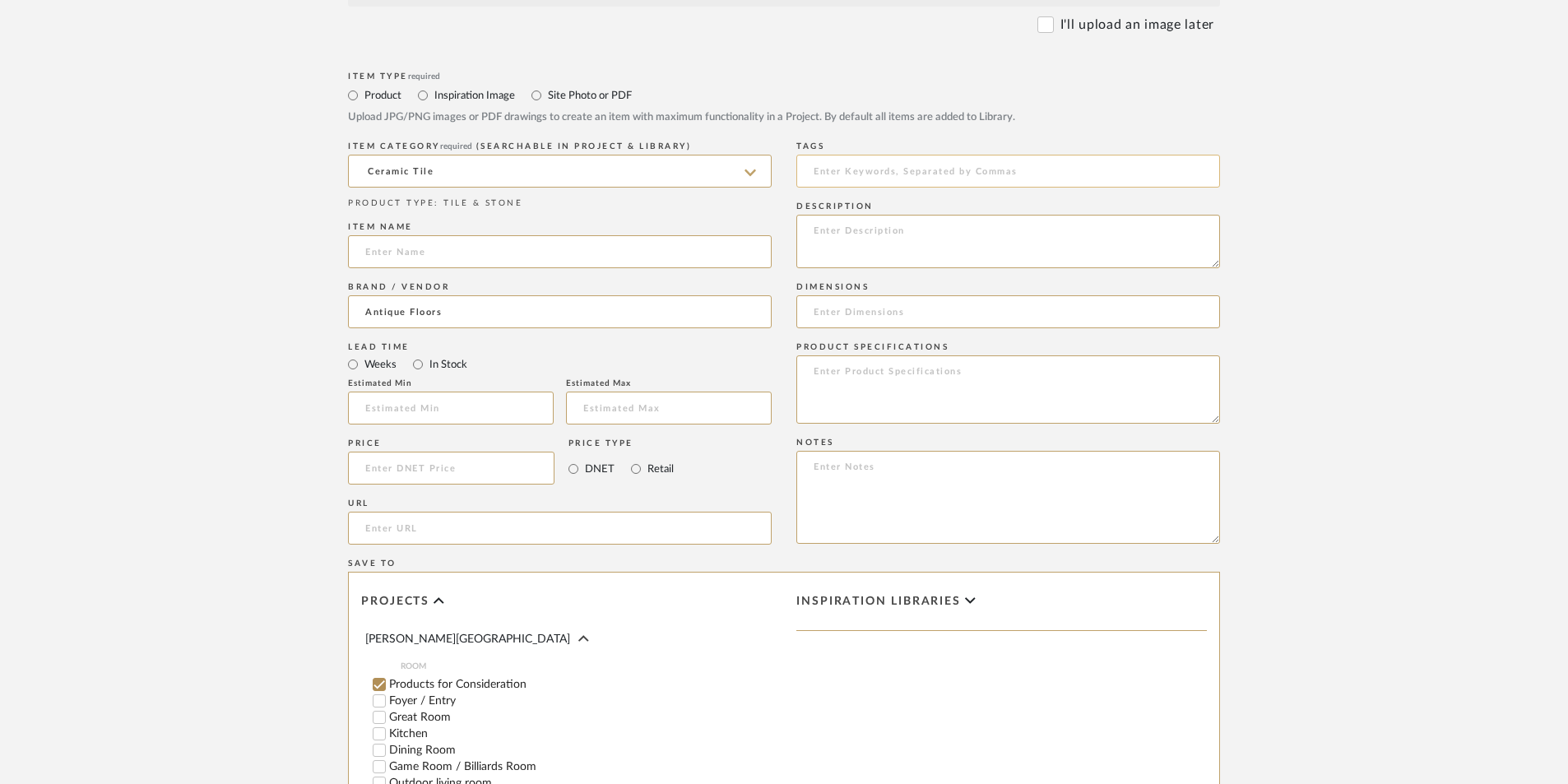 scroll, scrollTop: 1102, scrollLeft: 0, axis: vertical 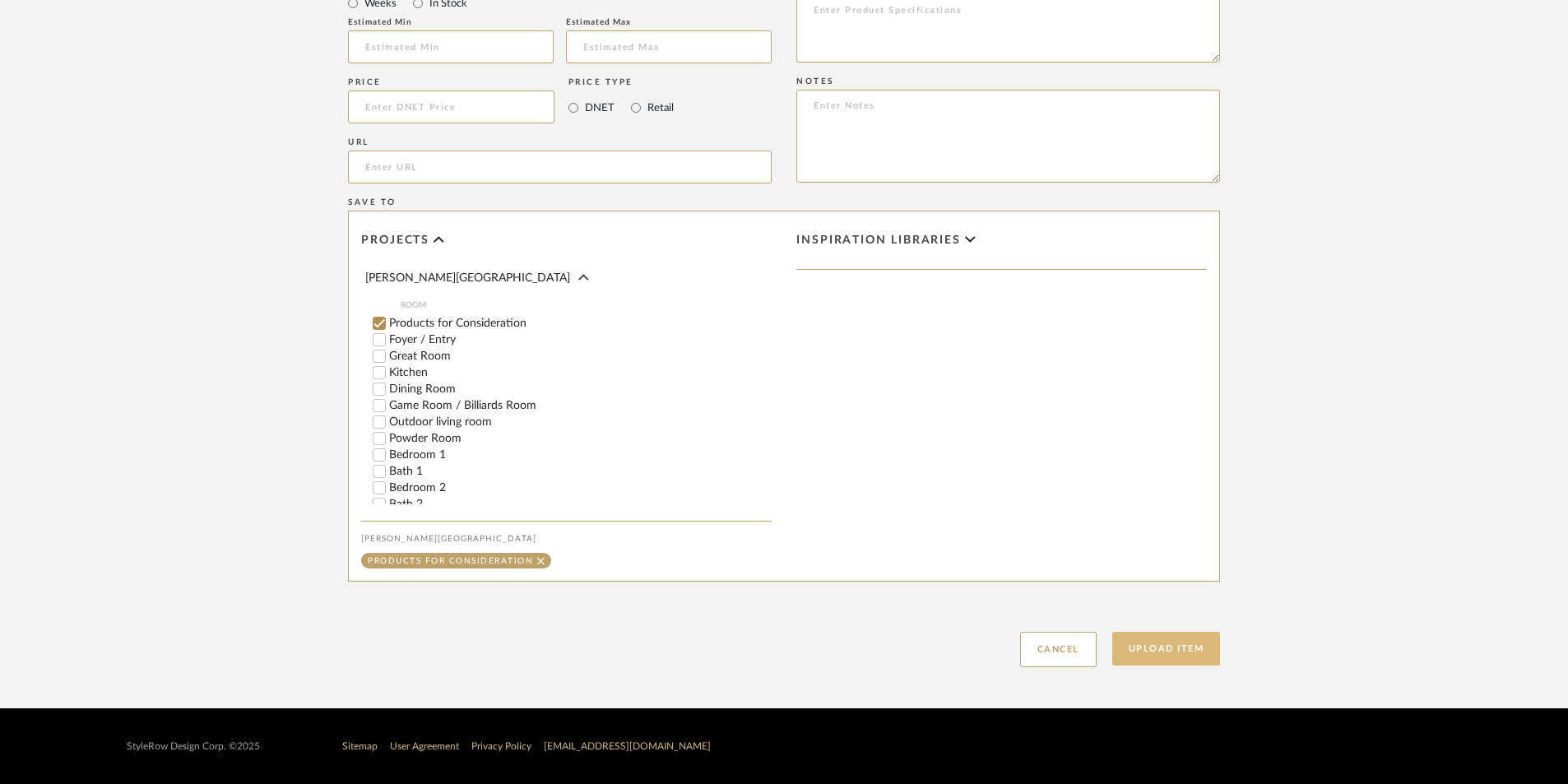 click on "Upload Item" 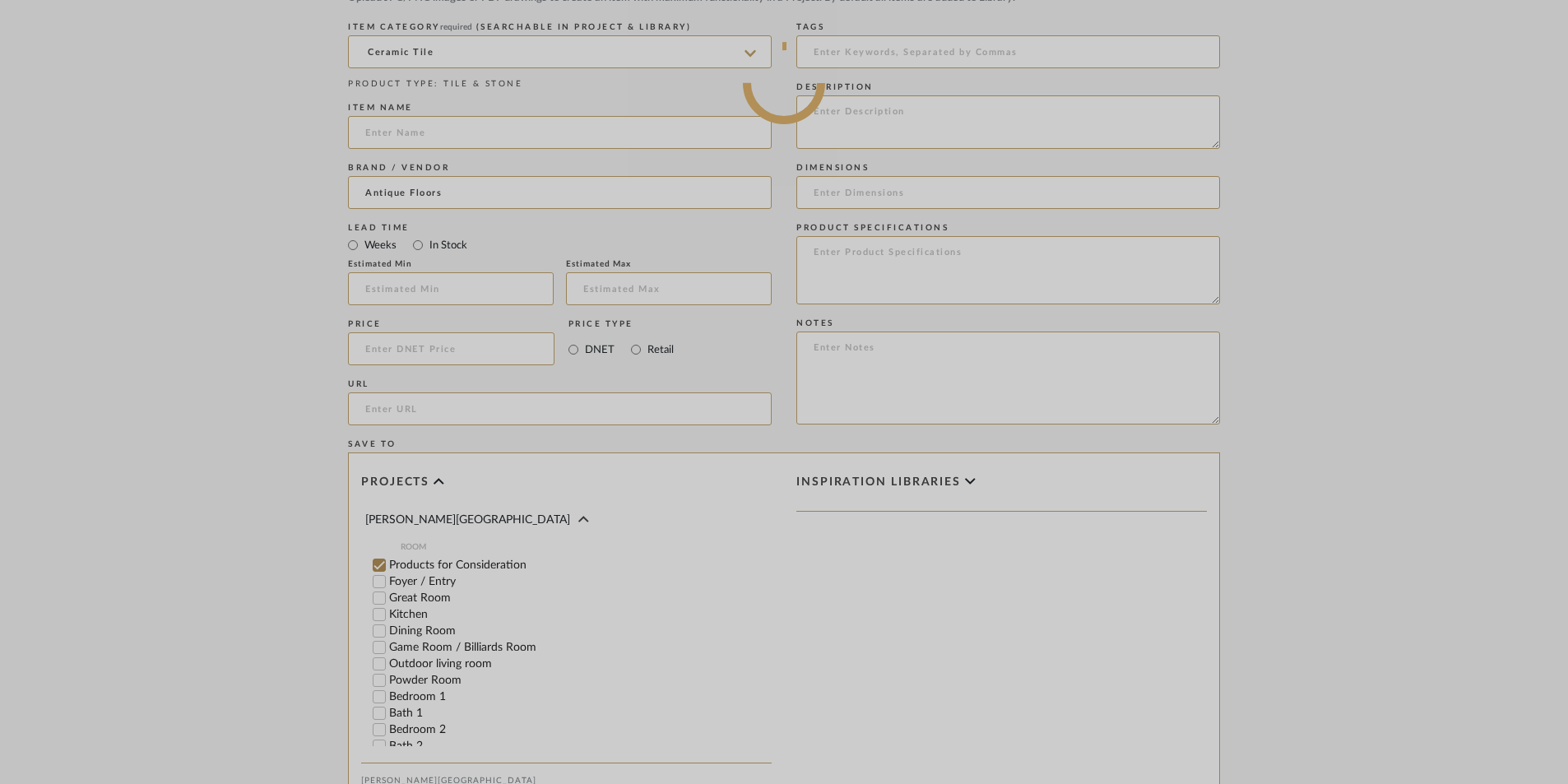 scroll, scrollTop: 855, scrollLeft: 0, axis: vertical 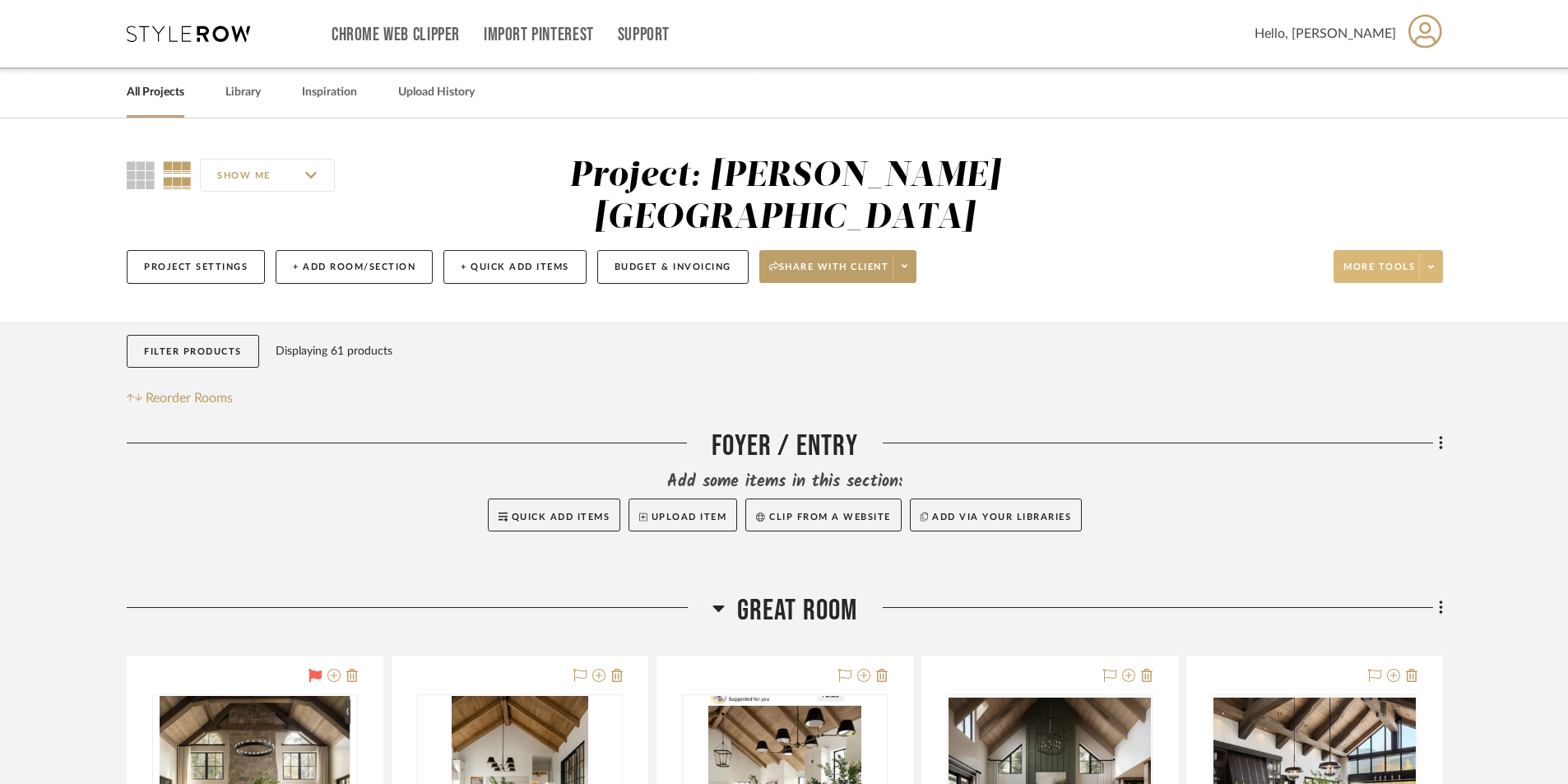 click 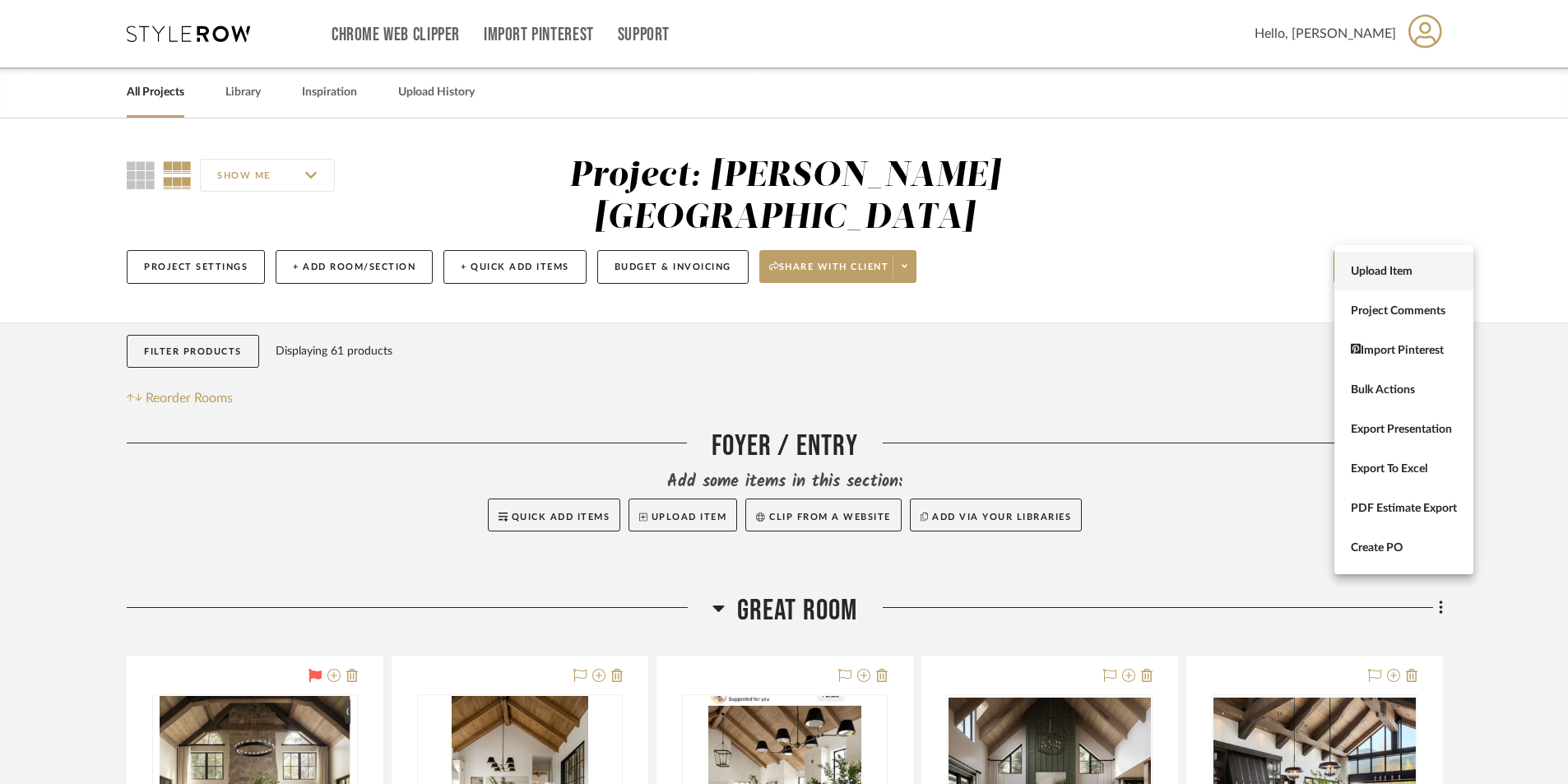 click on "Upload Item" at bounding box center (1403, 271) 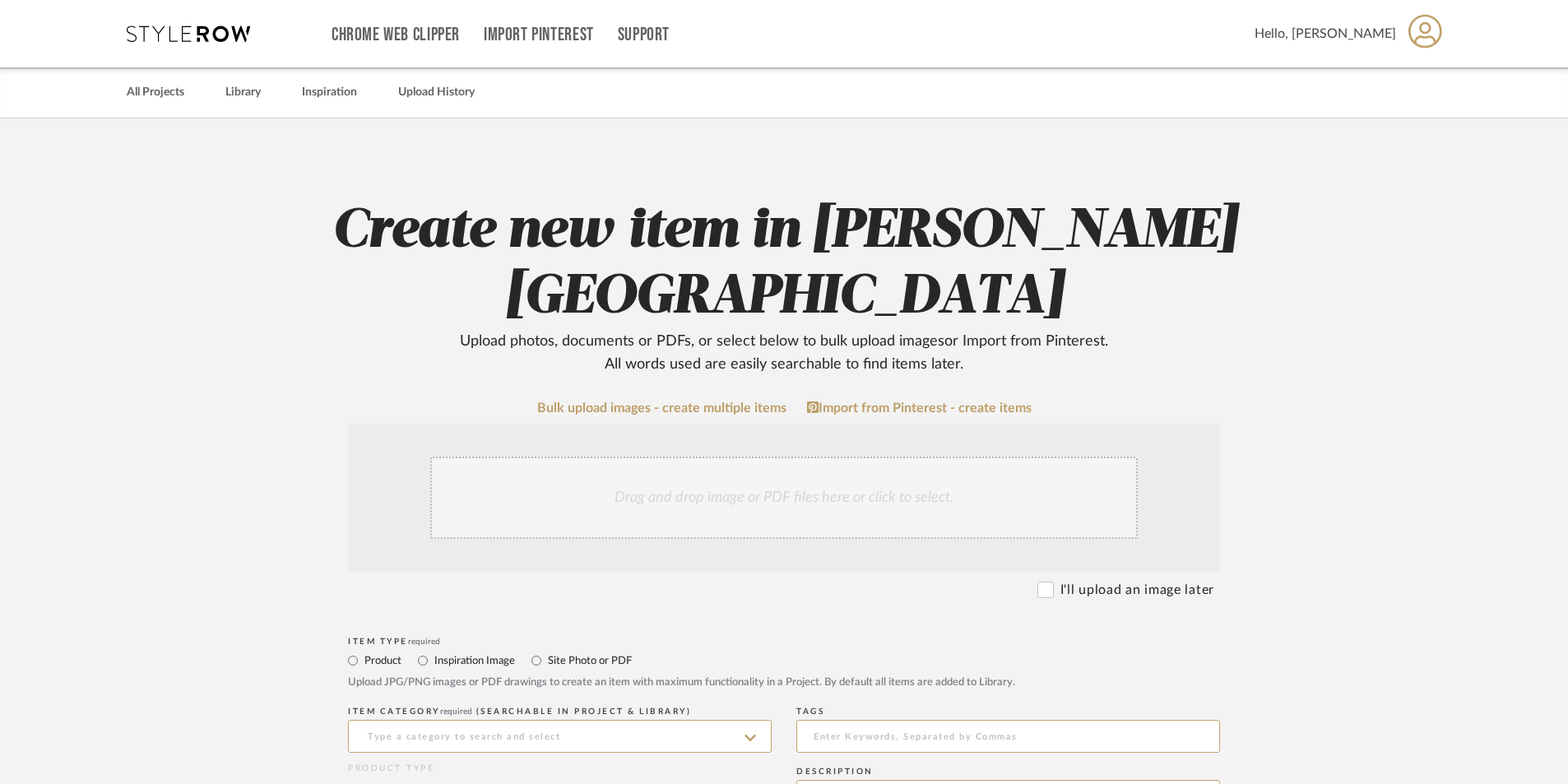 click on "Drag and drop image or PDF files here or click to select." 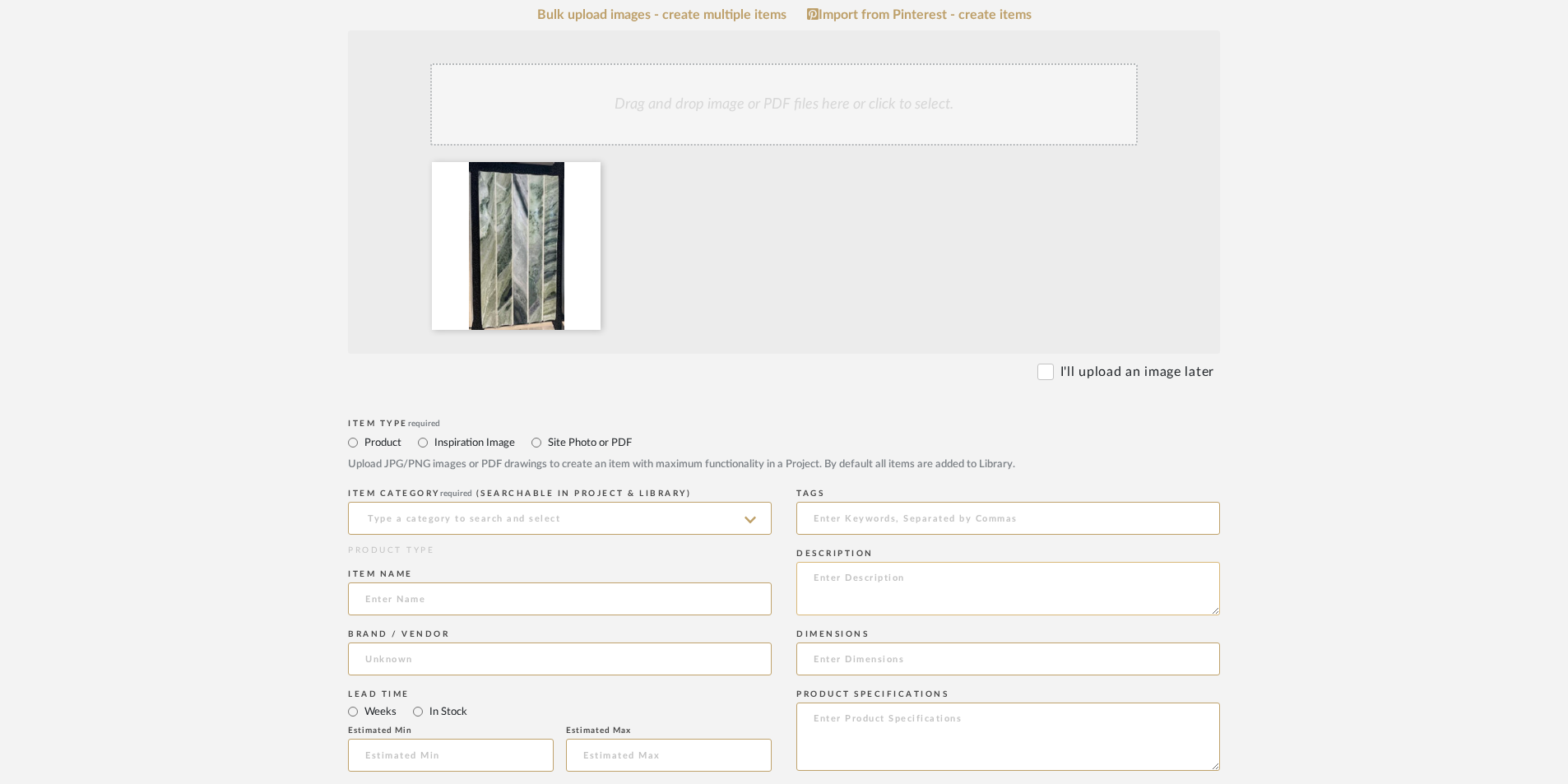 scroll, scrollTop: 411, scrollLeft: 0, axis: vertical 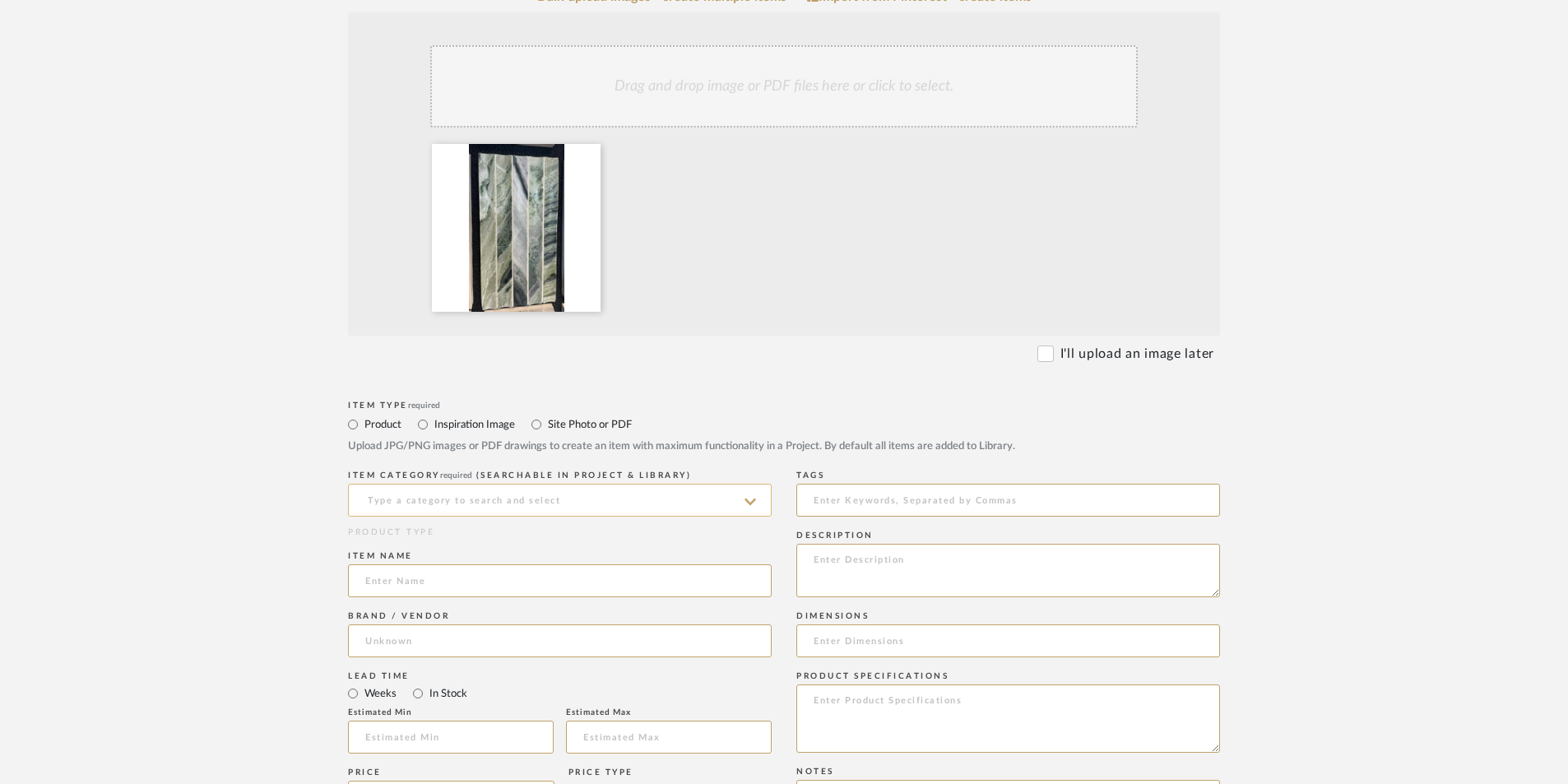 click 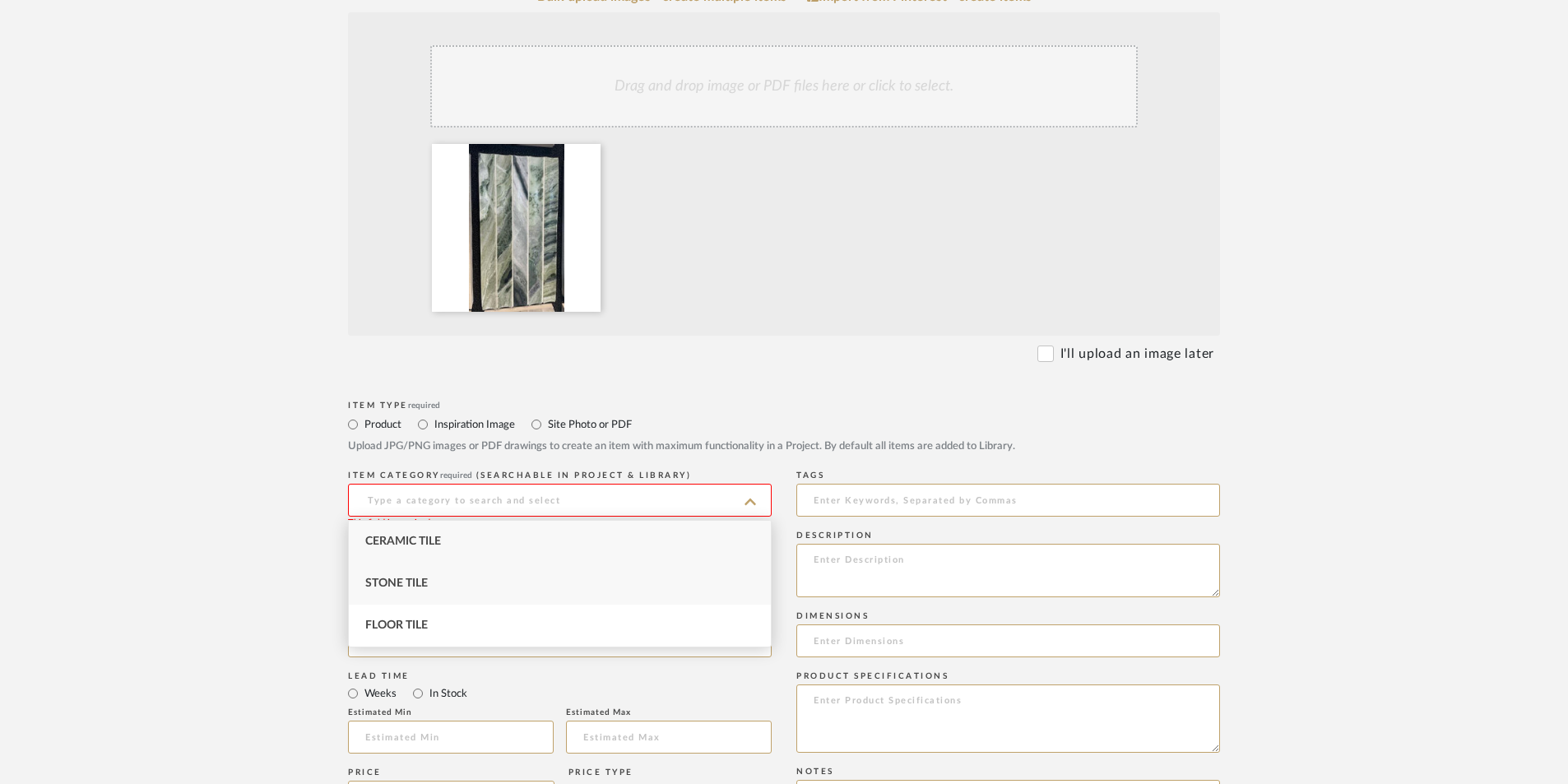 click on "Stone Tile" at bounding box center (559, 583) 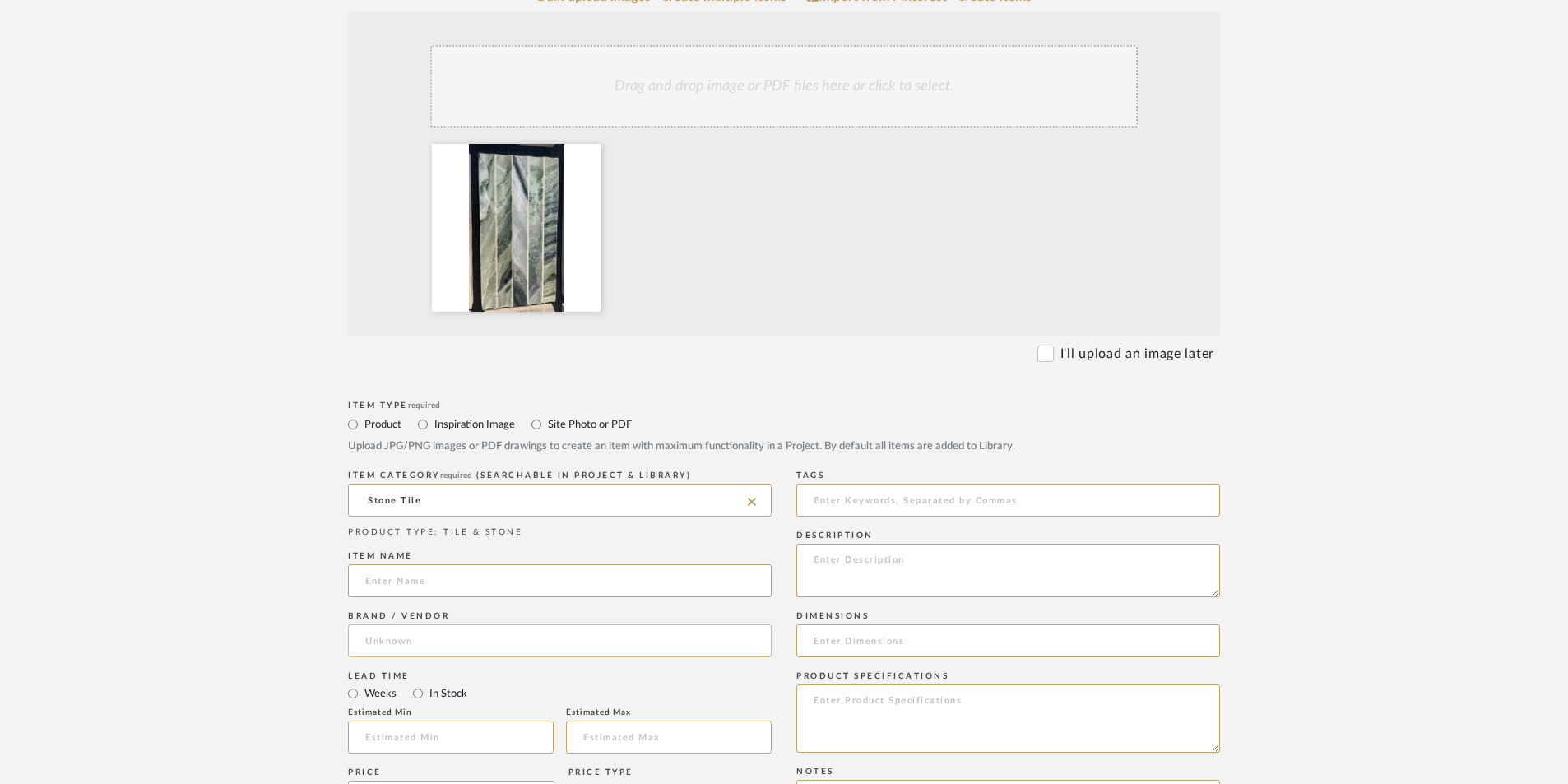 click 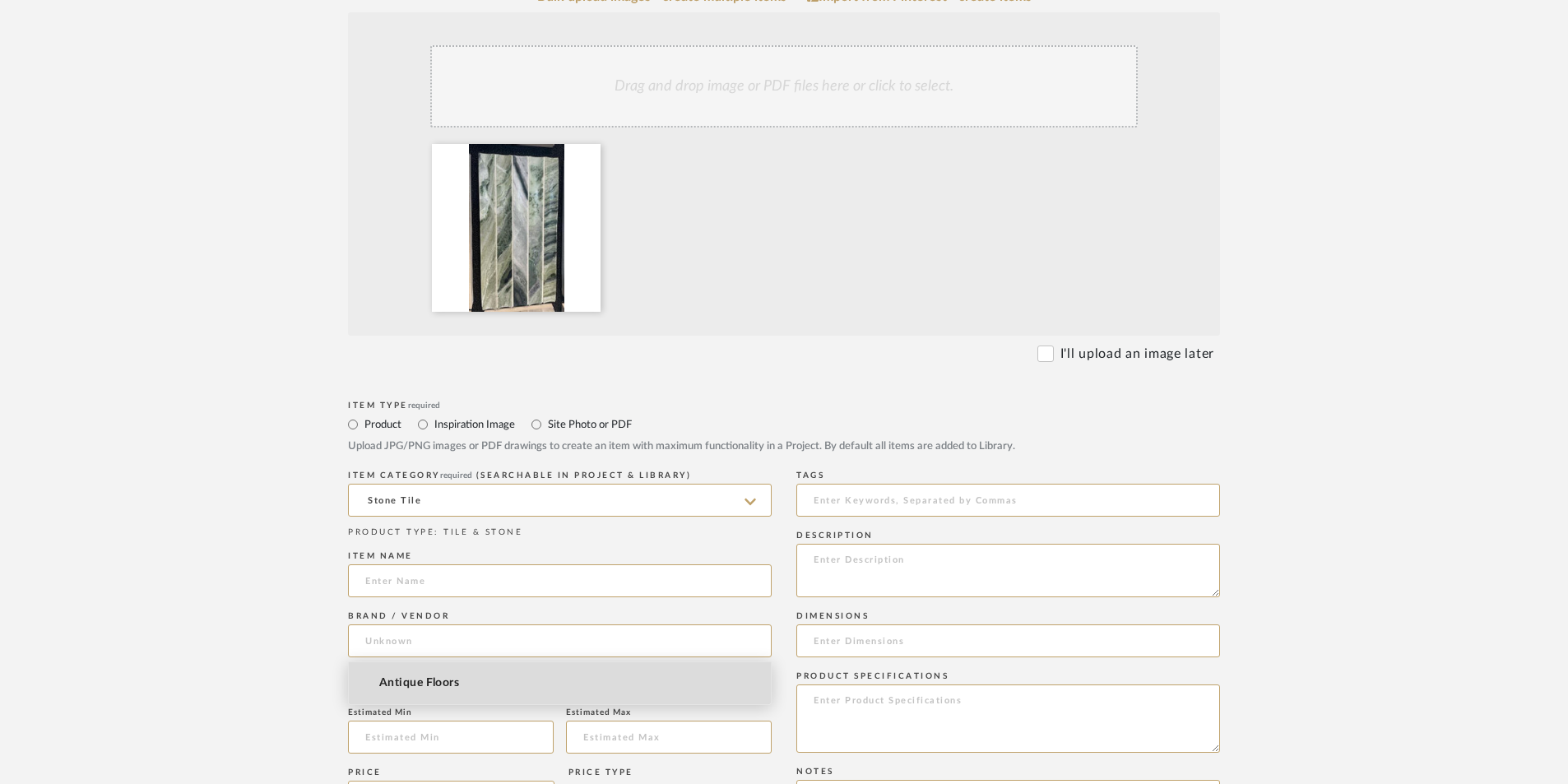 click on "Antique Floors" at bounding box center (419, 683) 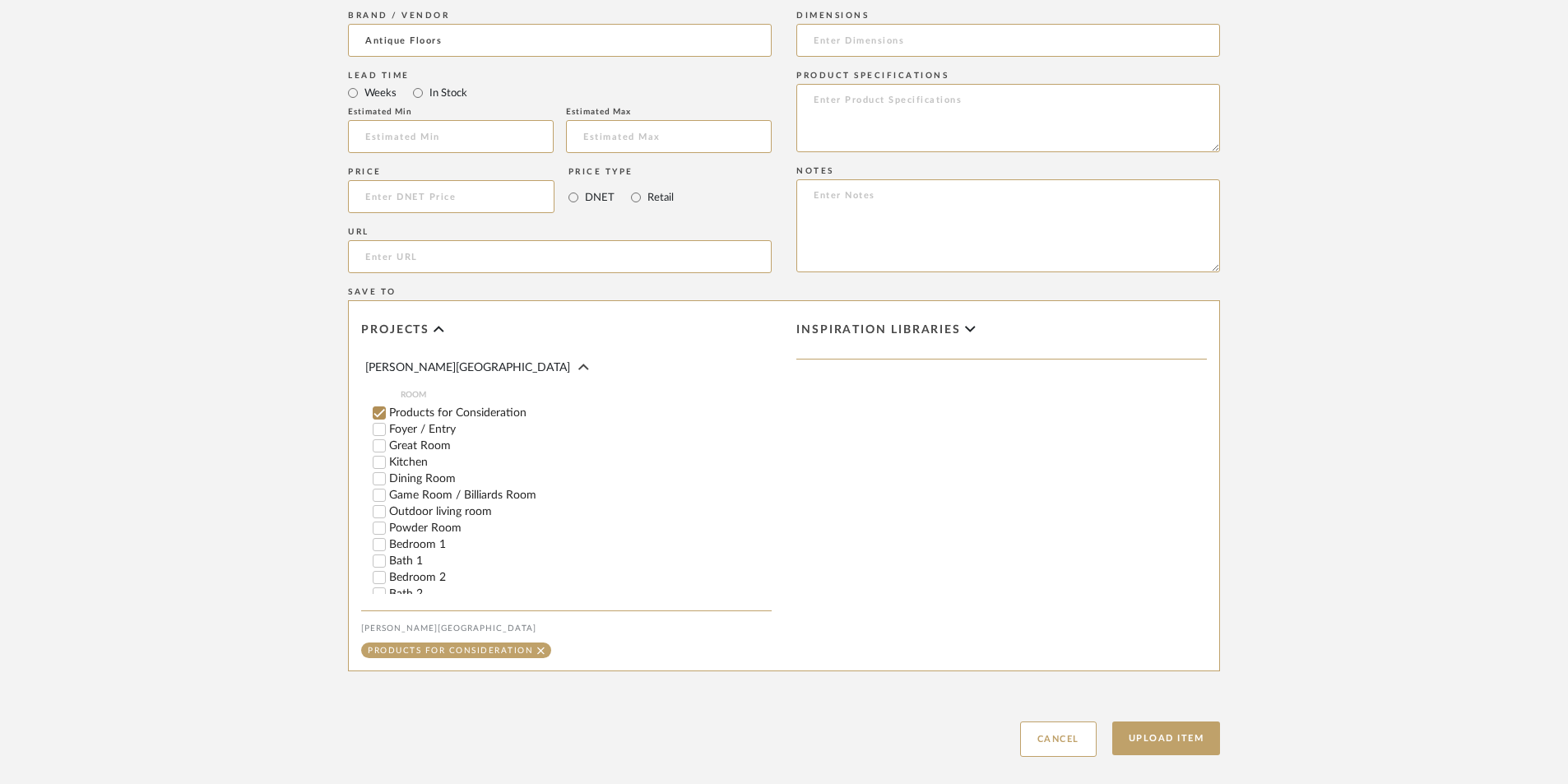 scroll, scrollTop: 1102, scrollLeft: 0, axis: vertical 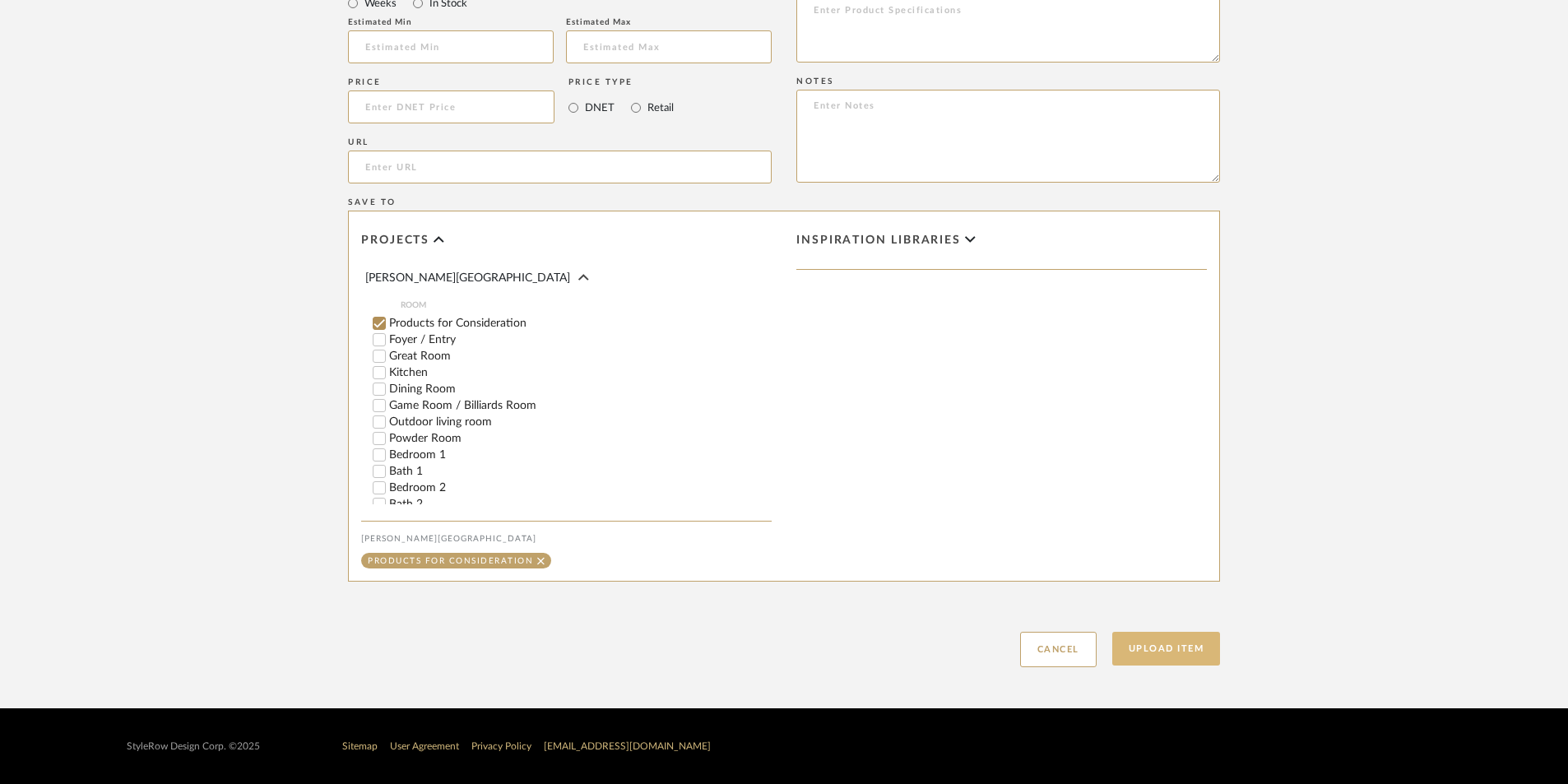 click on "Upload Item" 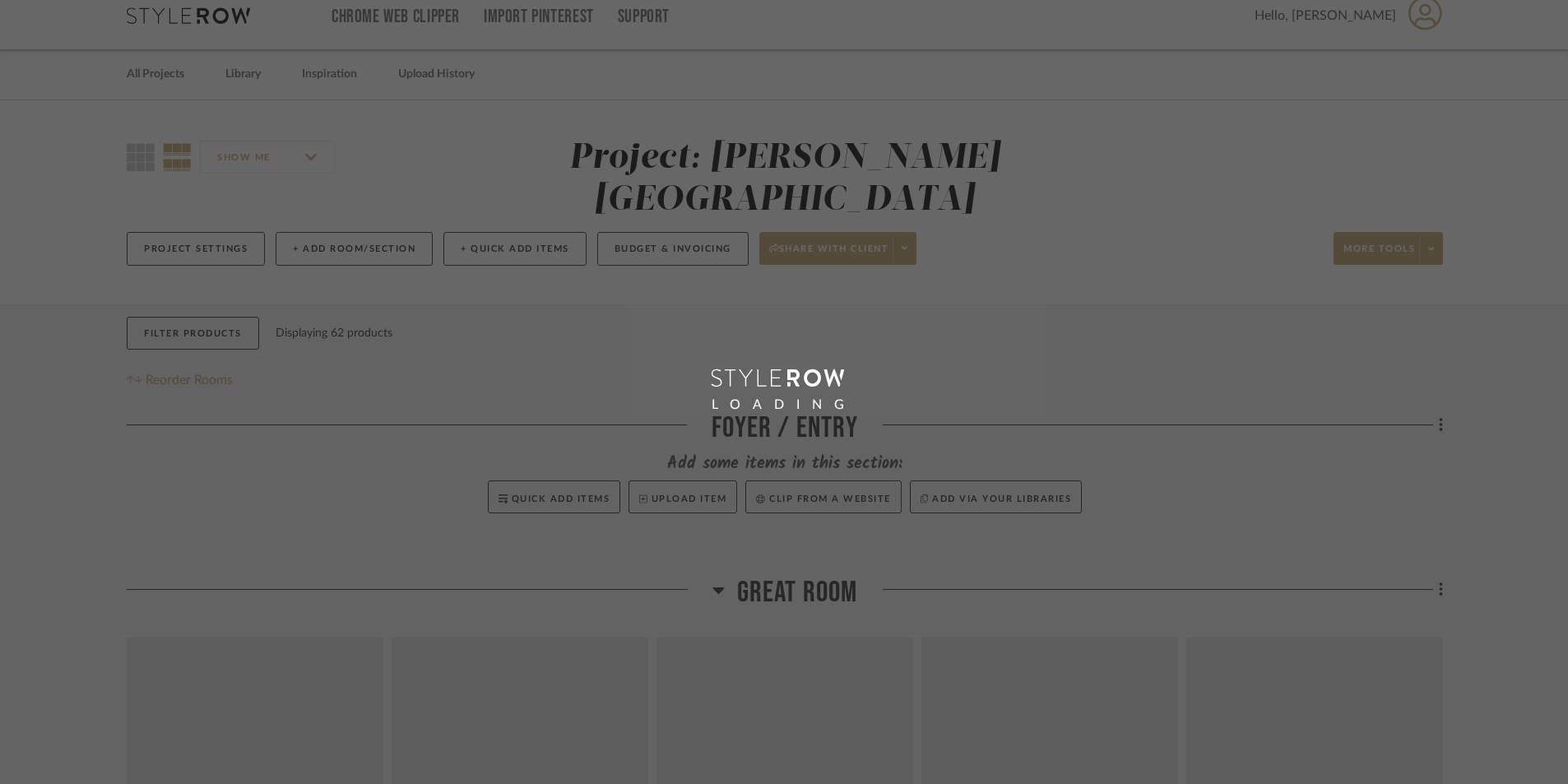 scroll, scrollTop: 0, scrollLeft: 0, axis: both 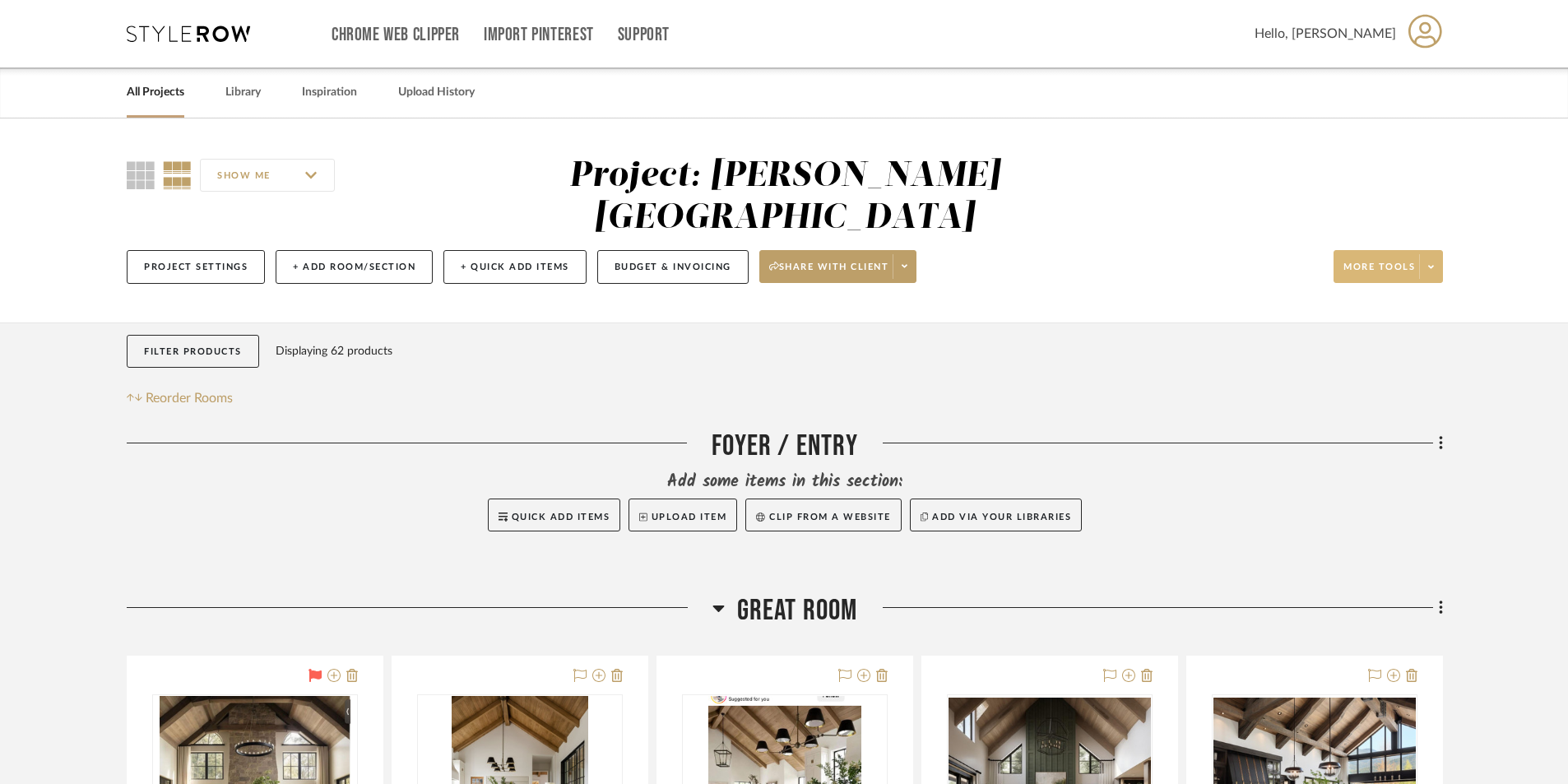 click 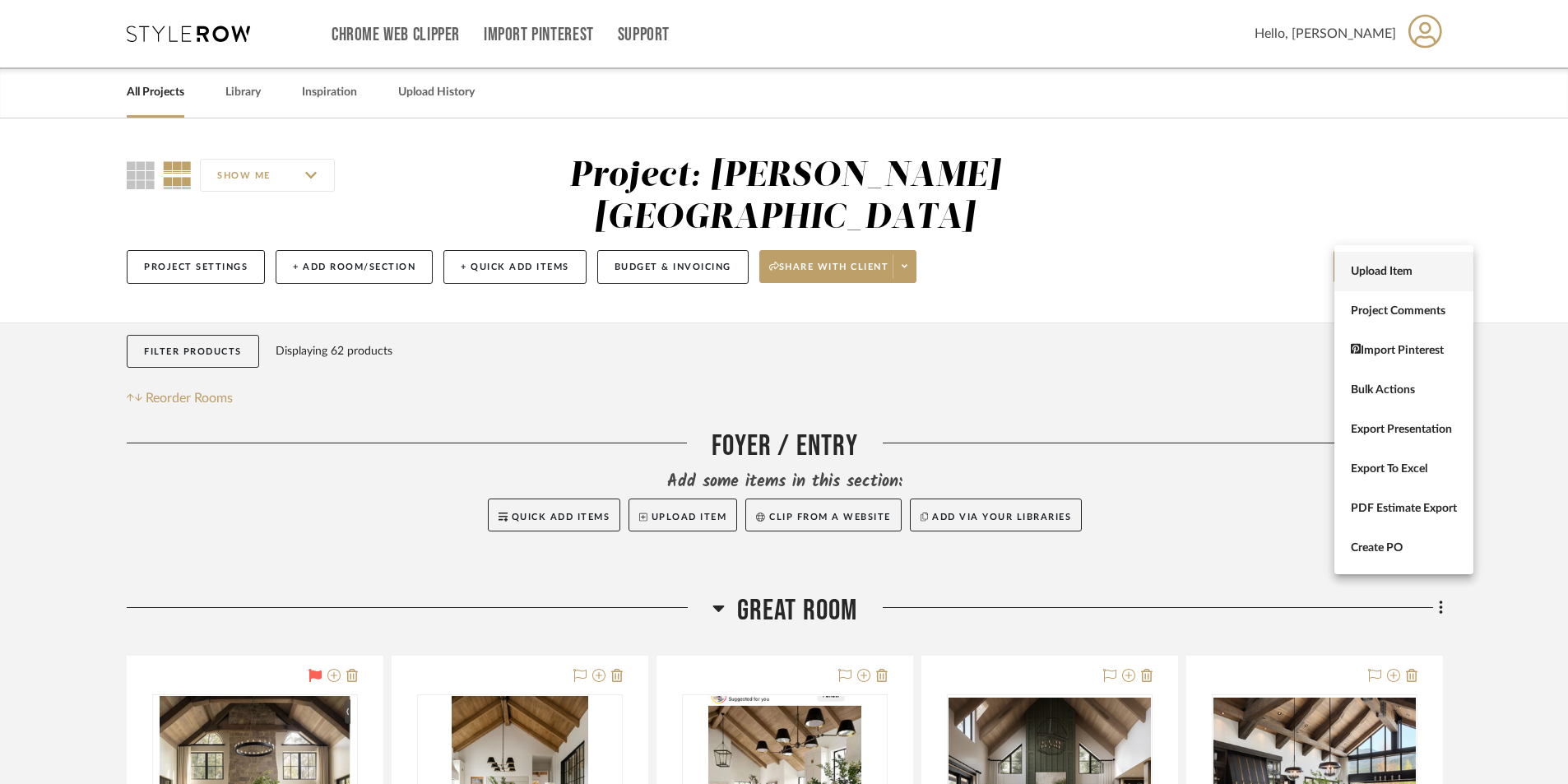 click on "Upload Item" at bounding box center [1403, 271] 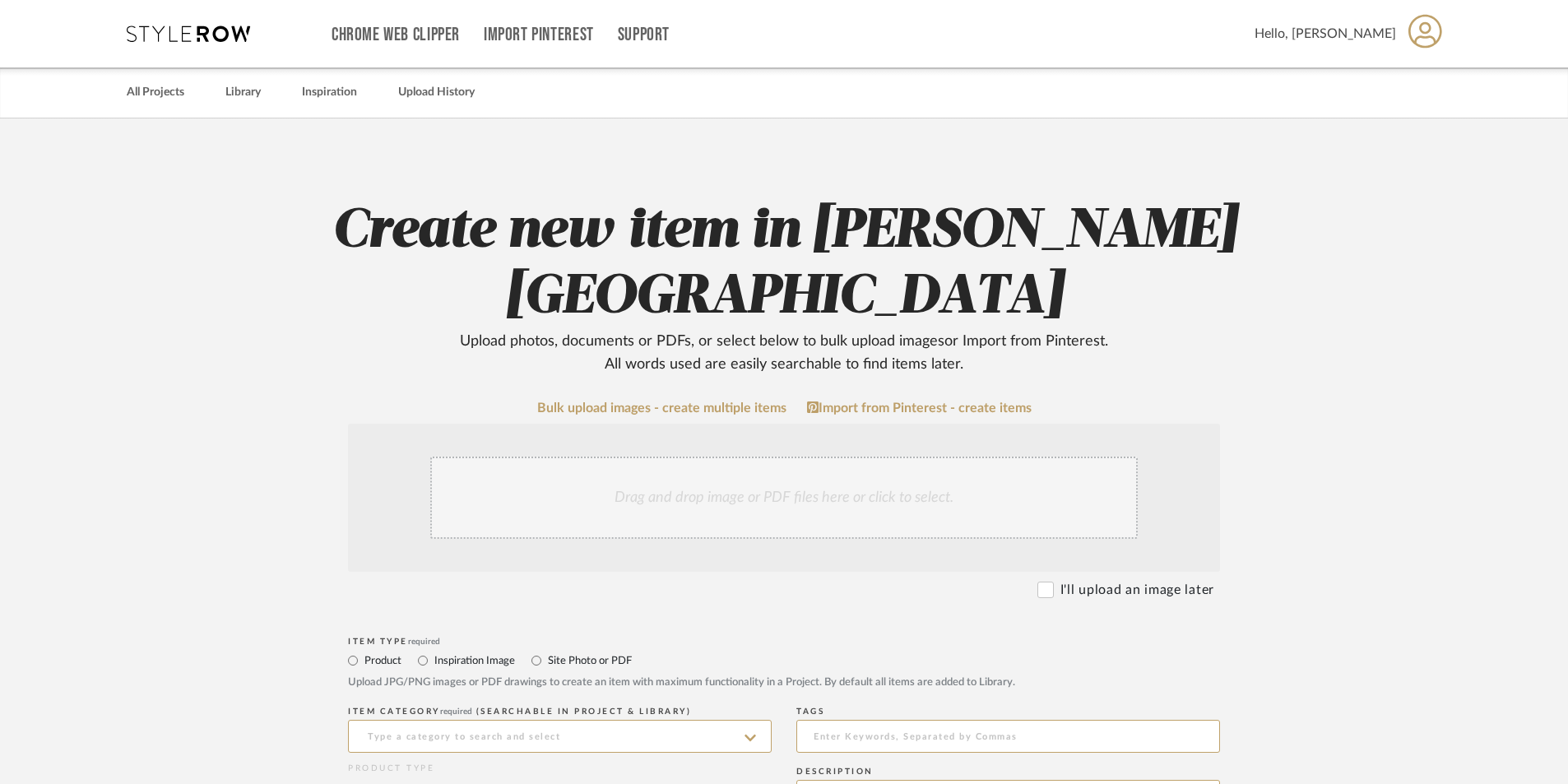 click on "Drag and drop image or PDF files here or click to select." 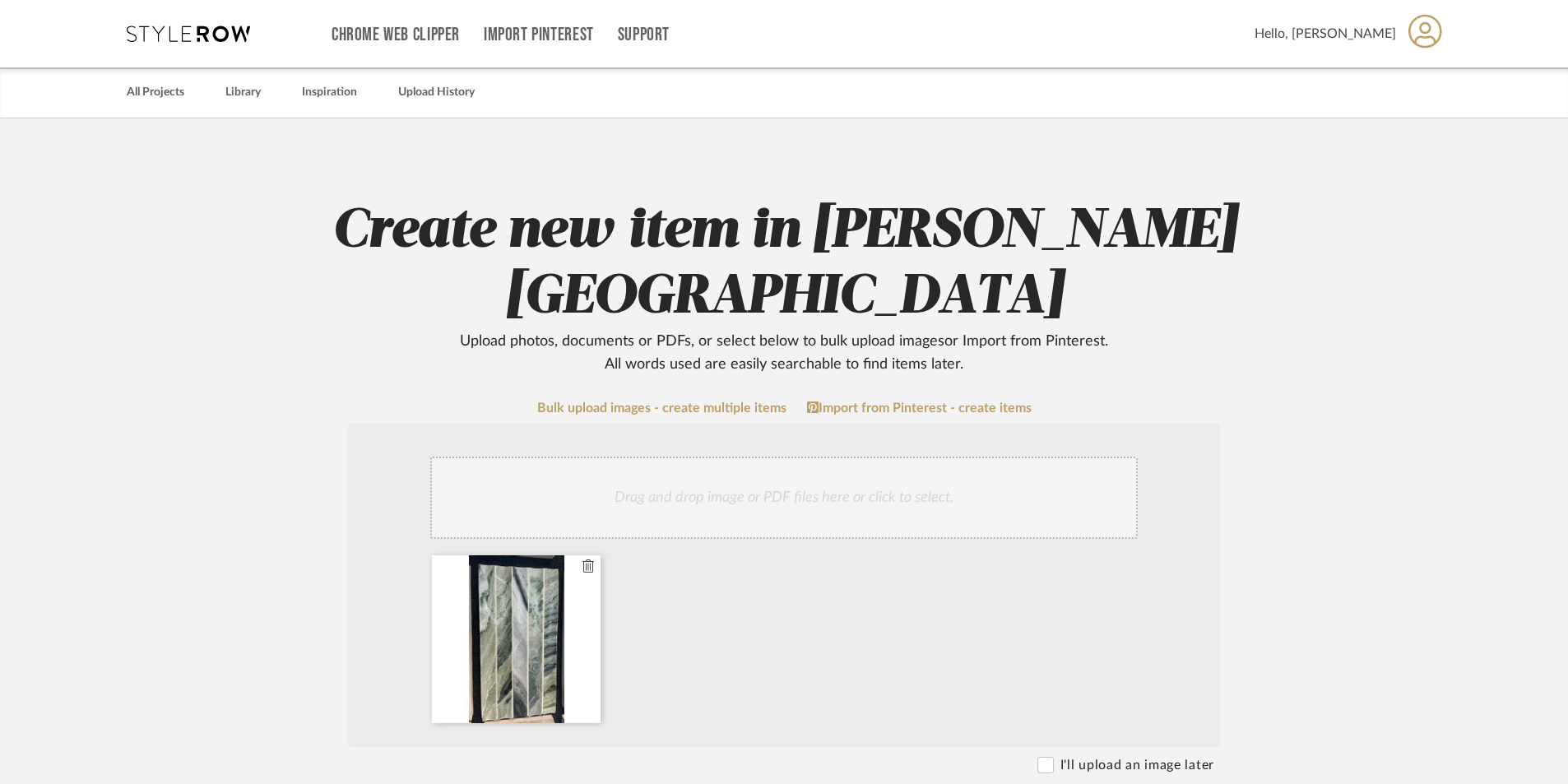 click 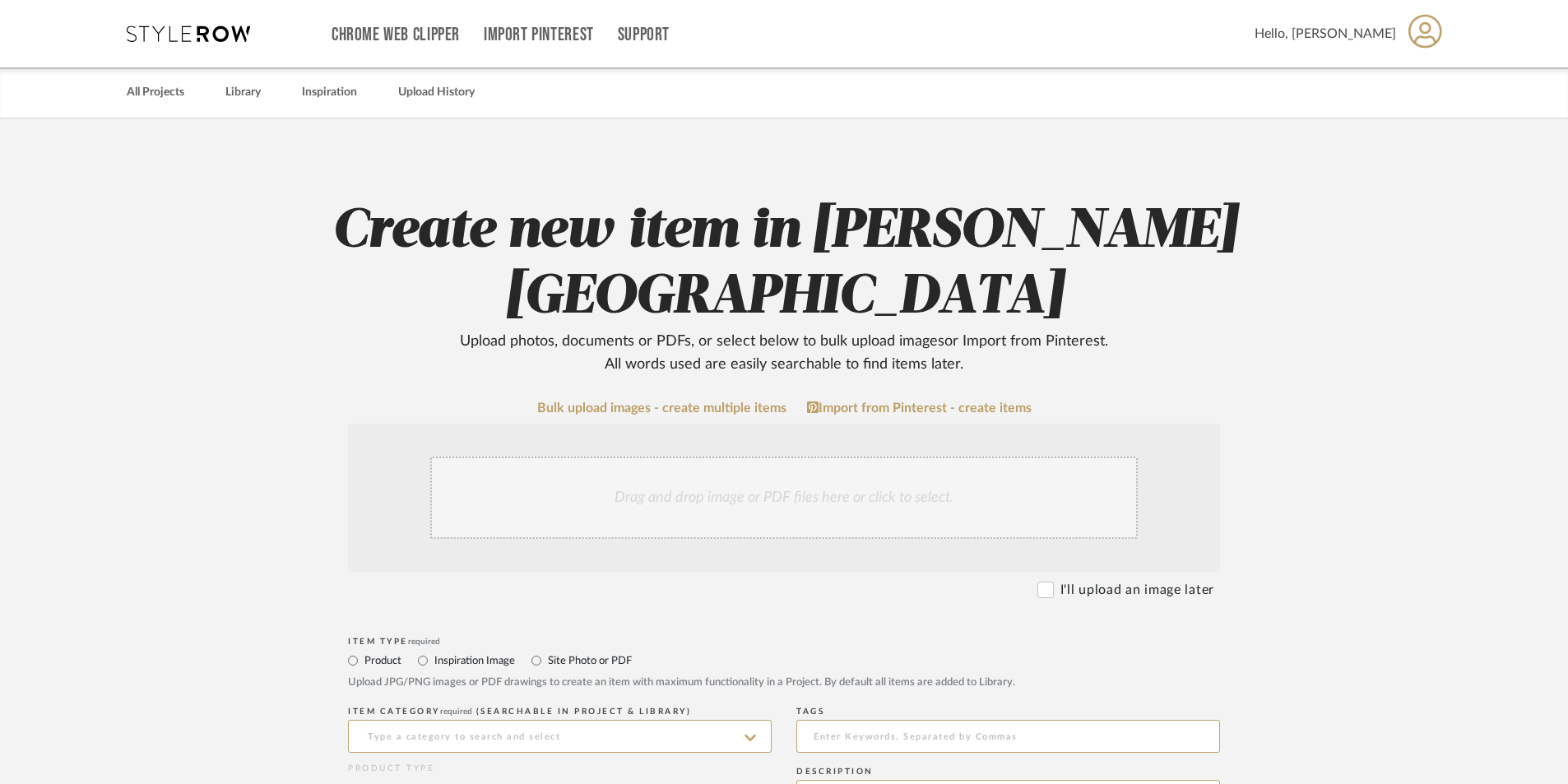 click on "Drag and drop image or PDF files here or click to select." 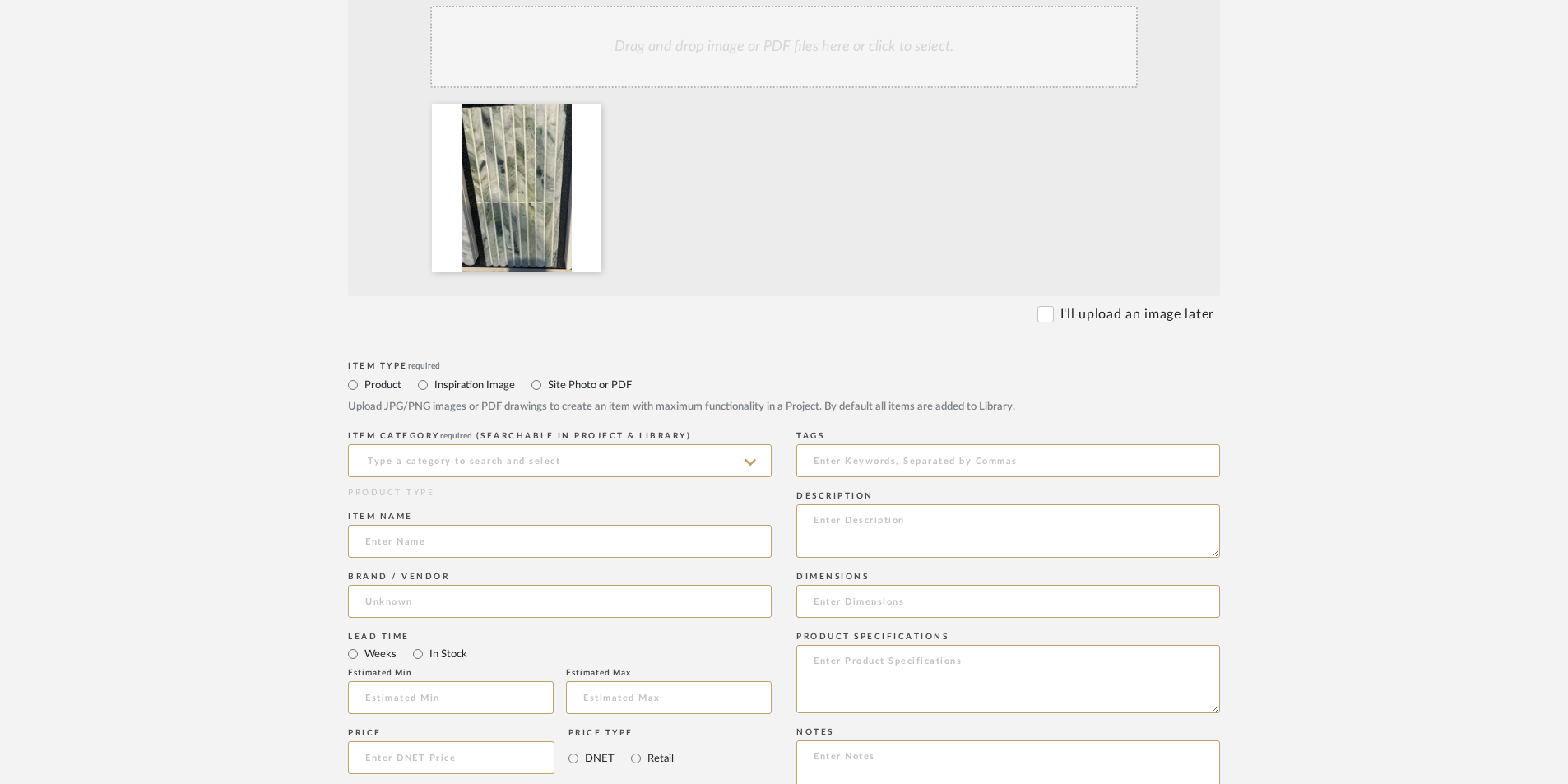 scroll, scrollTop: 494, scrollLeft: 0, axis: vertical 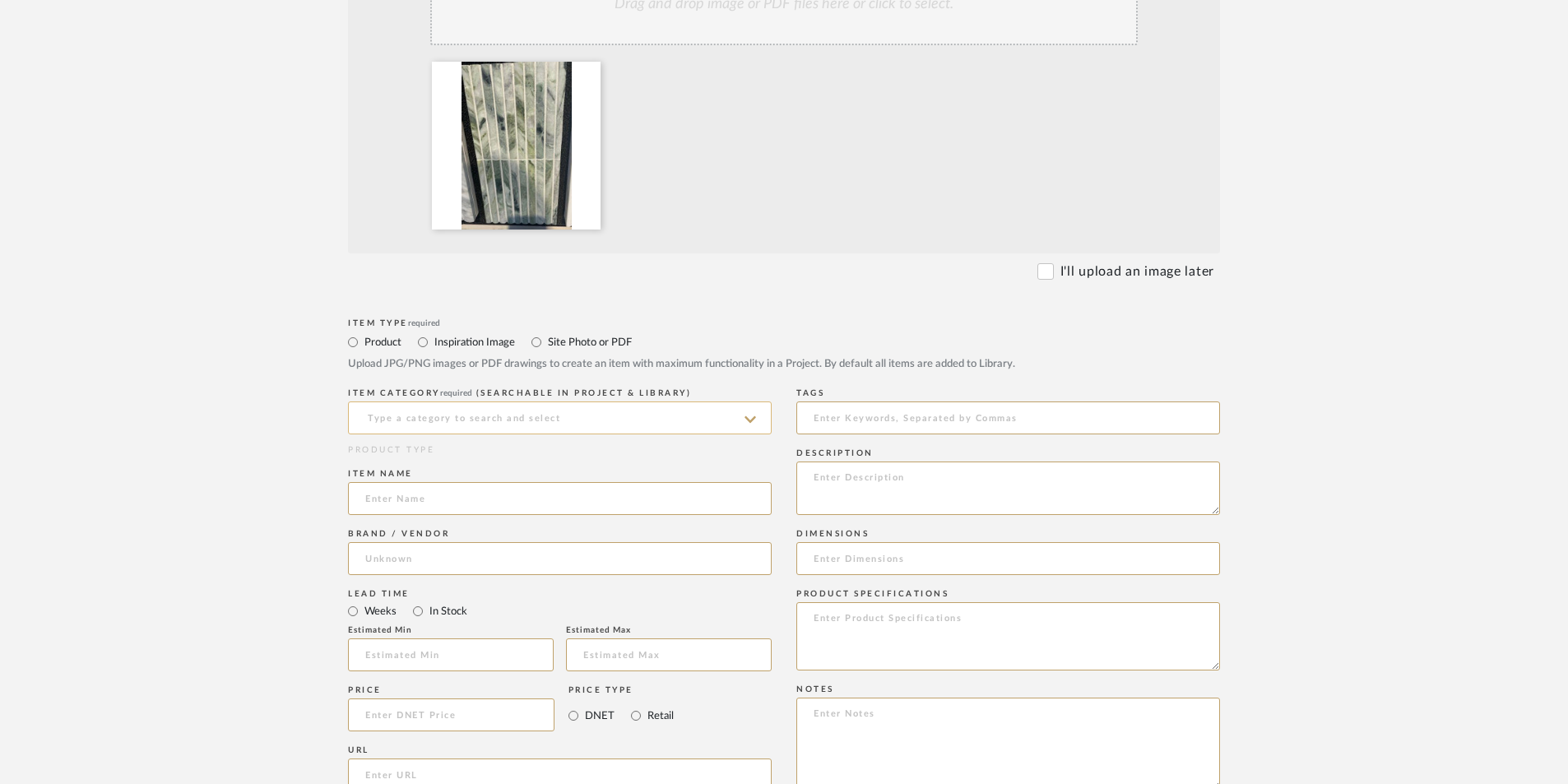 click 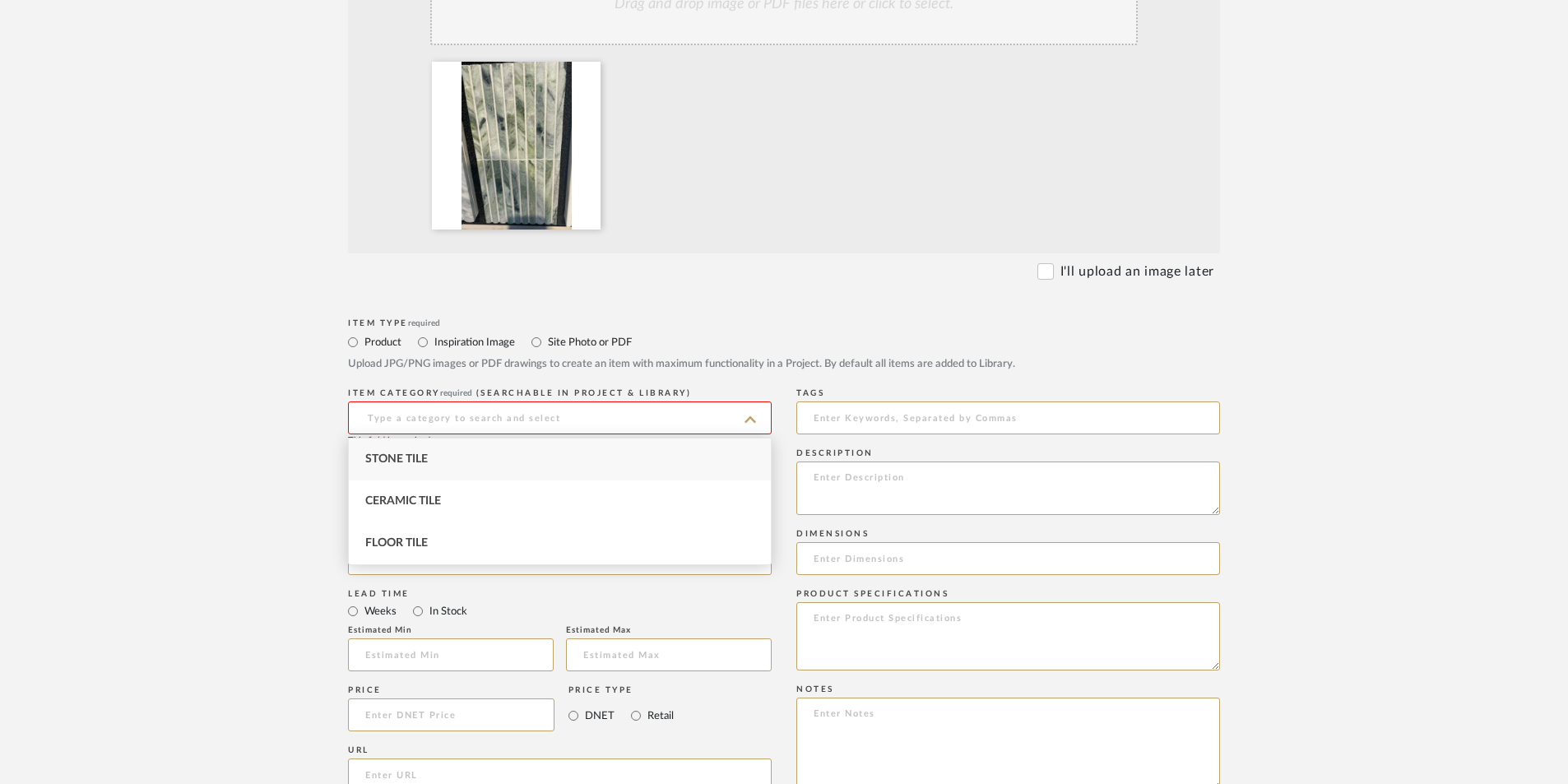 click on "Stone Tile" at bounding box center [559, 459] 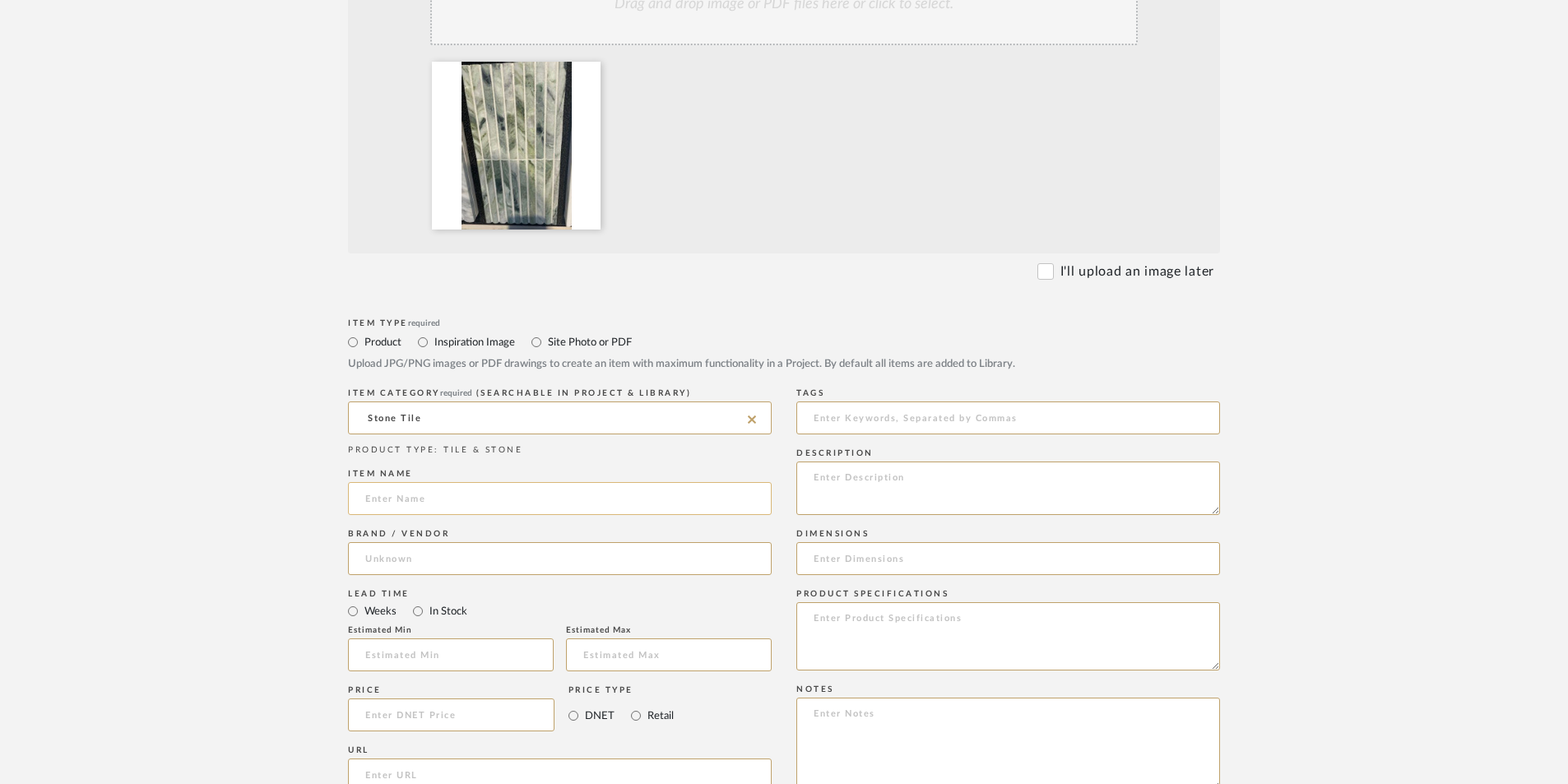 click 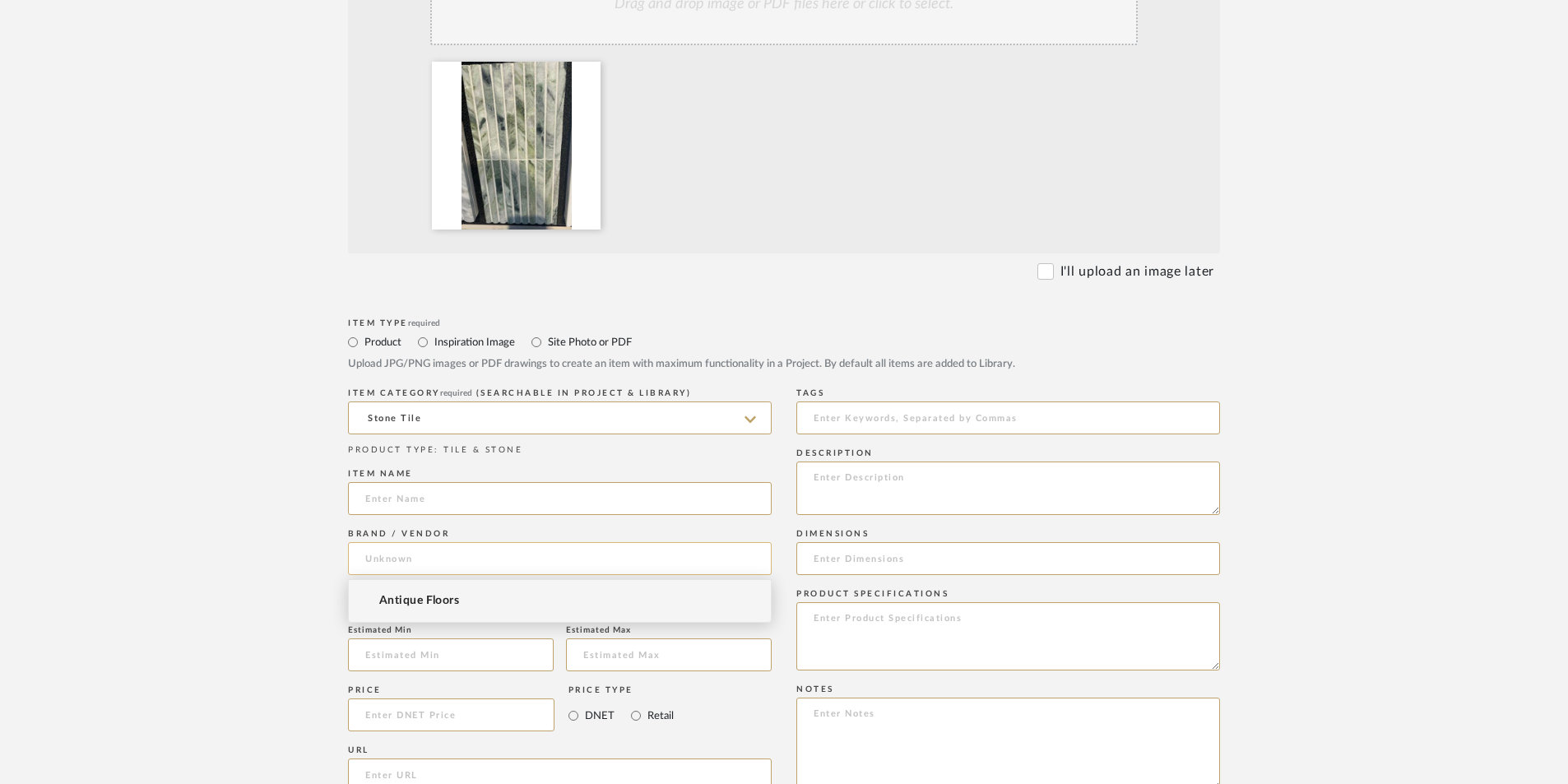 click 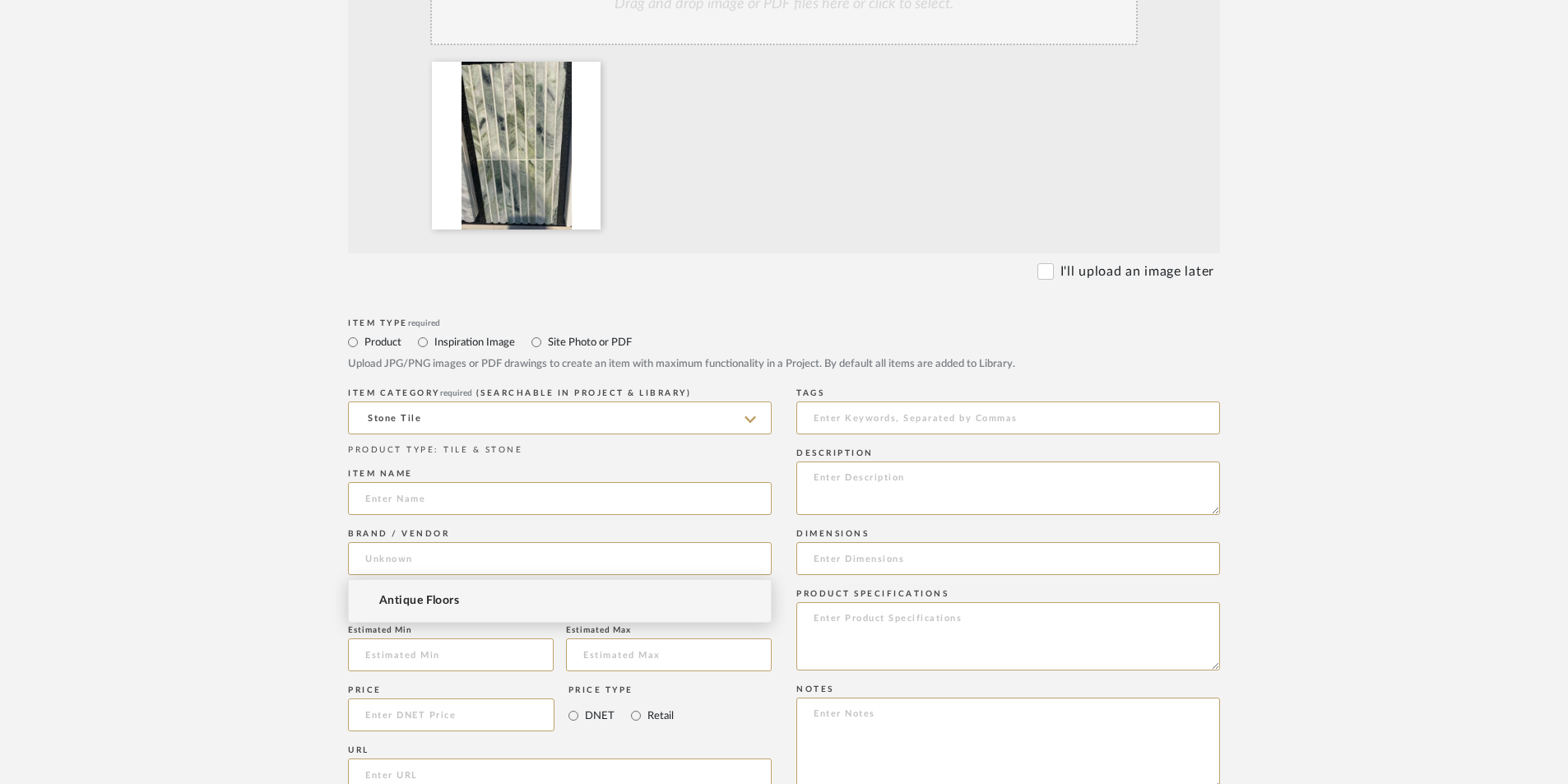 click on "Antique Floors" at bounding box center (419, 601) 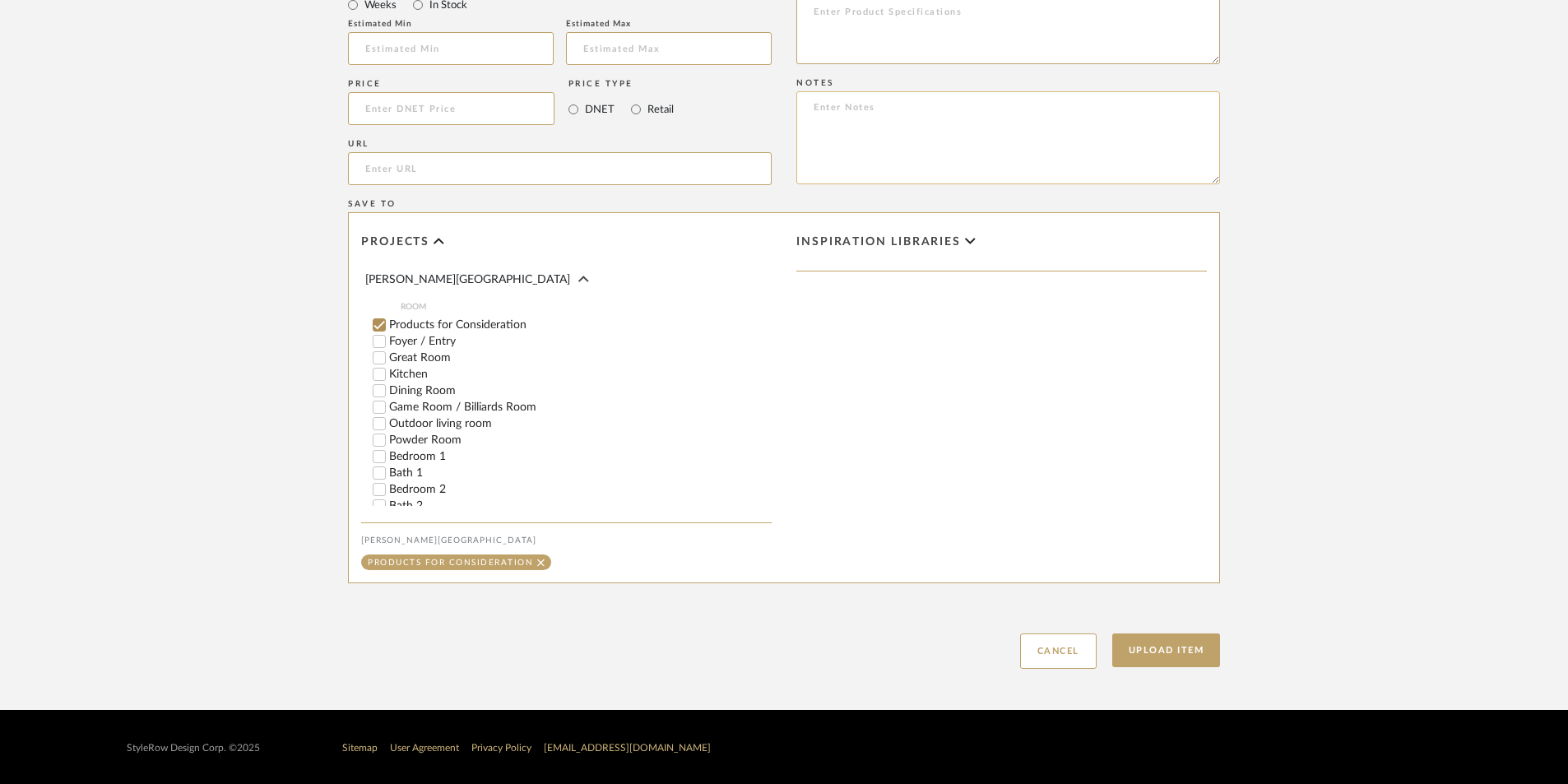 scroll, scrollTop: 1102, scrollLeft: 0, axis: vertical 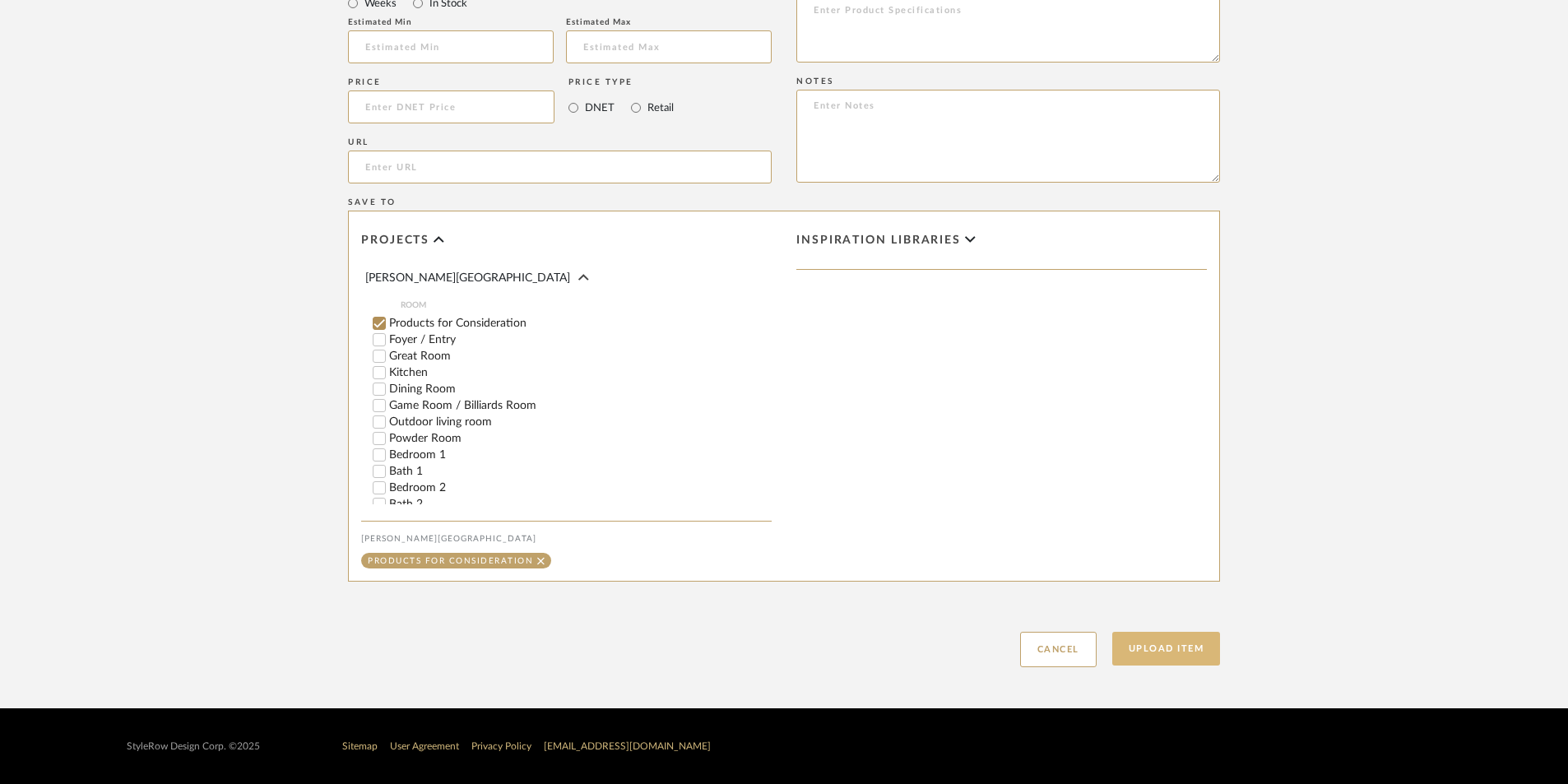 click on "Upload Item" 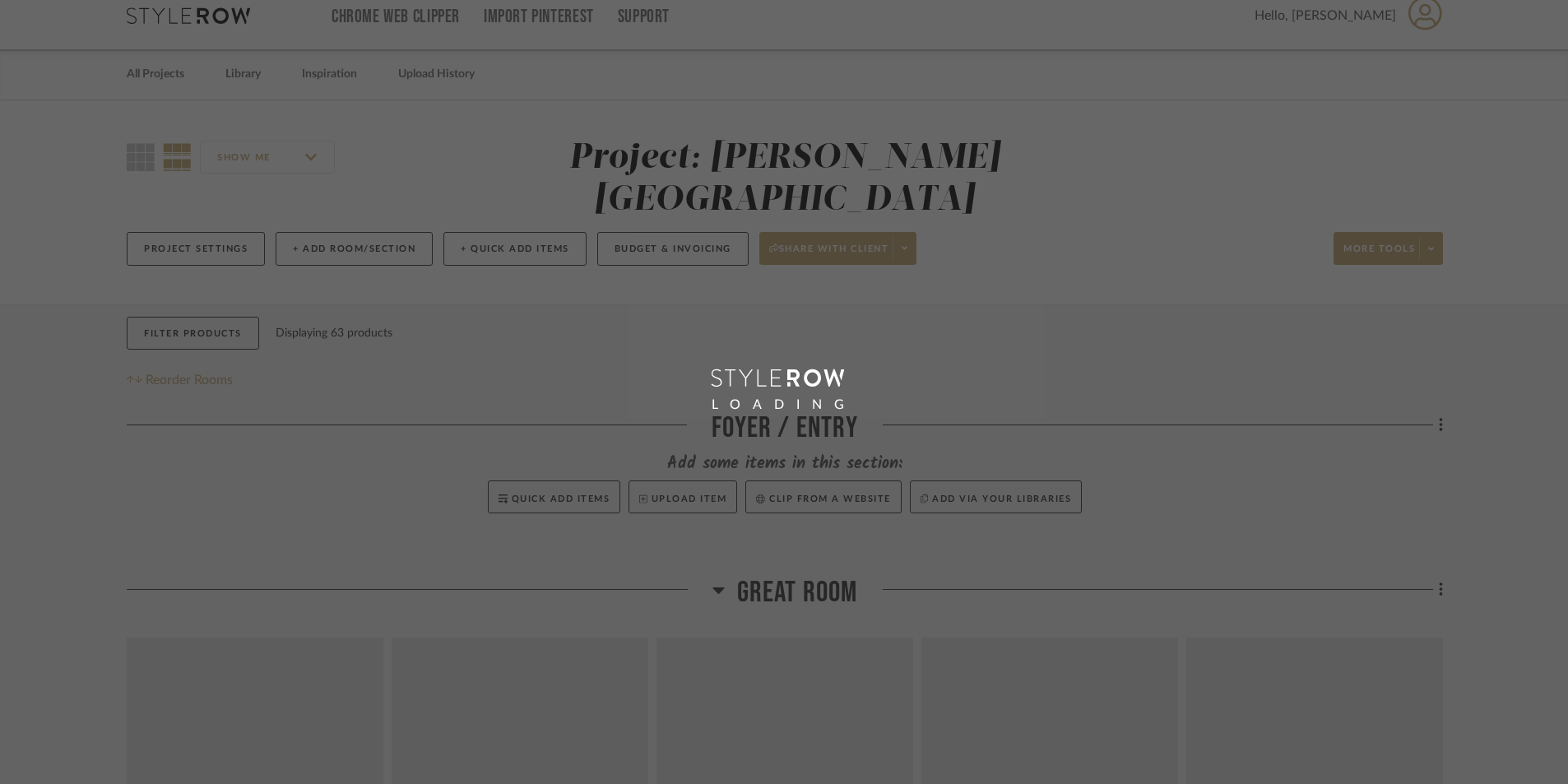 scroll, scrollTop: 0, scrollLeft: 0, axis: both 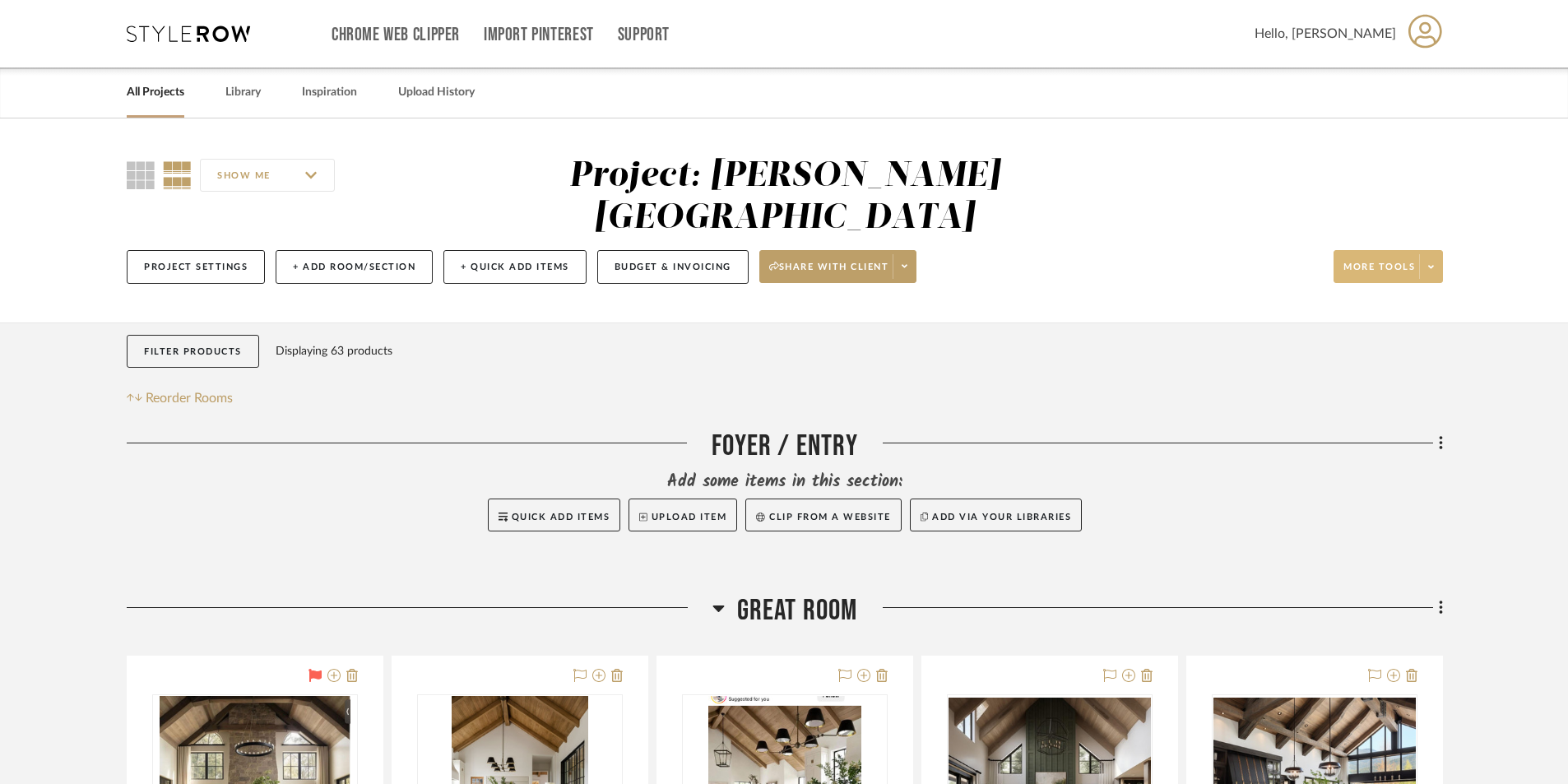 click 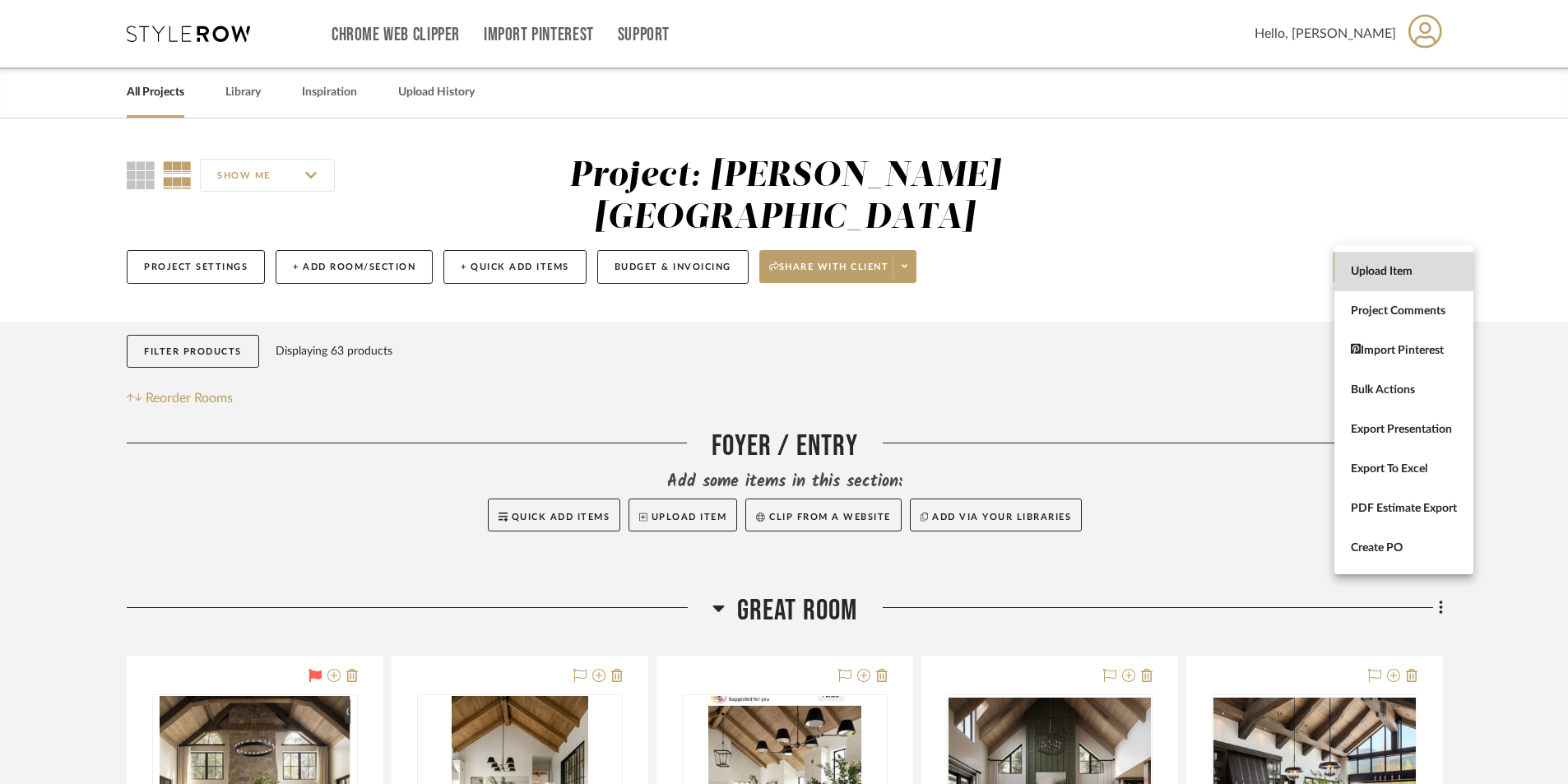 click on "Upload Item" at bounding box center (1403, 271) 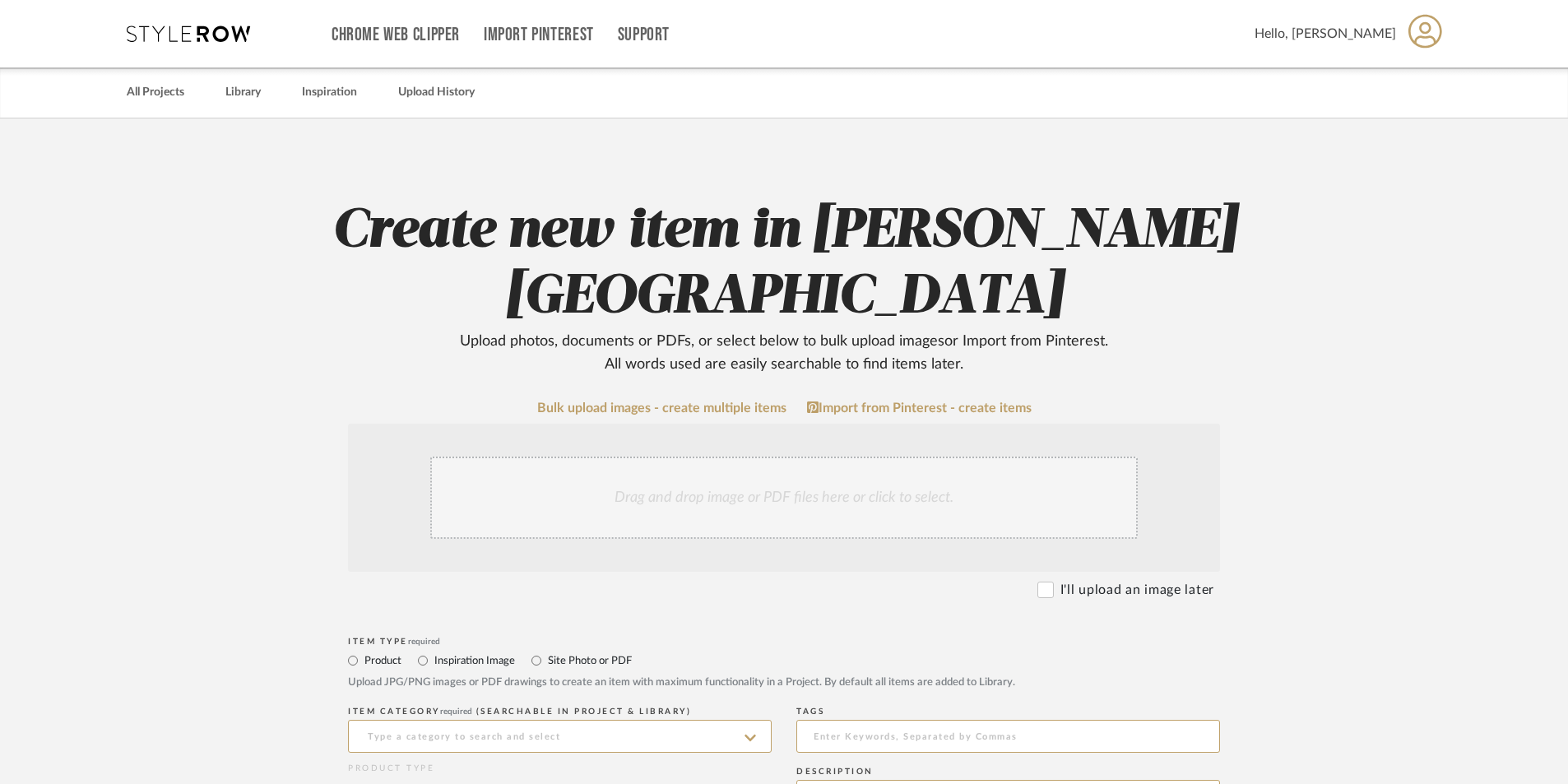 click on "Drag and drop image or PDF files here or click to select." 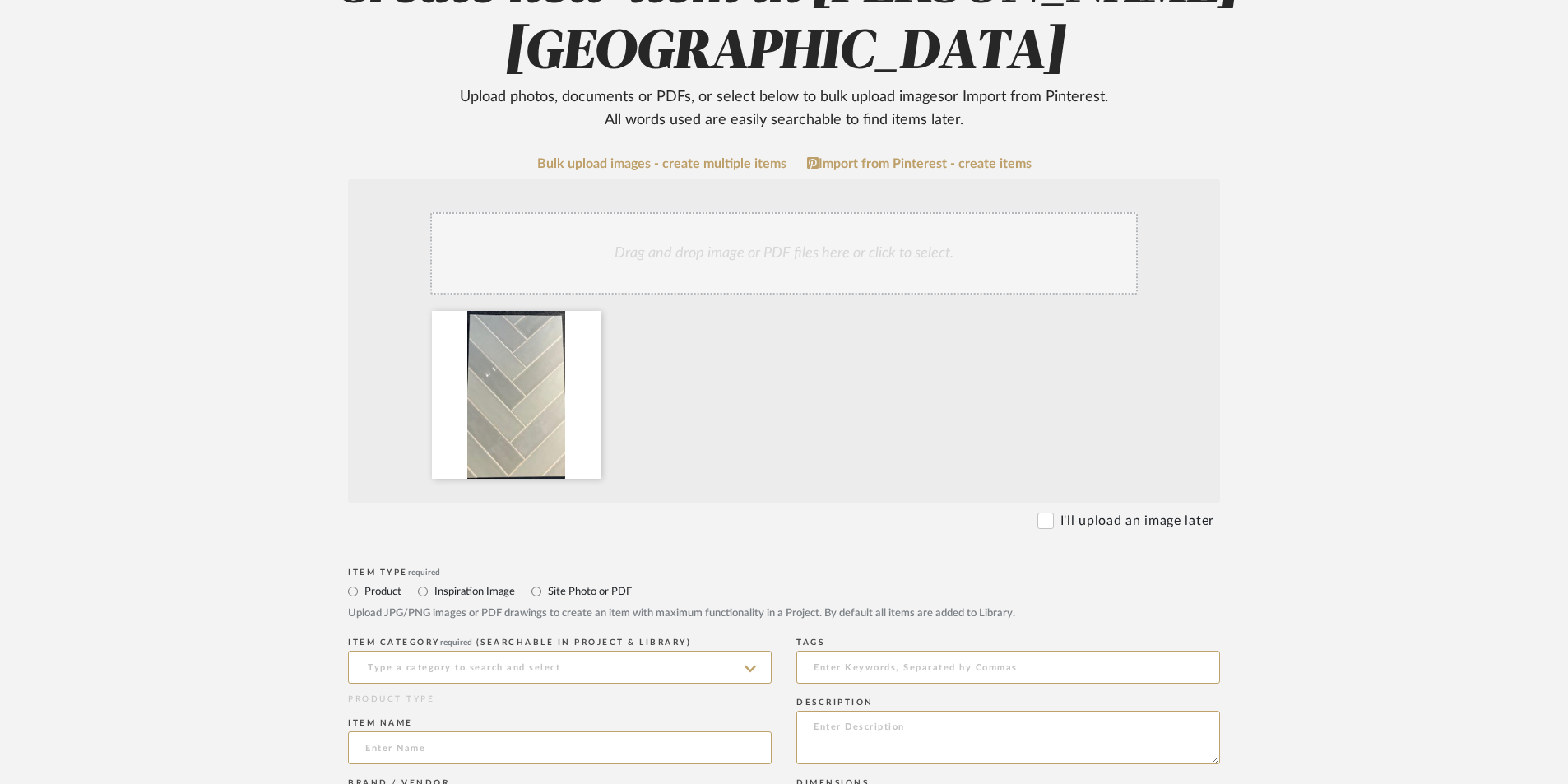 scroll, scrollTop: 411, scrollLeft: 0, axis: vertical 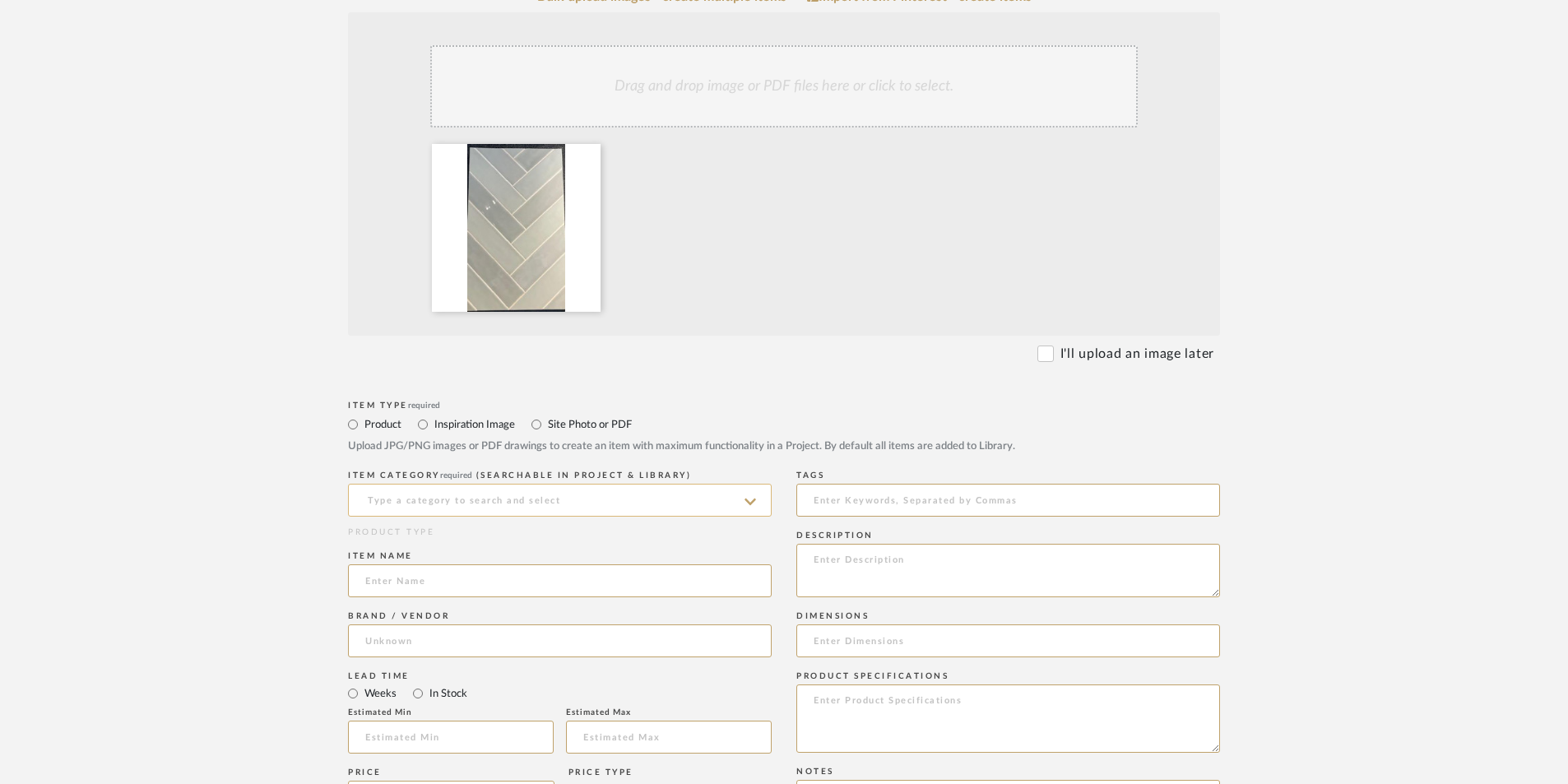 click 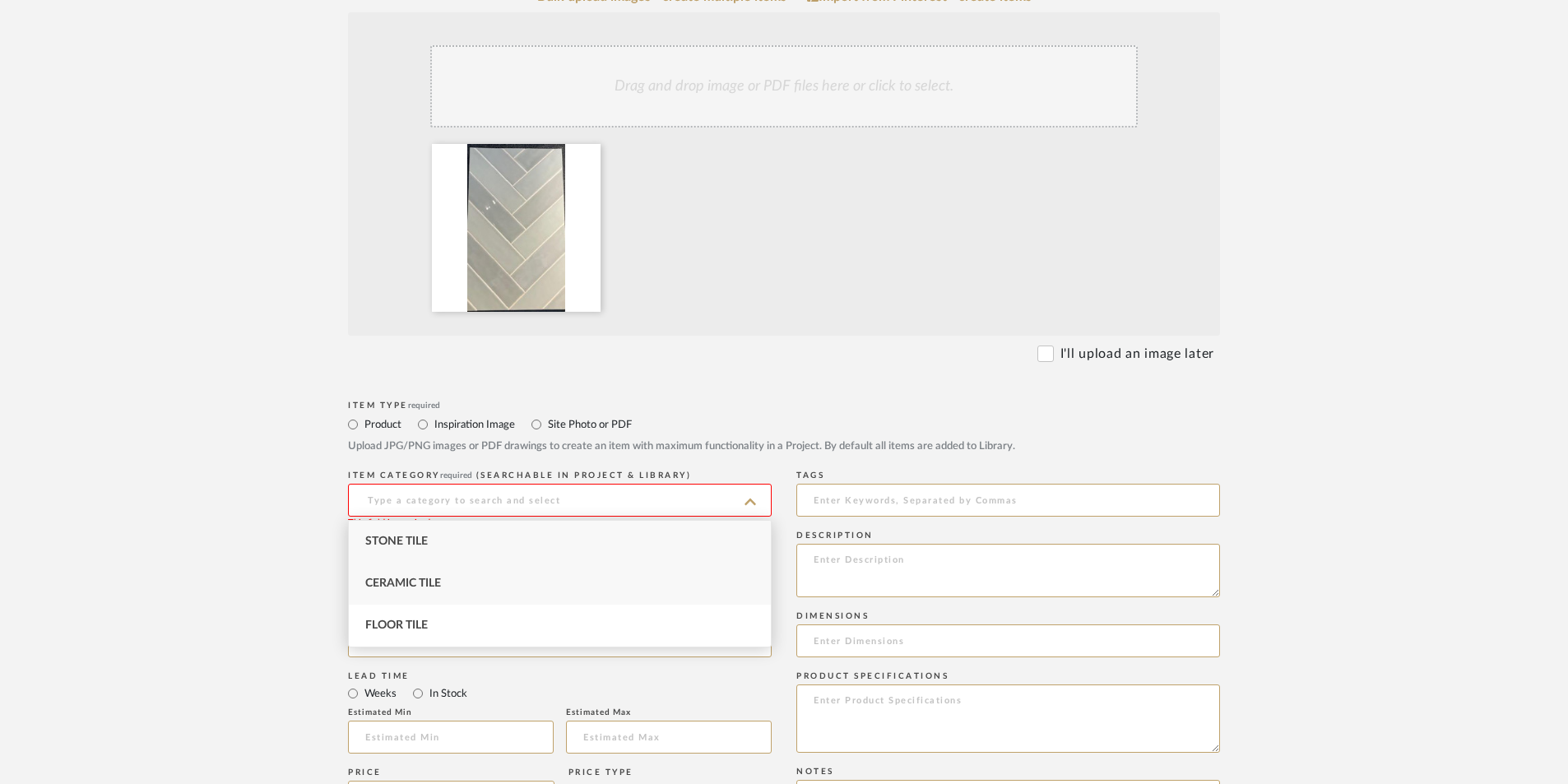 click on "Ceramic Tile" at bounding box center [559, 583] 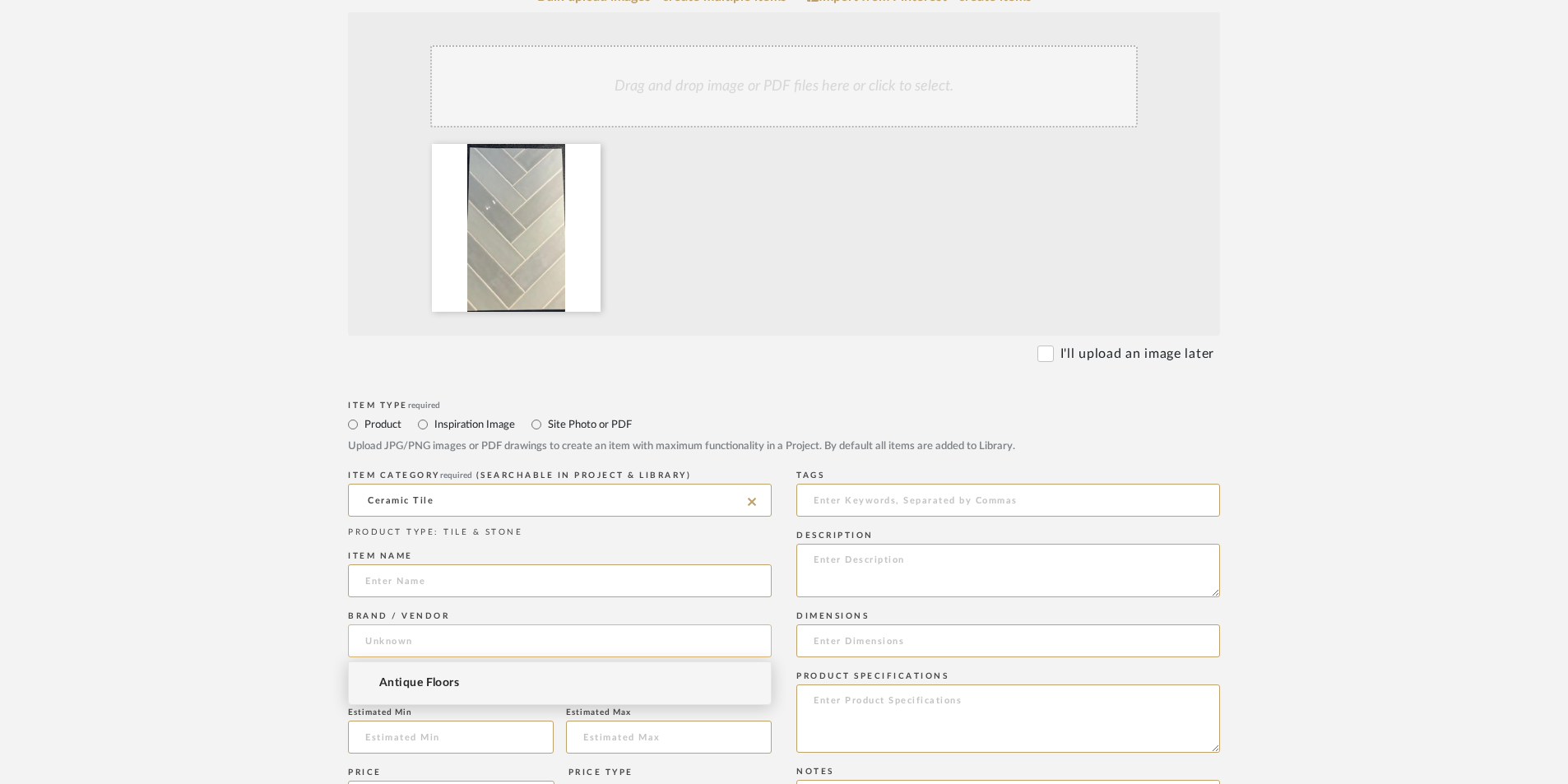 click 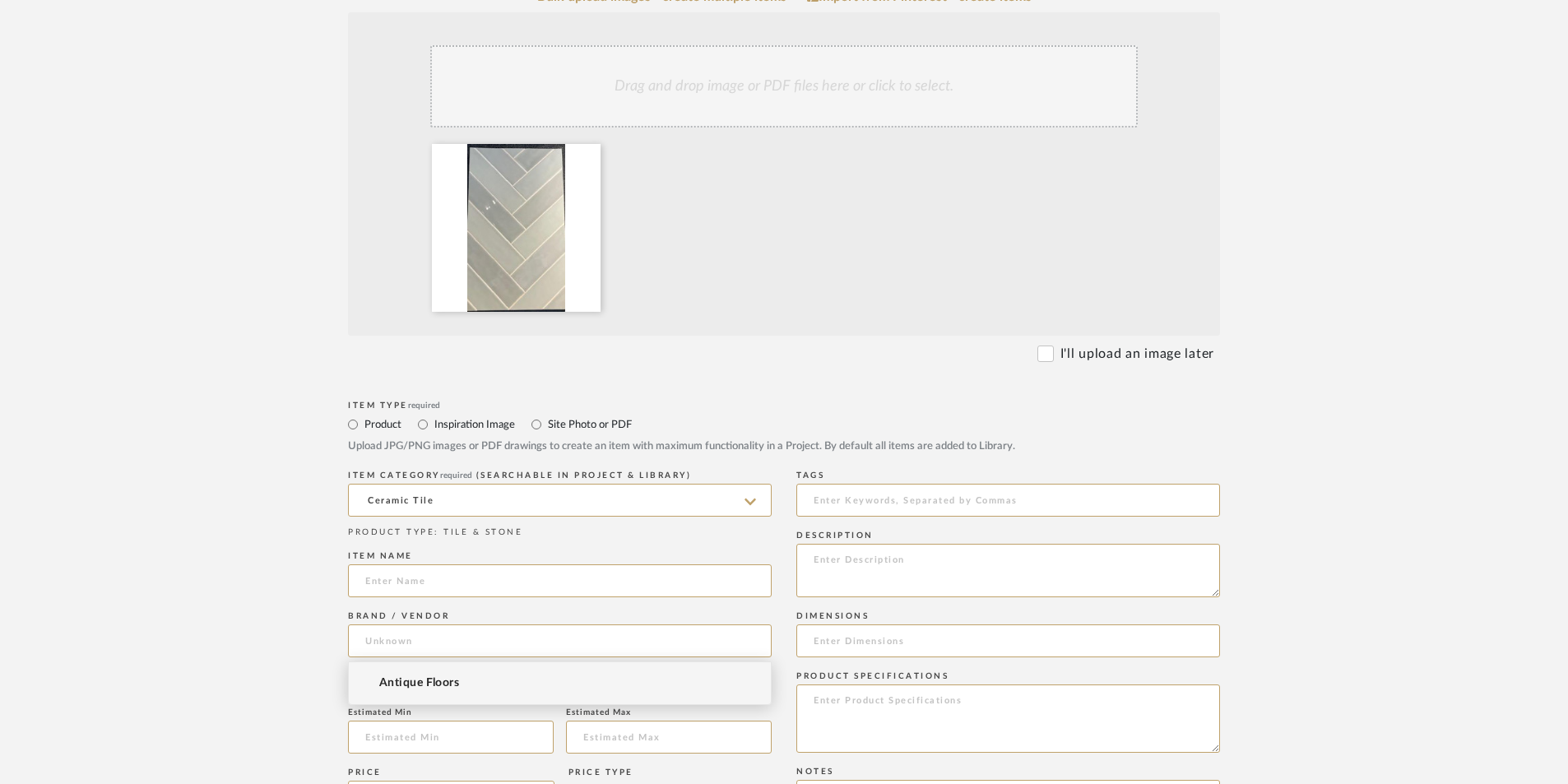 click on "Antique Floors" at bounding box center [419, 683] 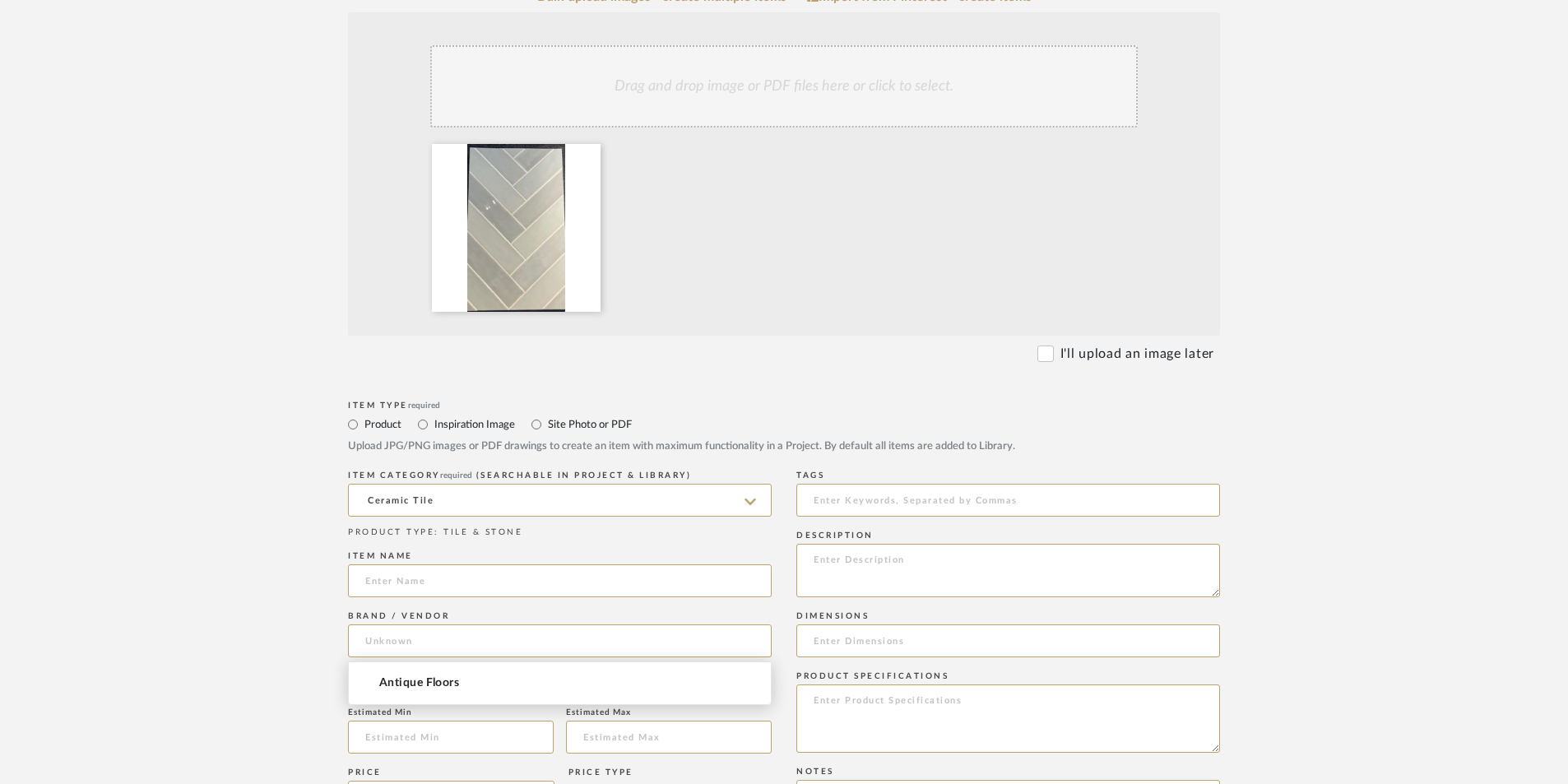 type on "Antique Floors" 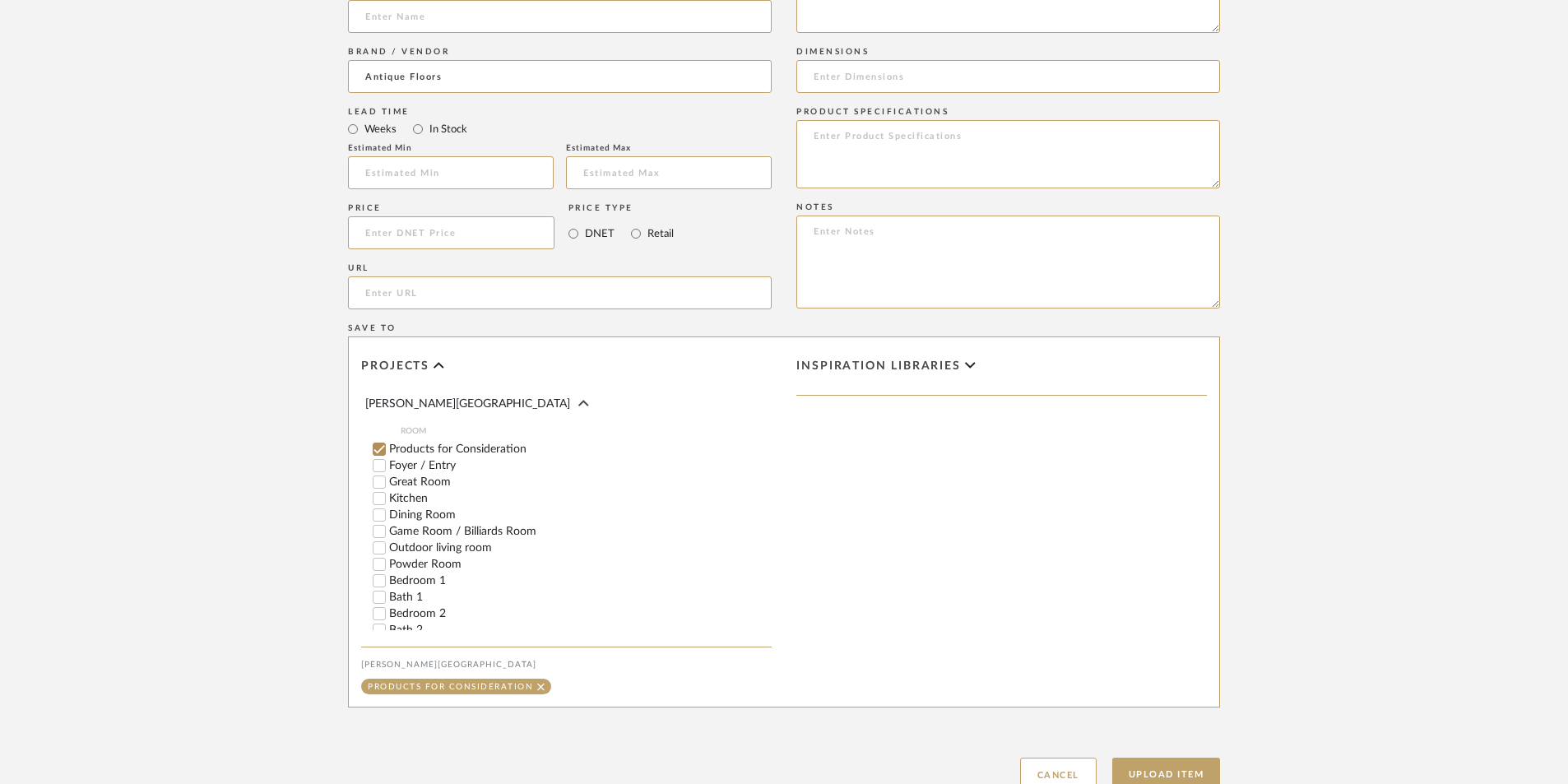 scroll, scrollTop: 1102, scrollLeft: 0, axis: vertical 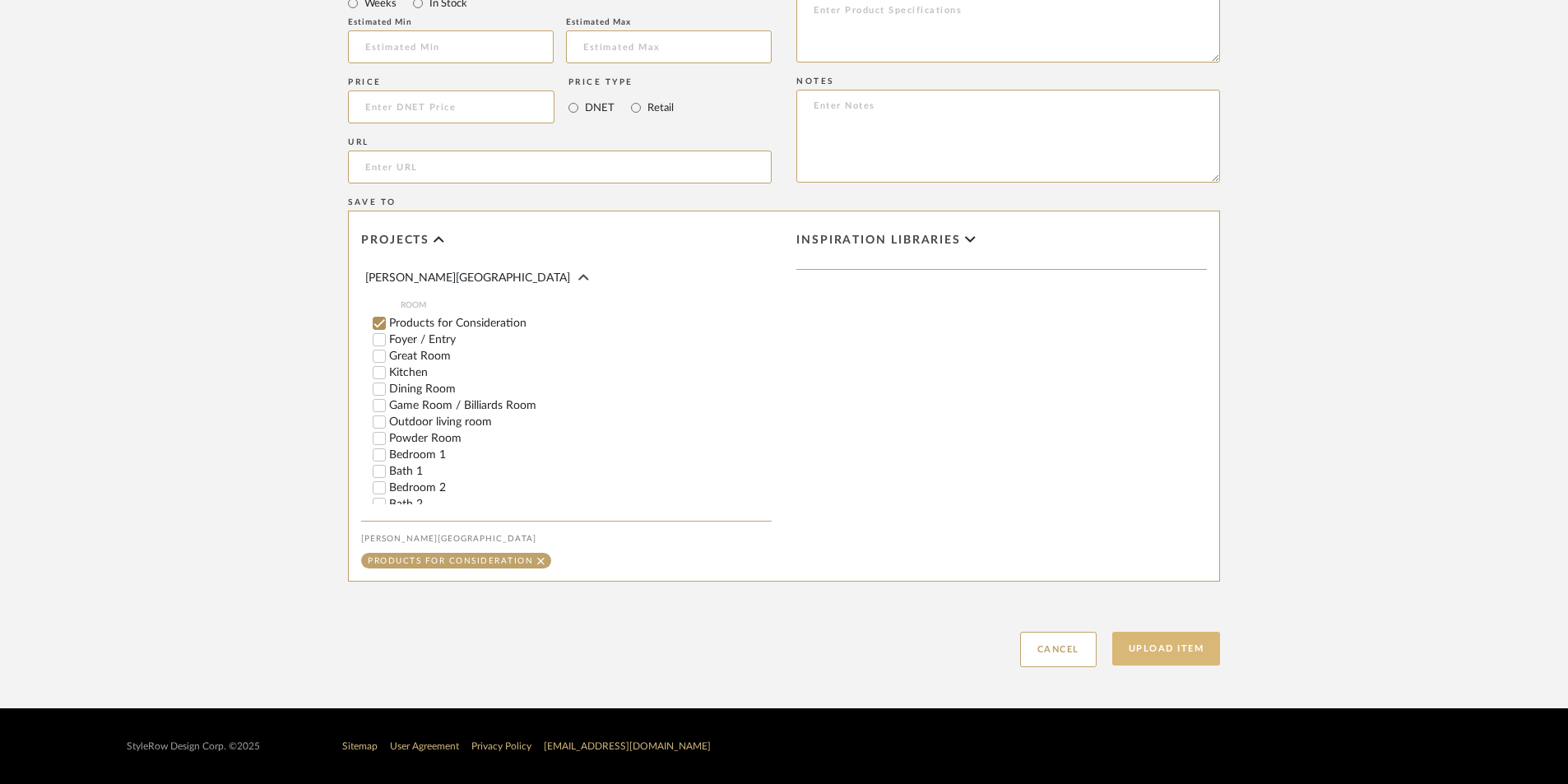 click on "Upload Item" 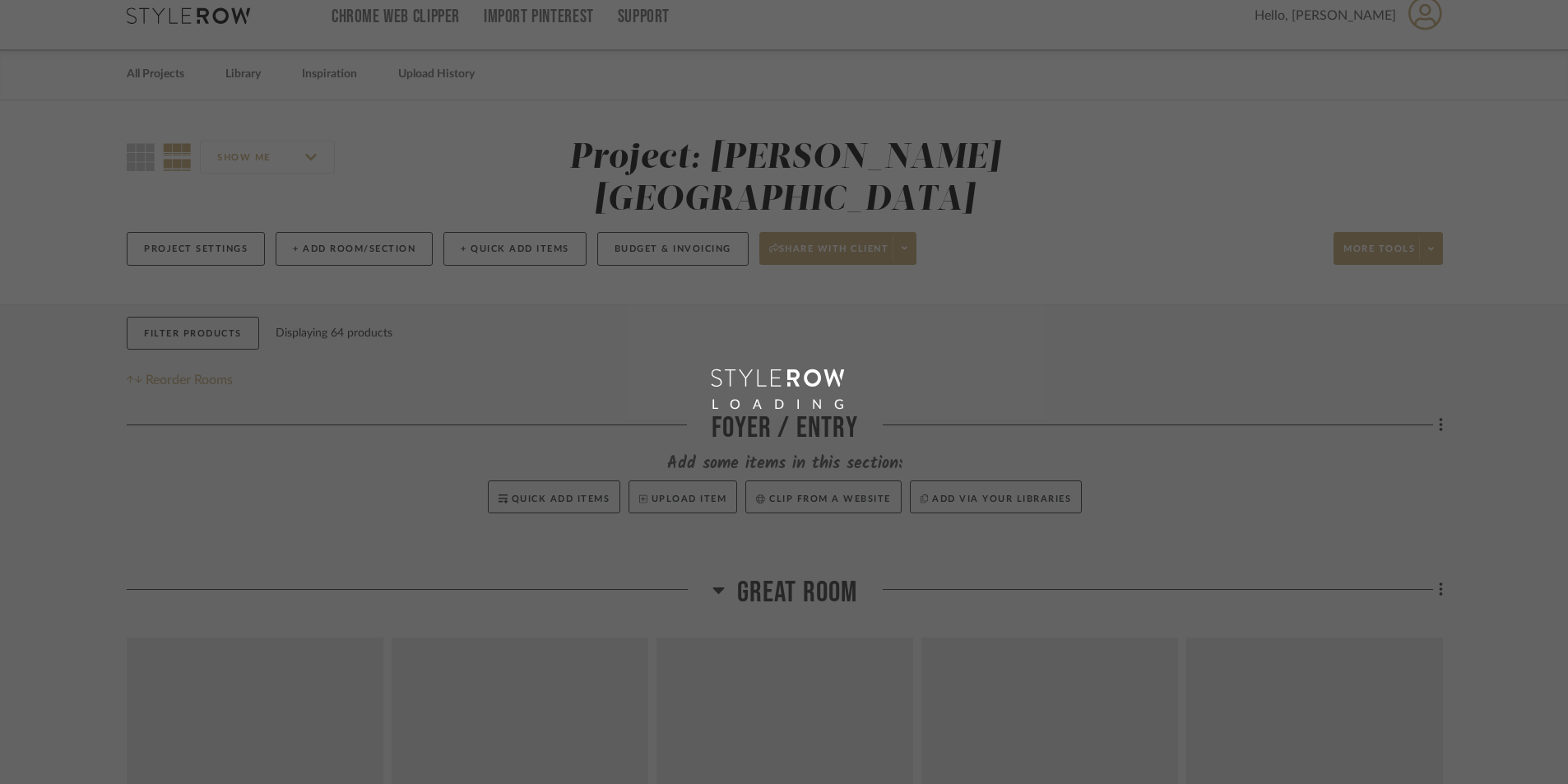 scroll, scrollTop: 0, scrollLeft: 0, axis: both 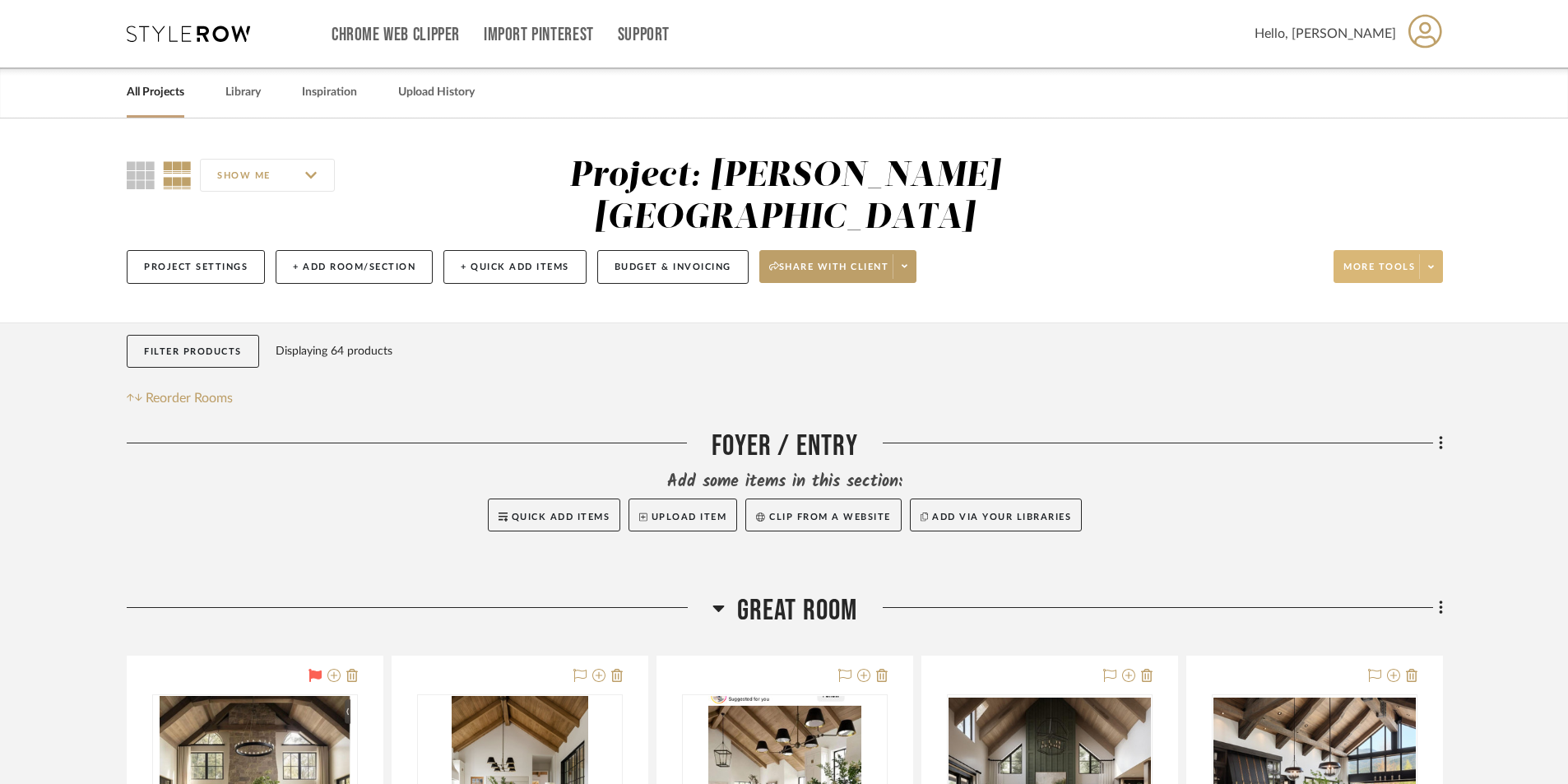 click 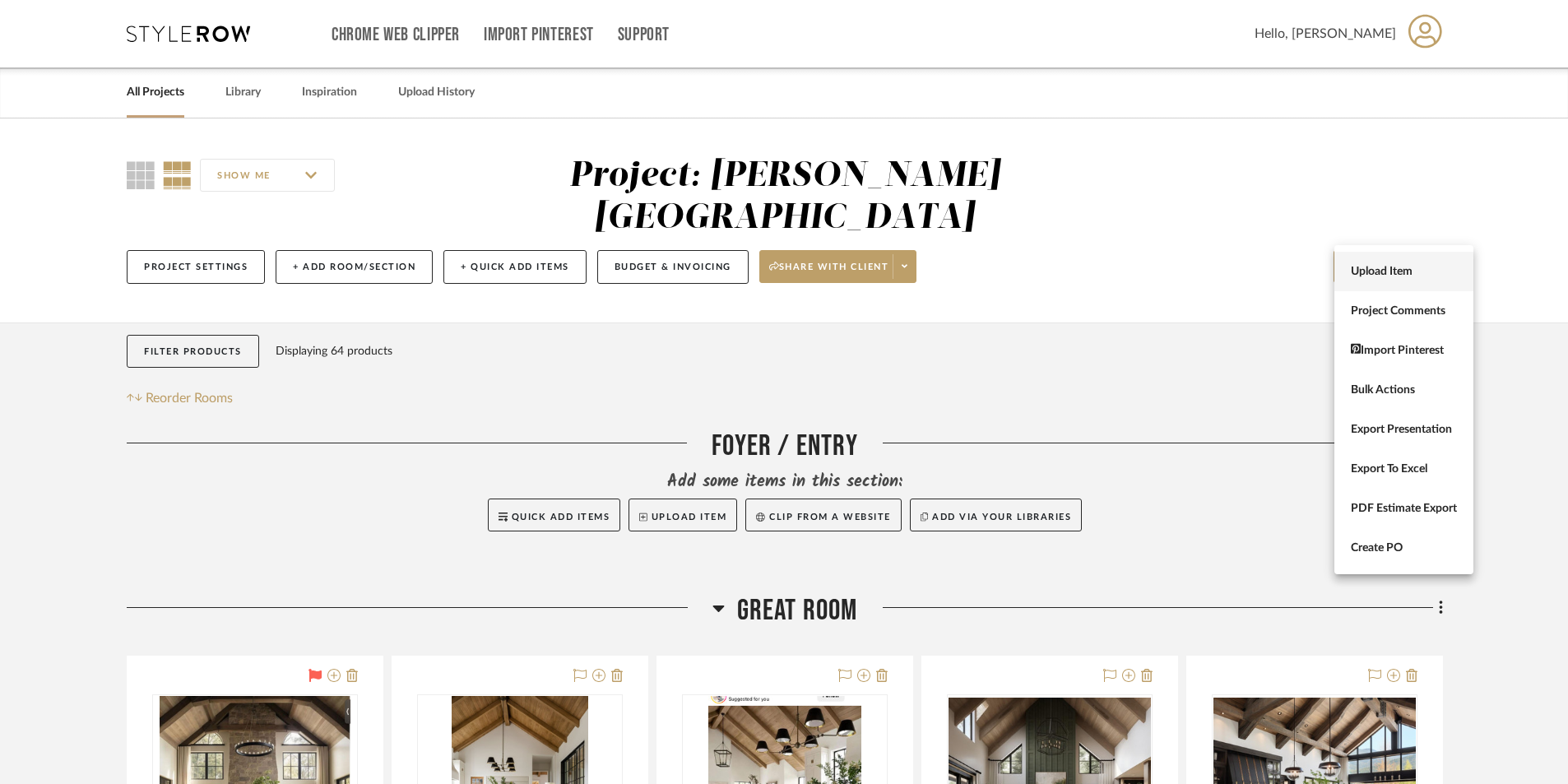 click on "Upload Item" at bounding box center (1403, 271) 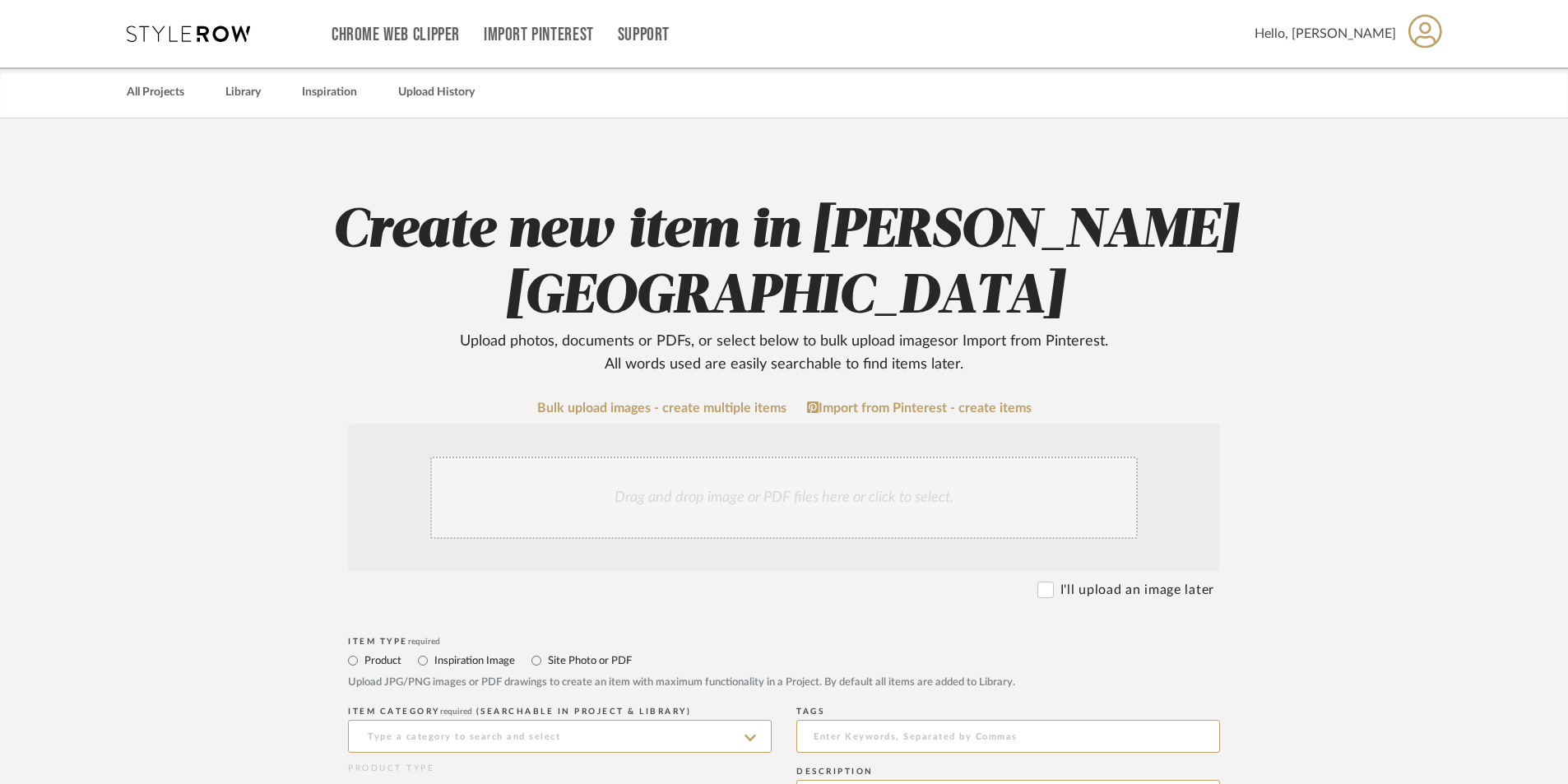 click on "Drag and drop image or PDF files here or click to select." 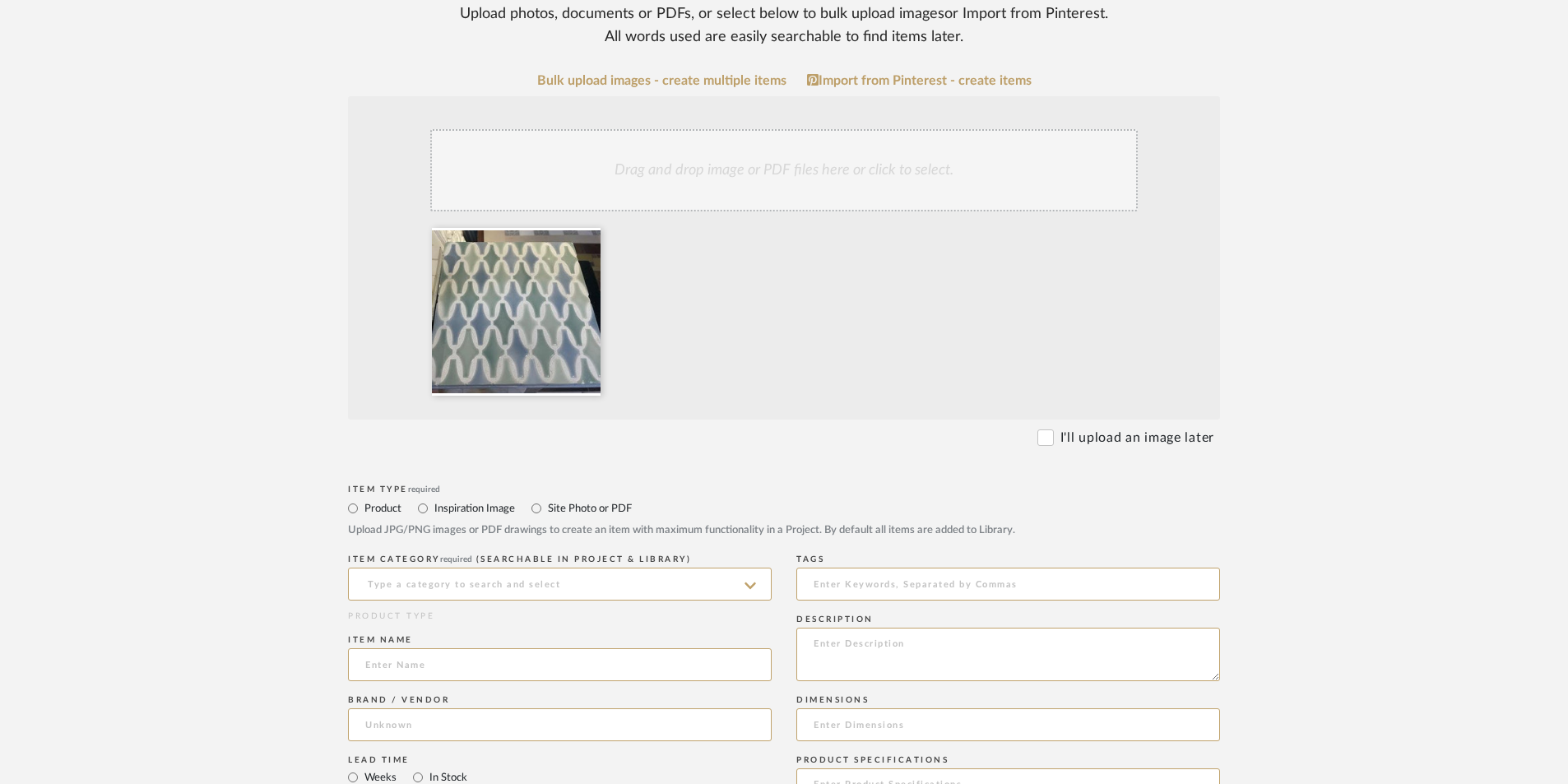 scroll, scrollTop: 329, scrollLeft: 0, axis: vertical 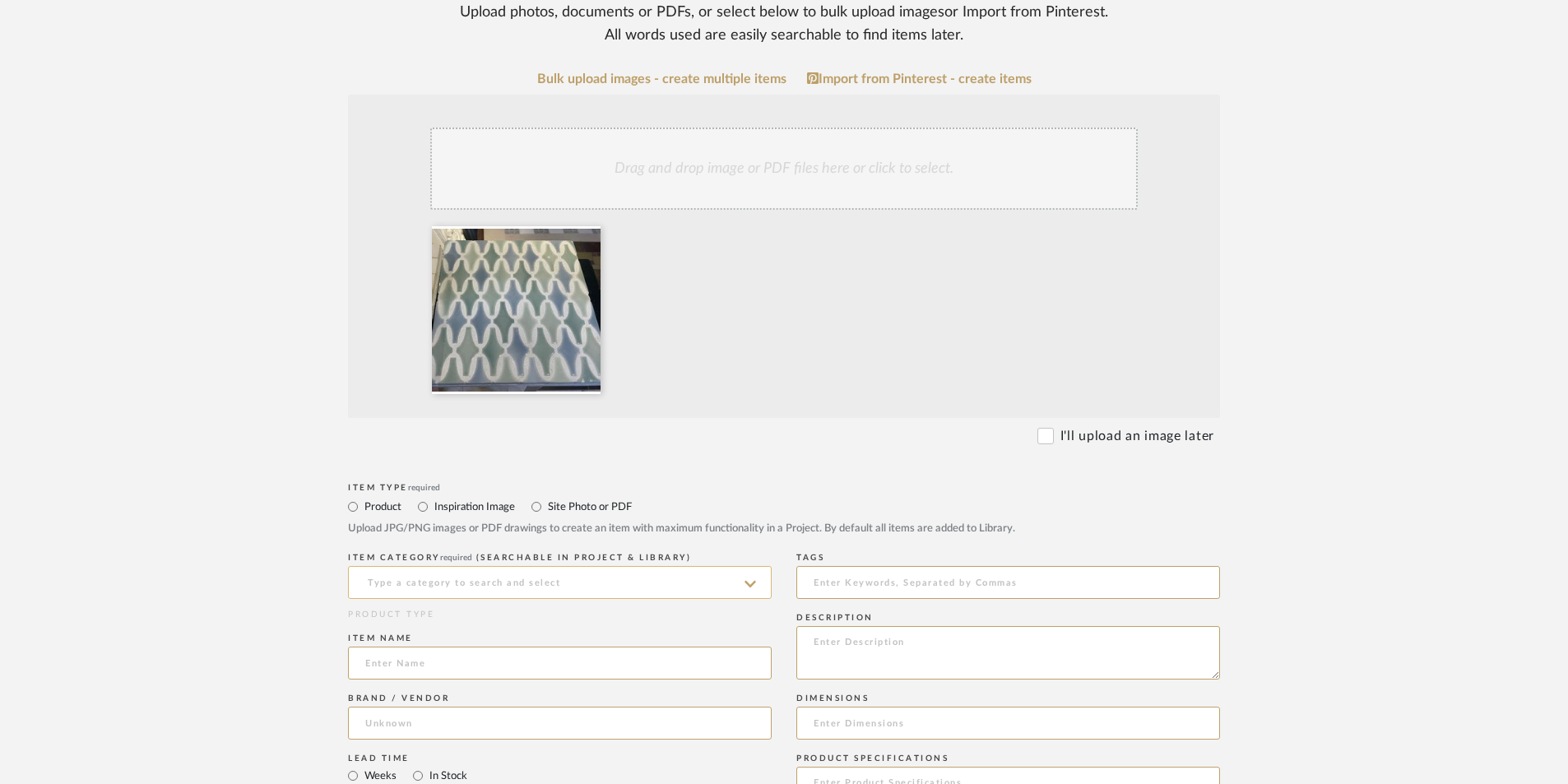 click 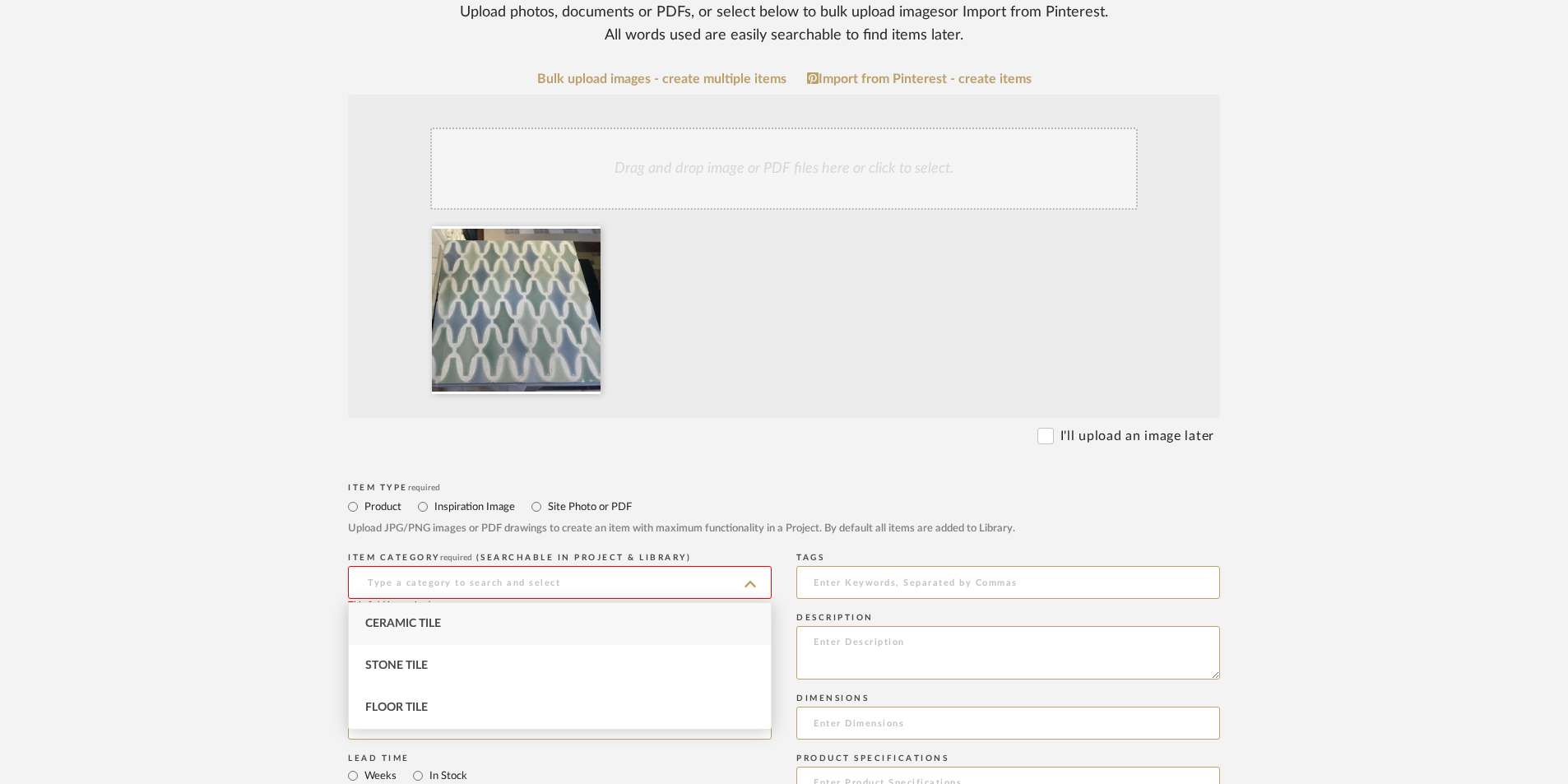 click on "Ceramic Tile" at bounding box center (559, 624) 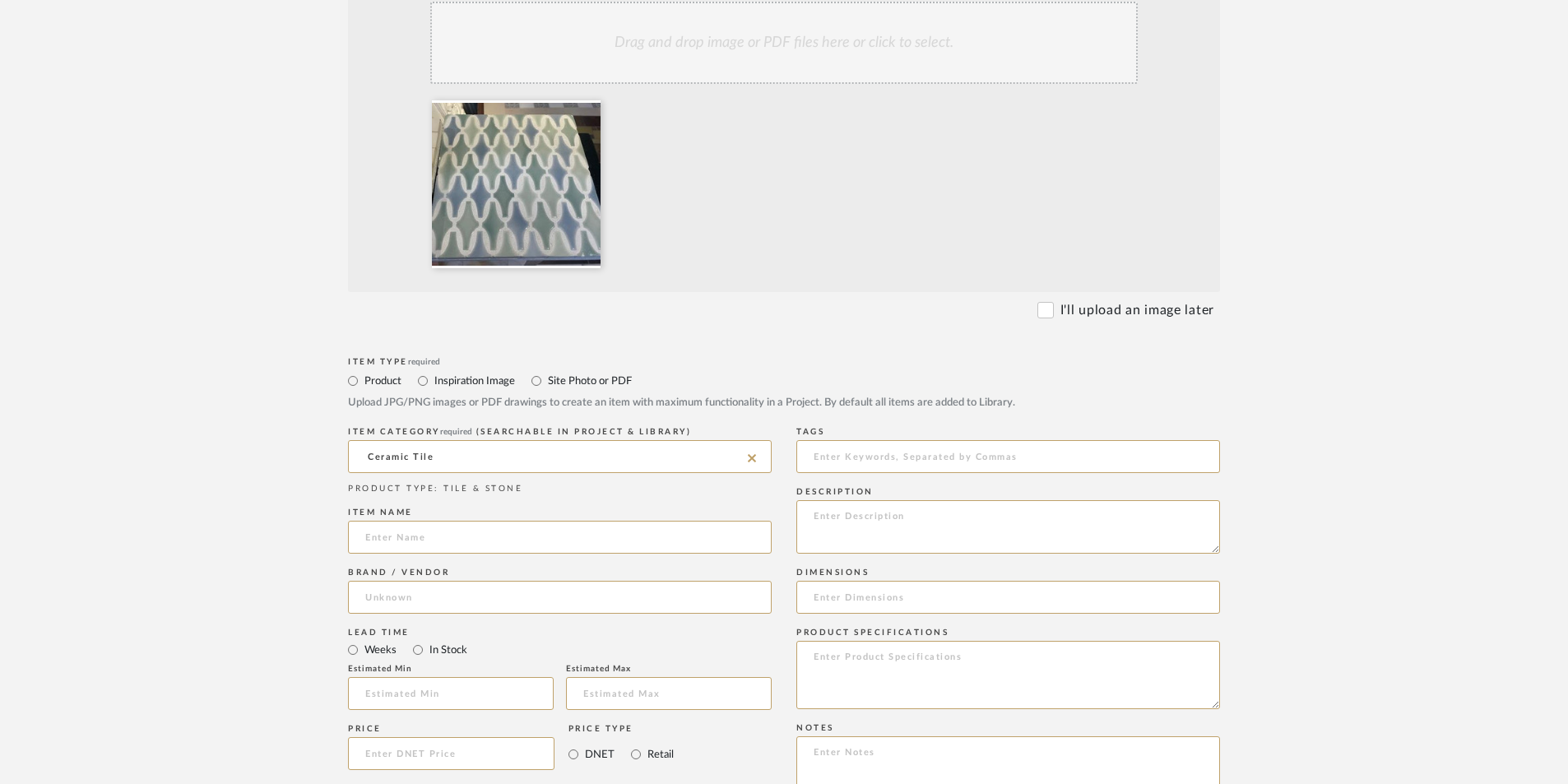scroll, scrollTop: 494, scrollLeft: 0, axis: vertical 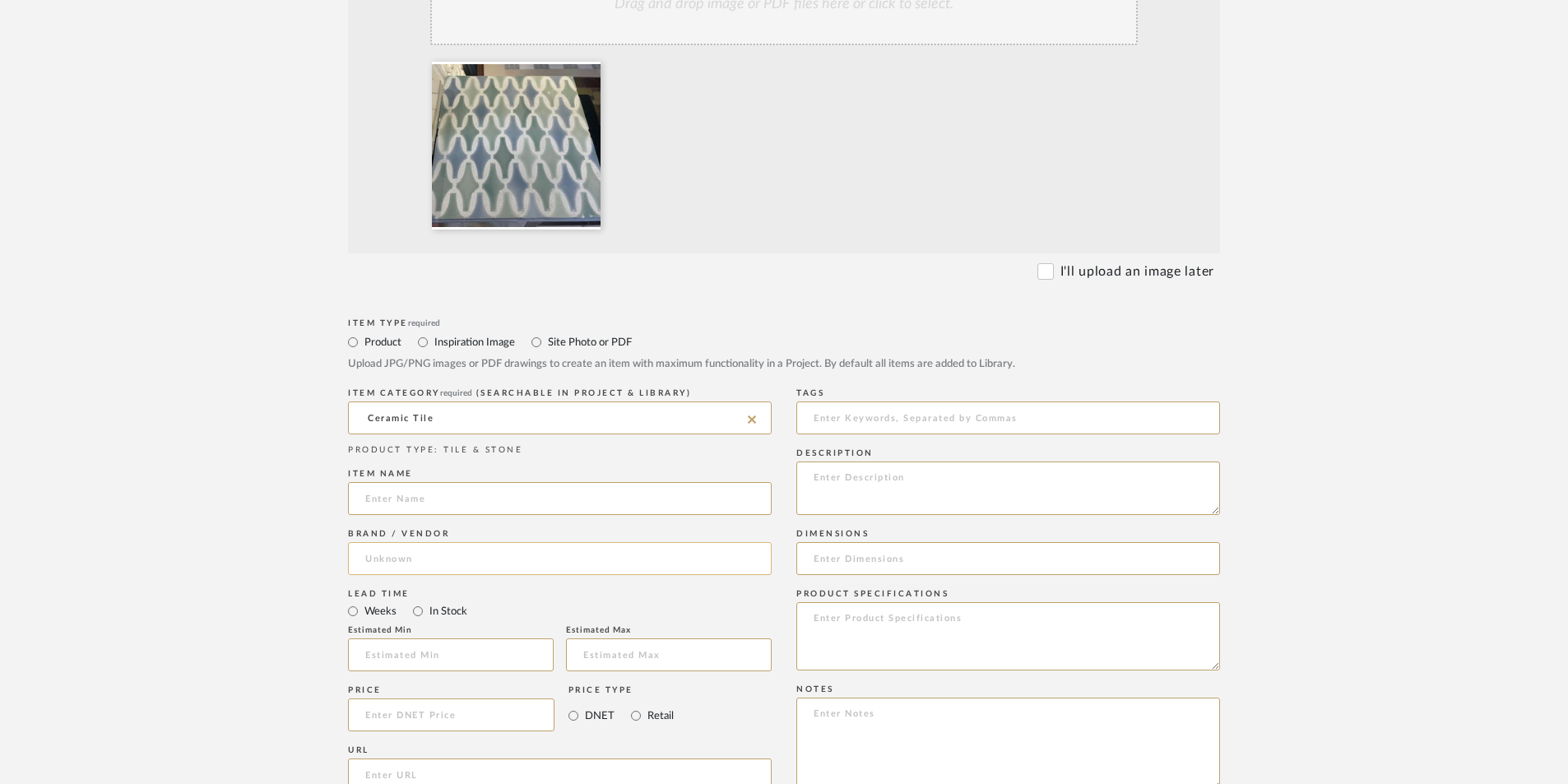 click 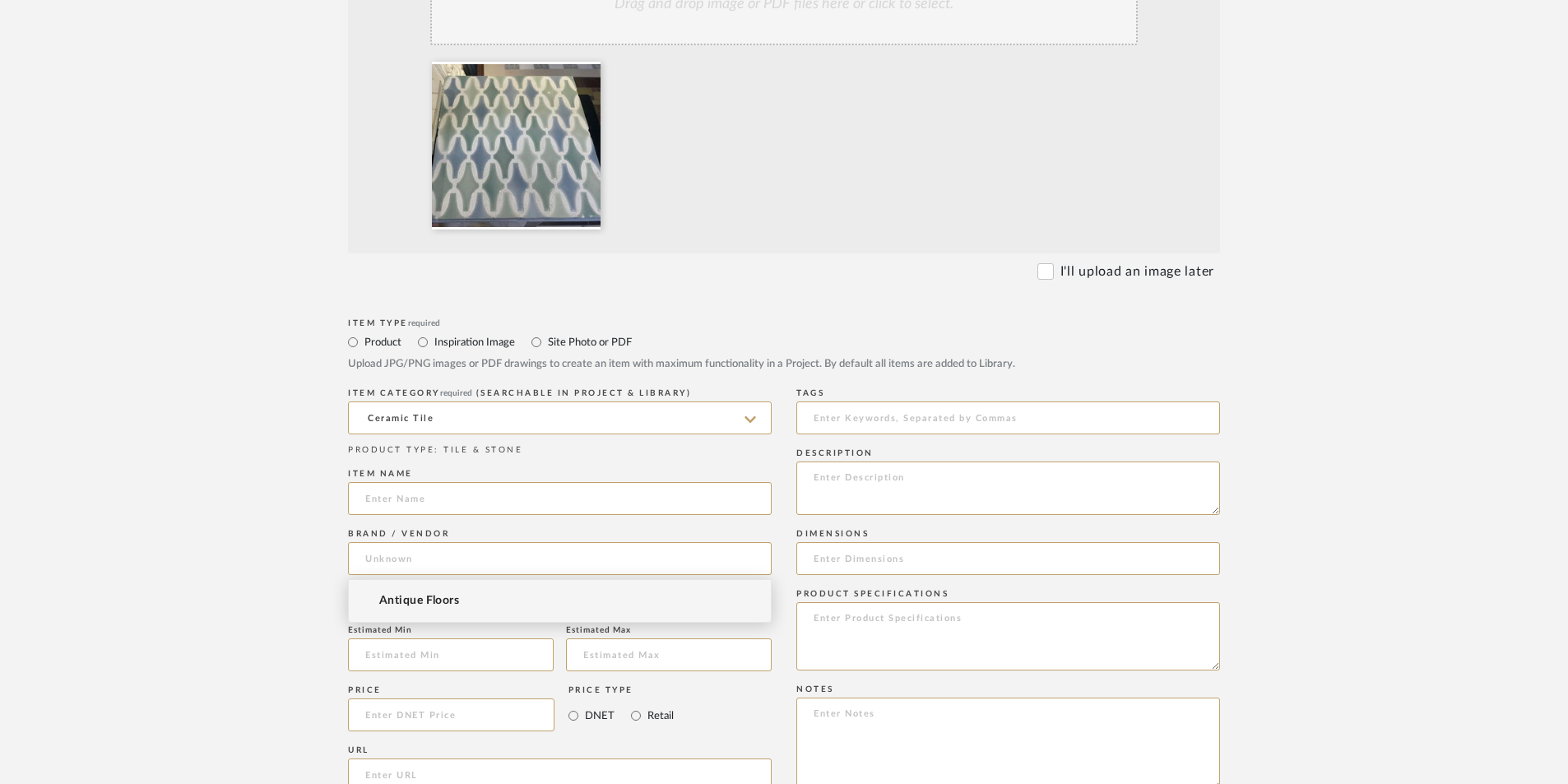 click on "Antique Floors" at bounding box center [559, 601] 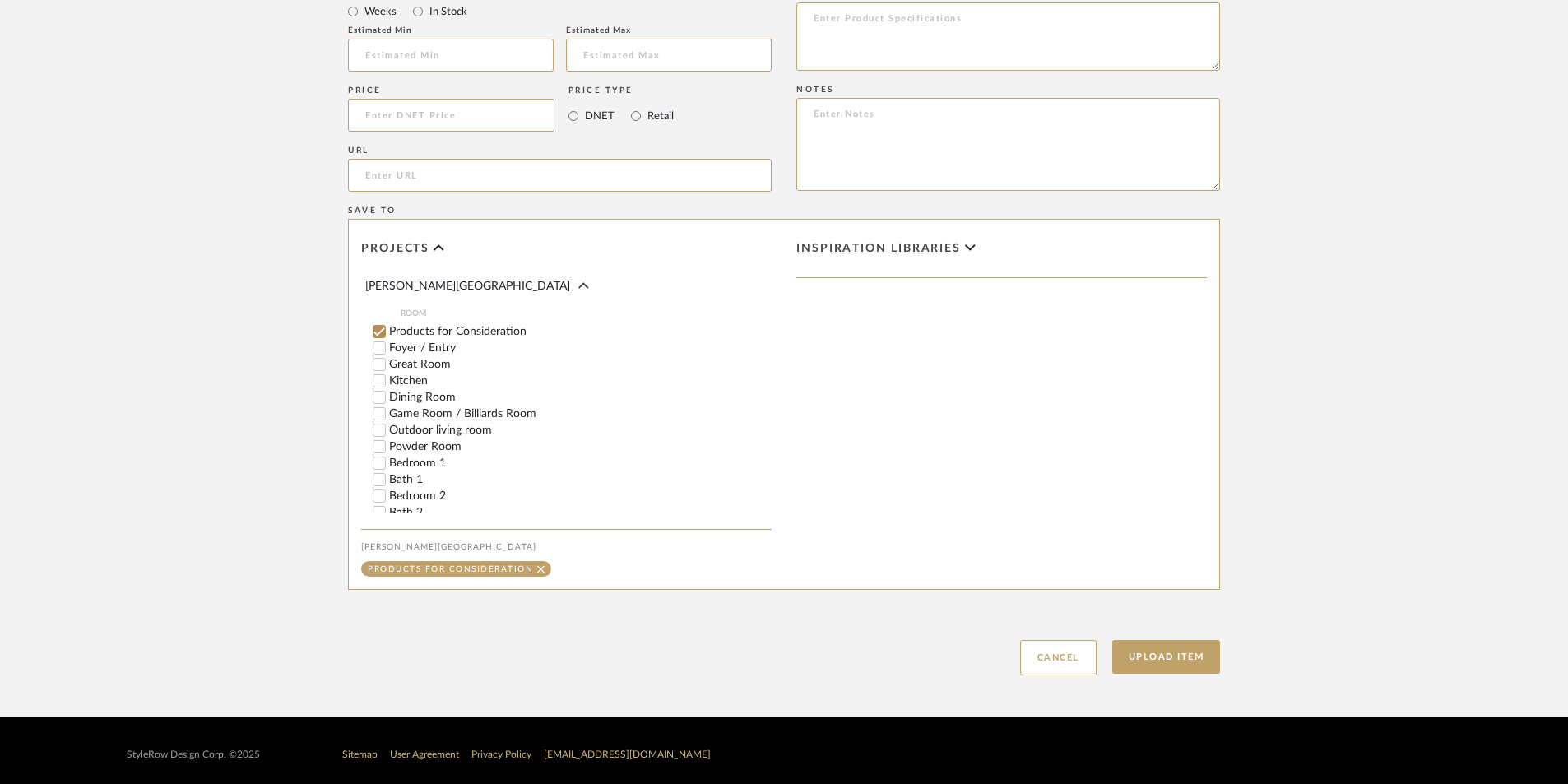 scroll, scrollTop: 1102, scrollLeft: 0, axis: vertical 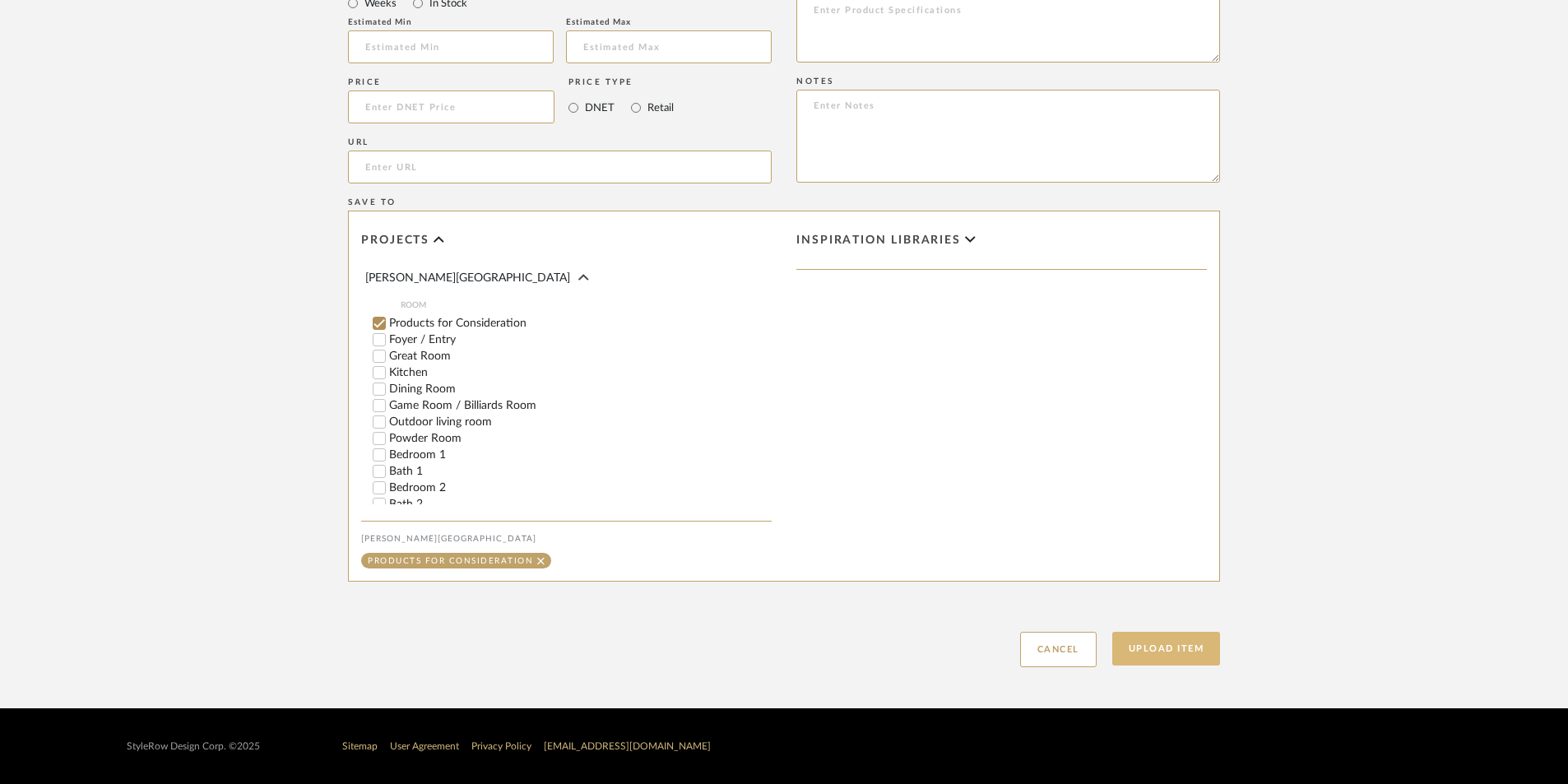 click on "Upload Item" 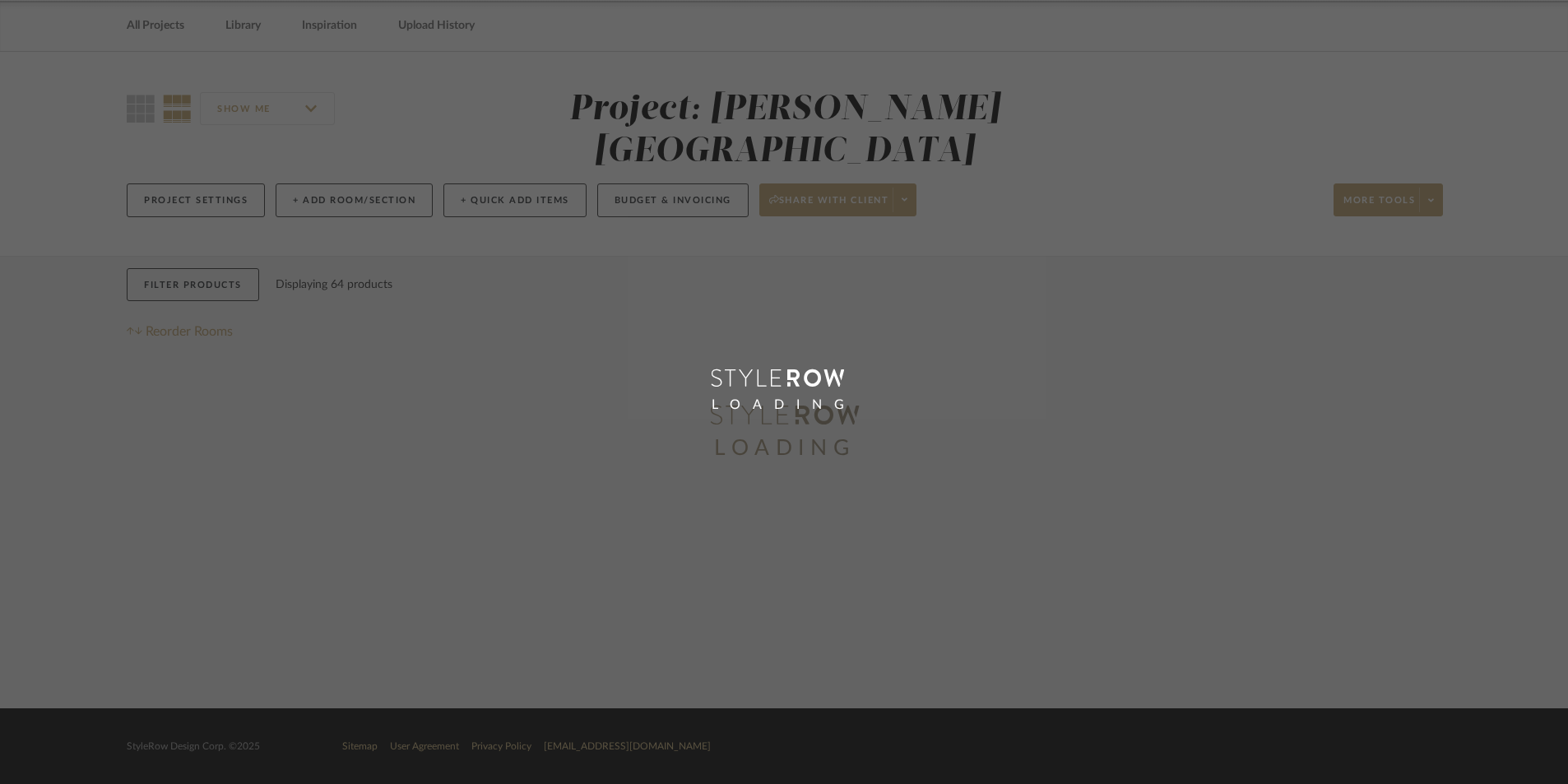 scroll, scrollTop: 0, scrollLeft: 0, axis: both 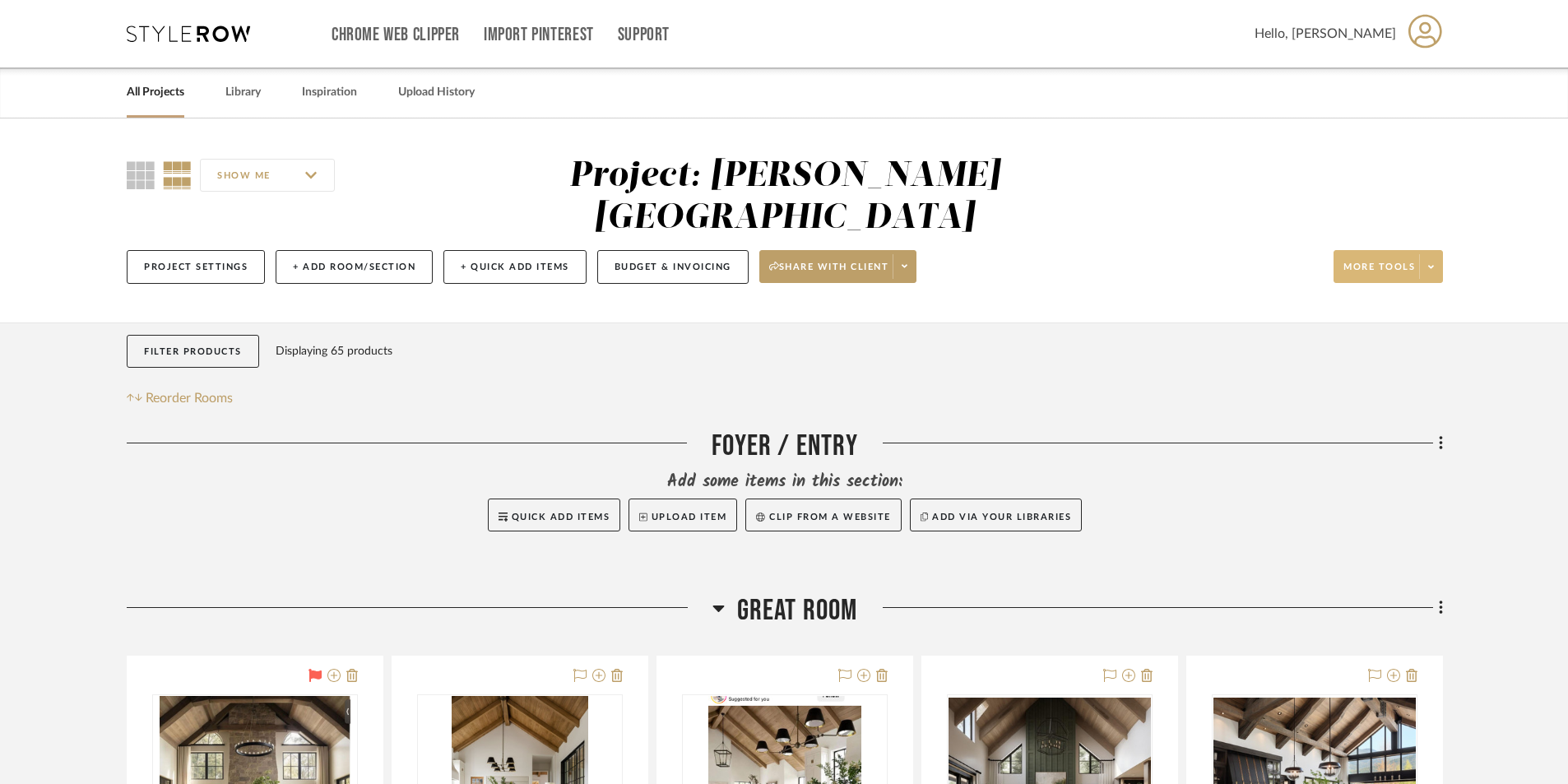 click 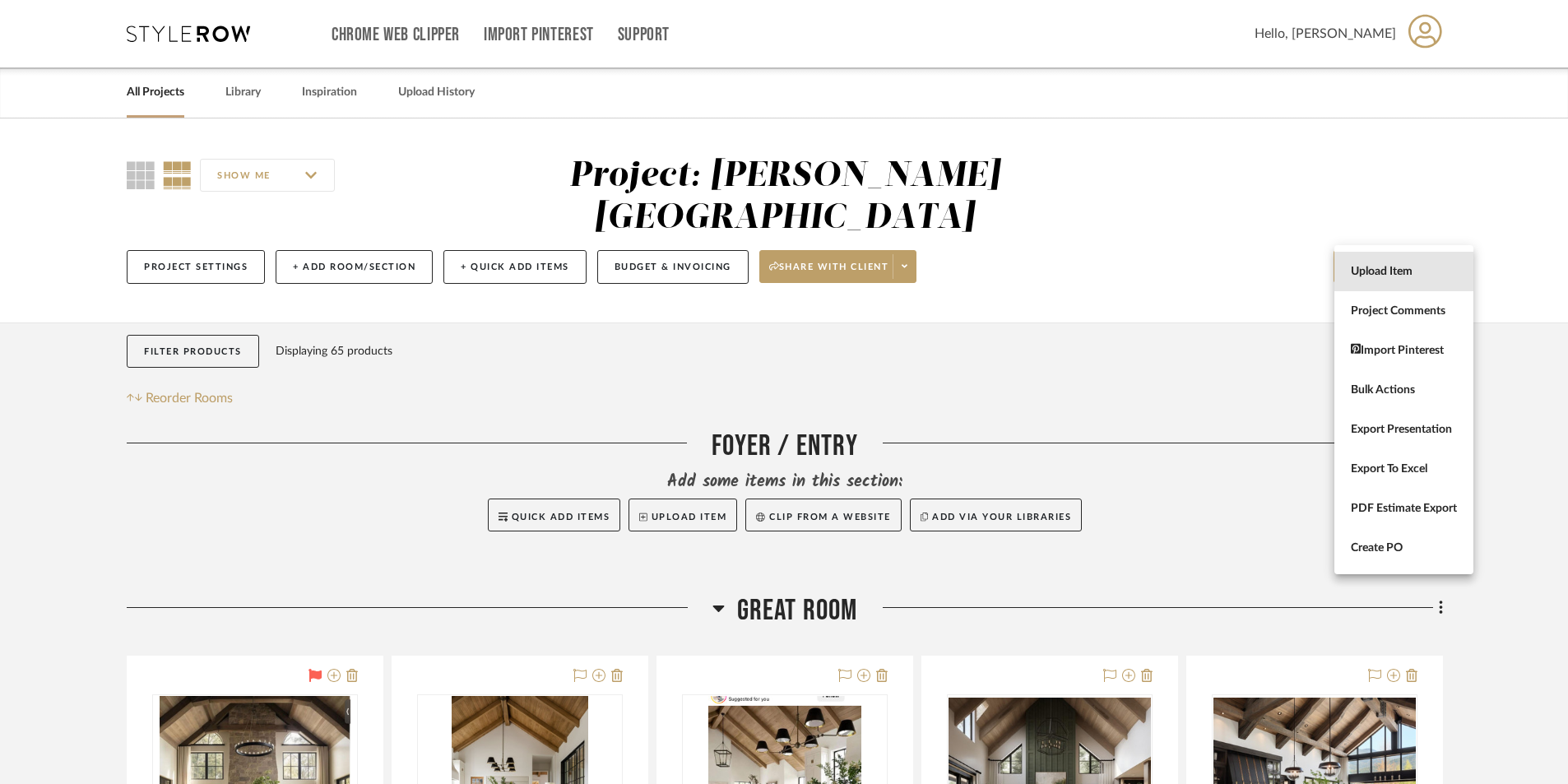 click on "Upload Item" at bounding box center (1403, 271) 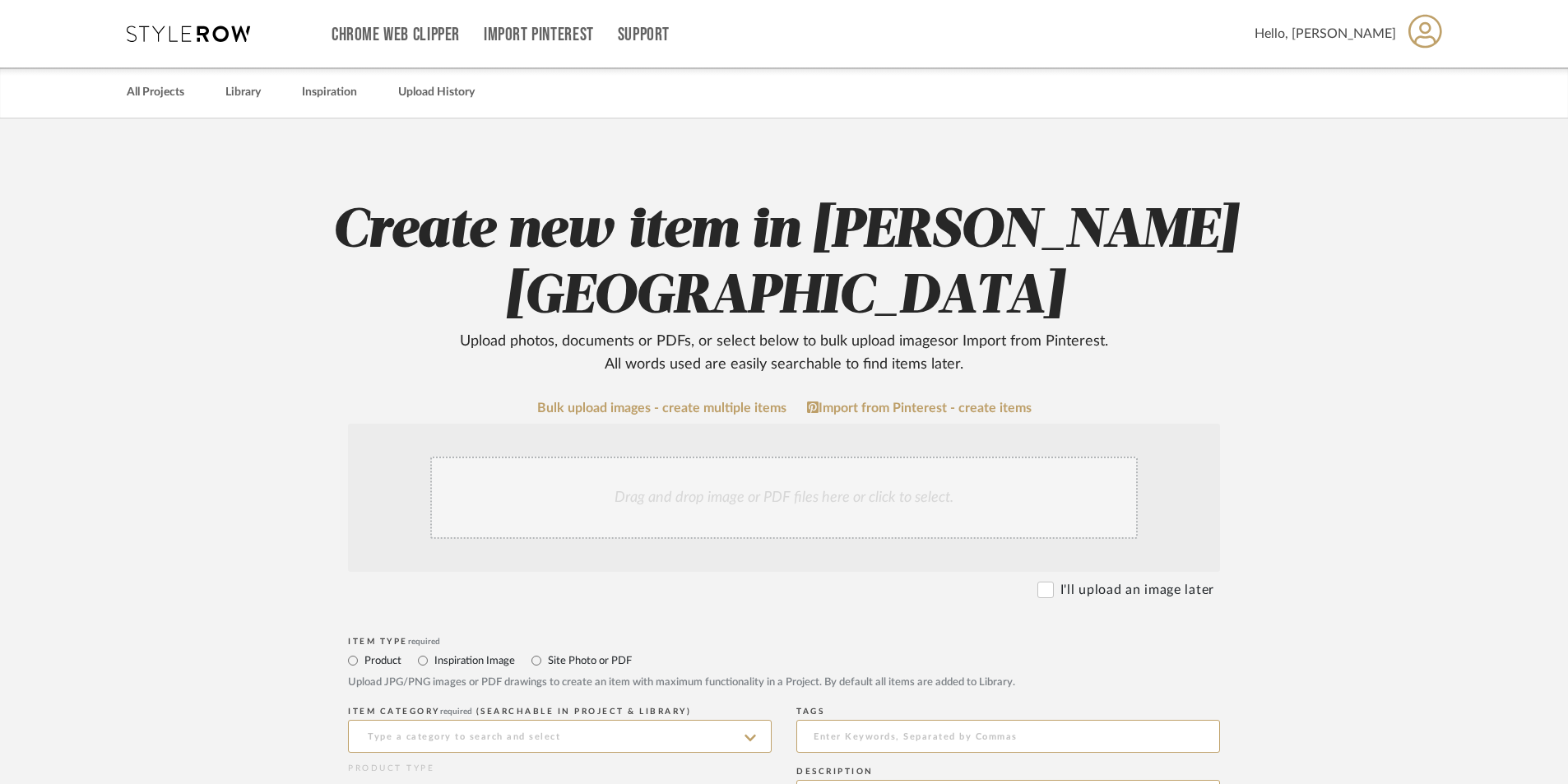 click on "Drag and drop image or PDF files here or click to select." 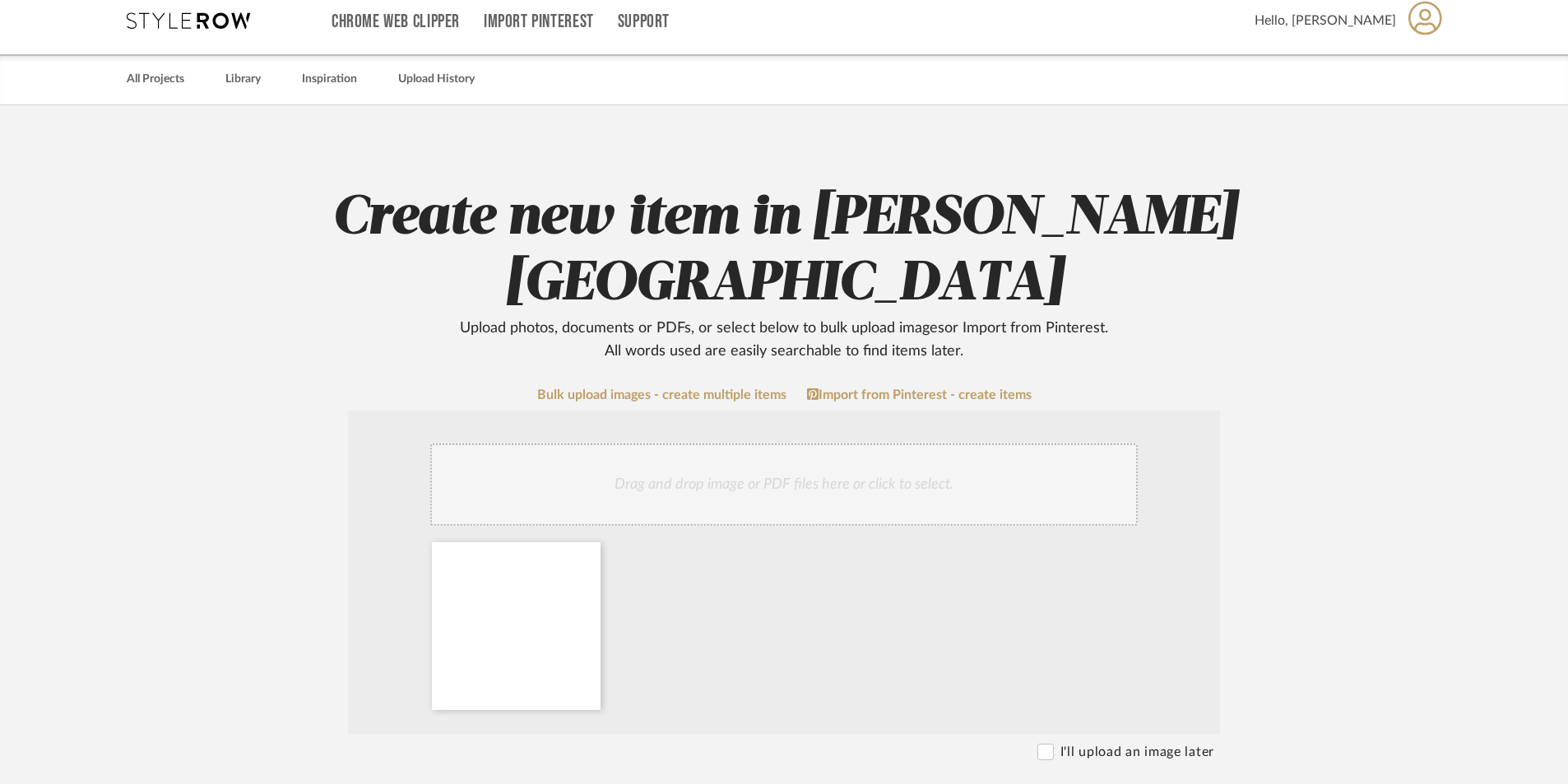 scroll, scrollTop: 329, scrollLeft: 0, axis: vertical 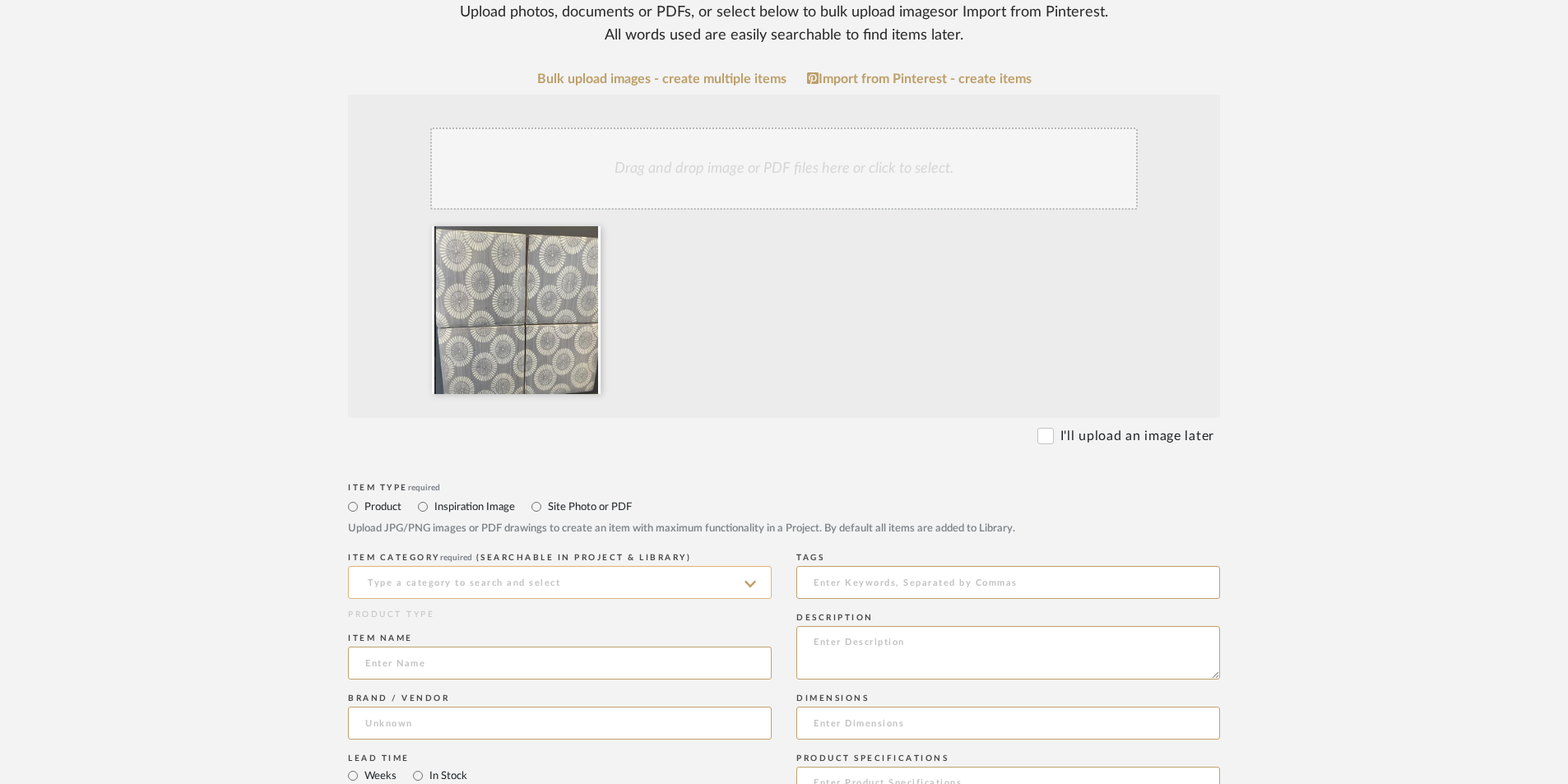 click 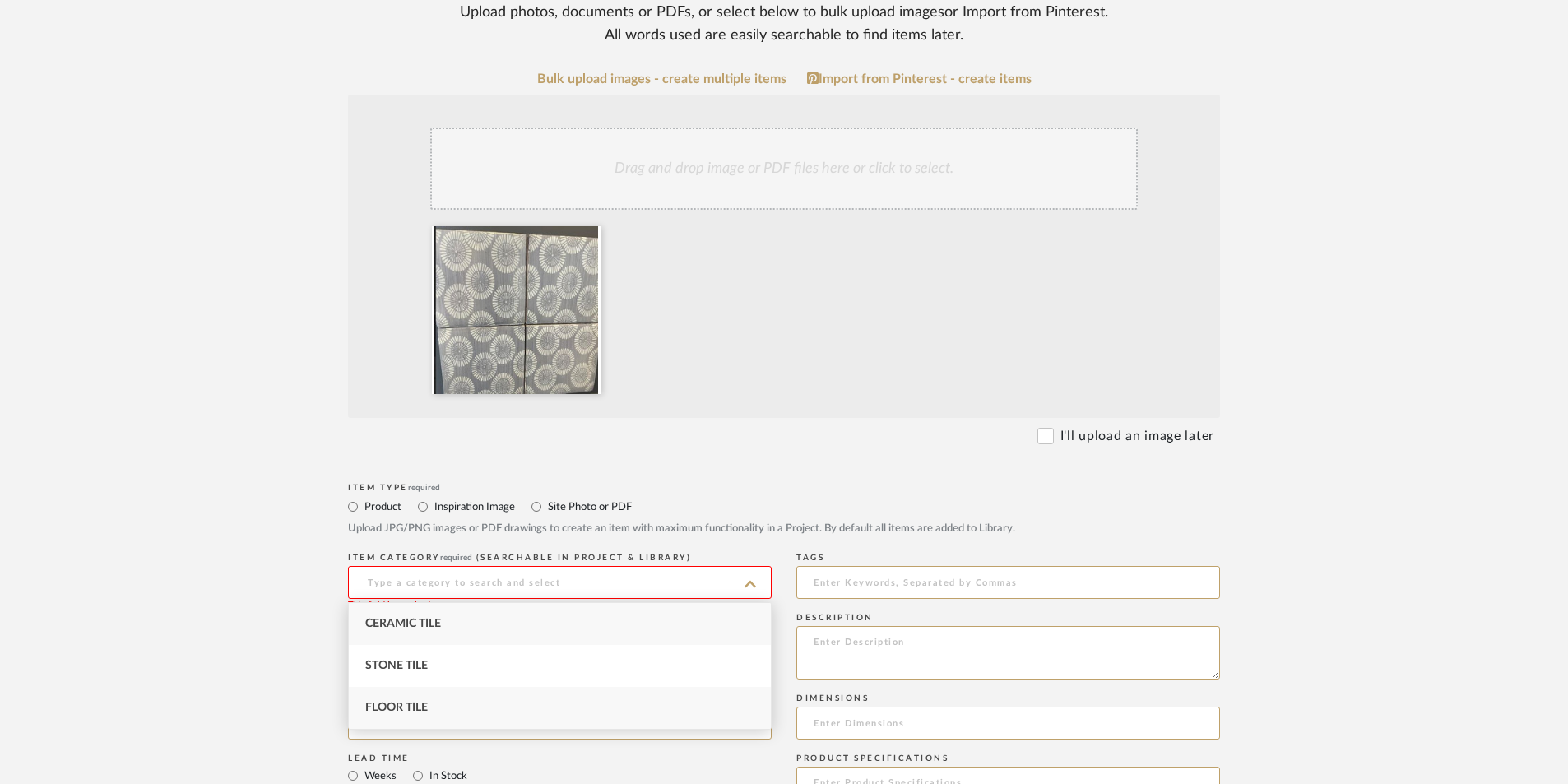 click on "Floor Tile" at bounding box center (559, 707) 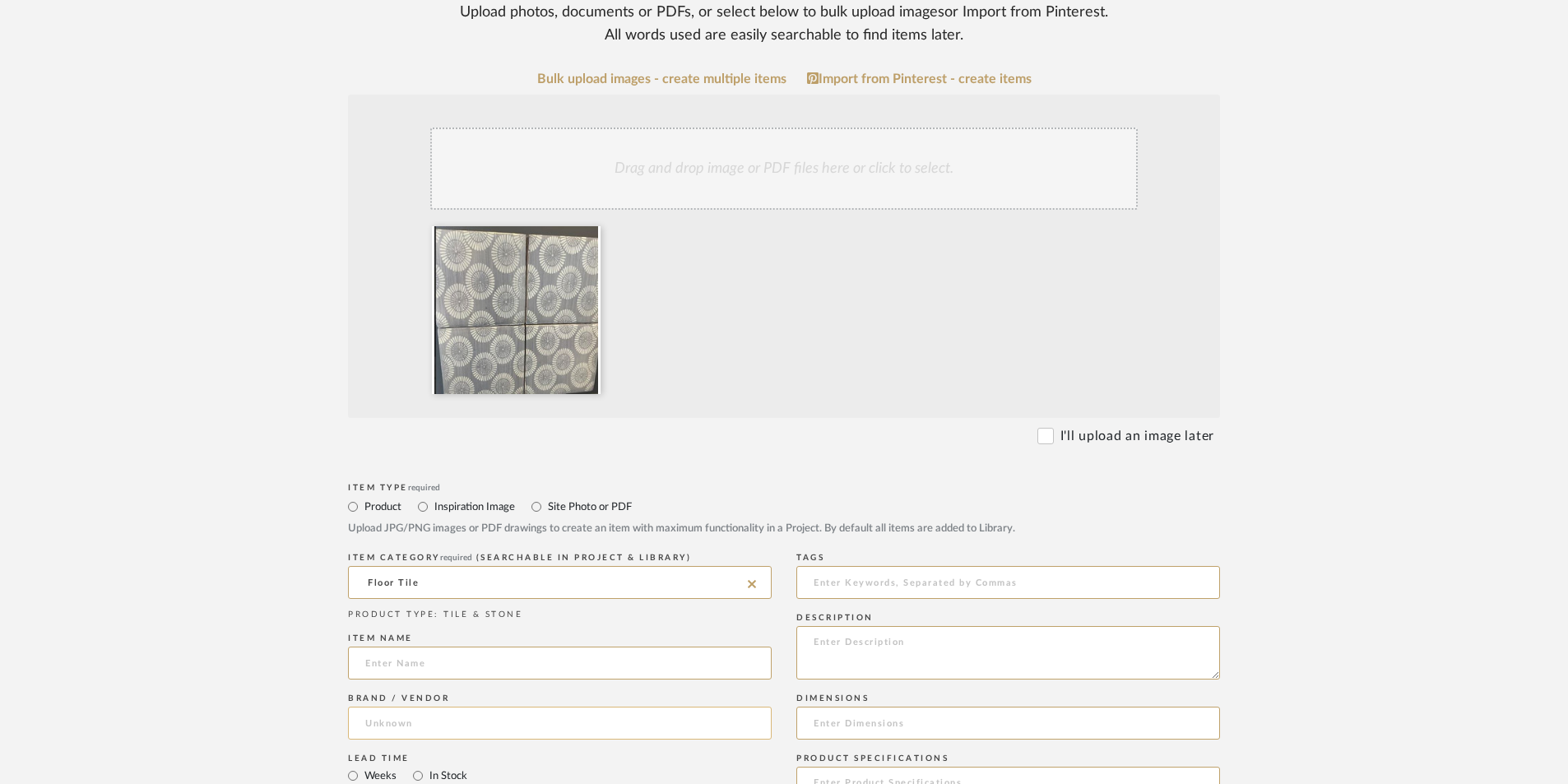 click 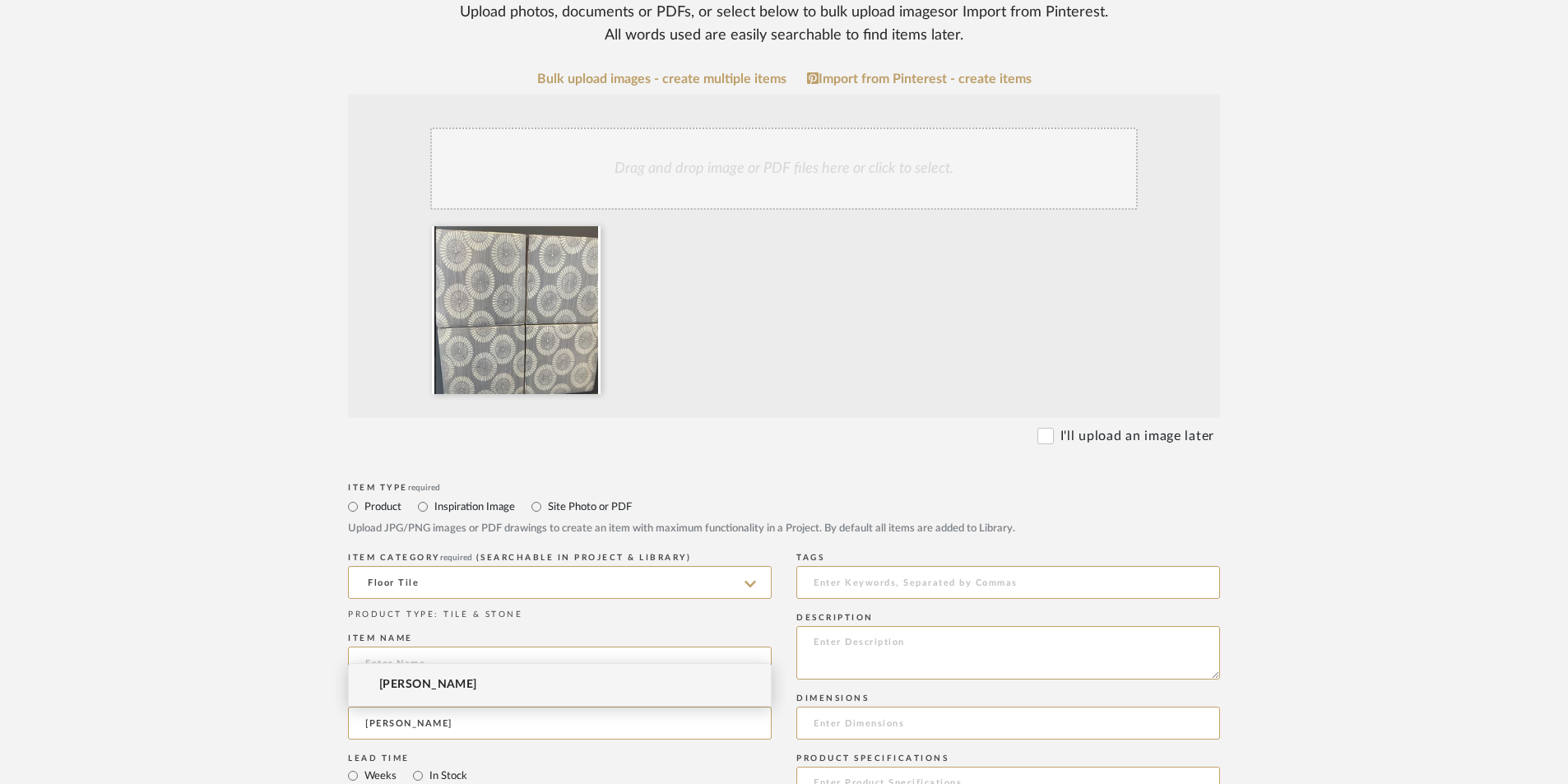 type on "[PERSON_NAME]" 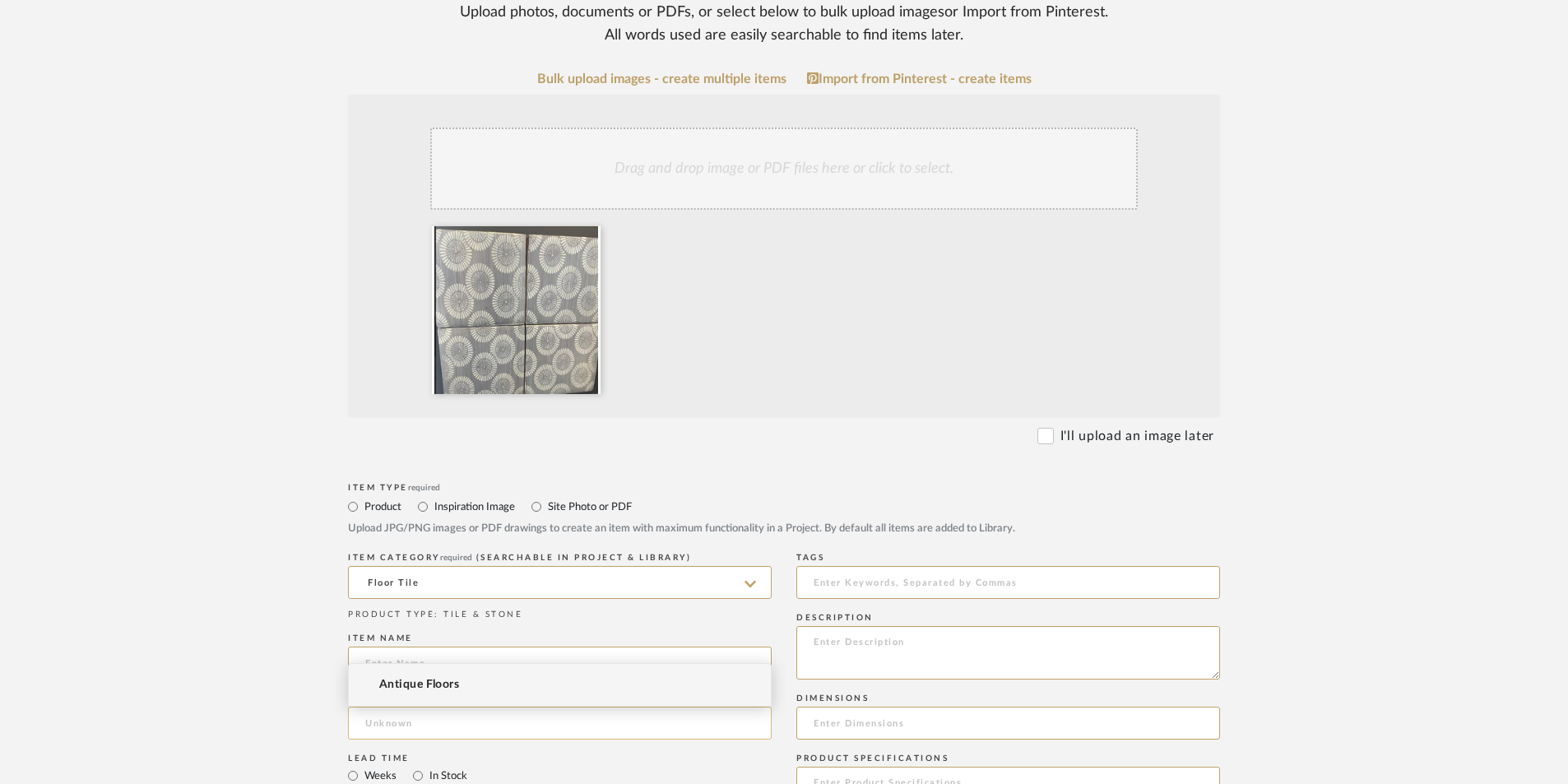 click 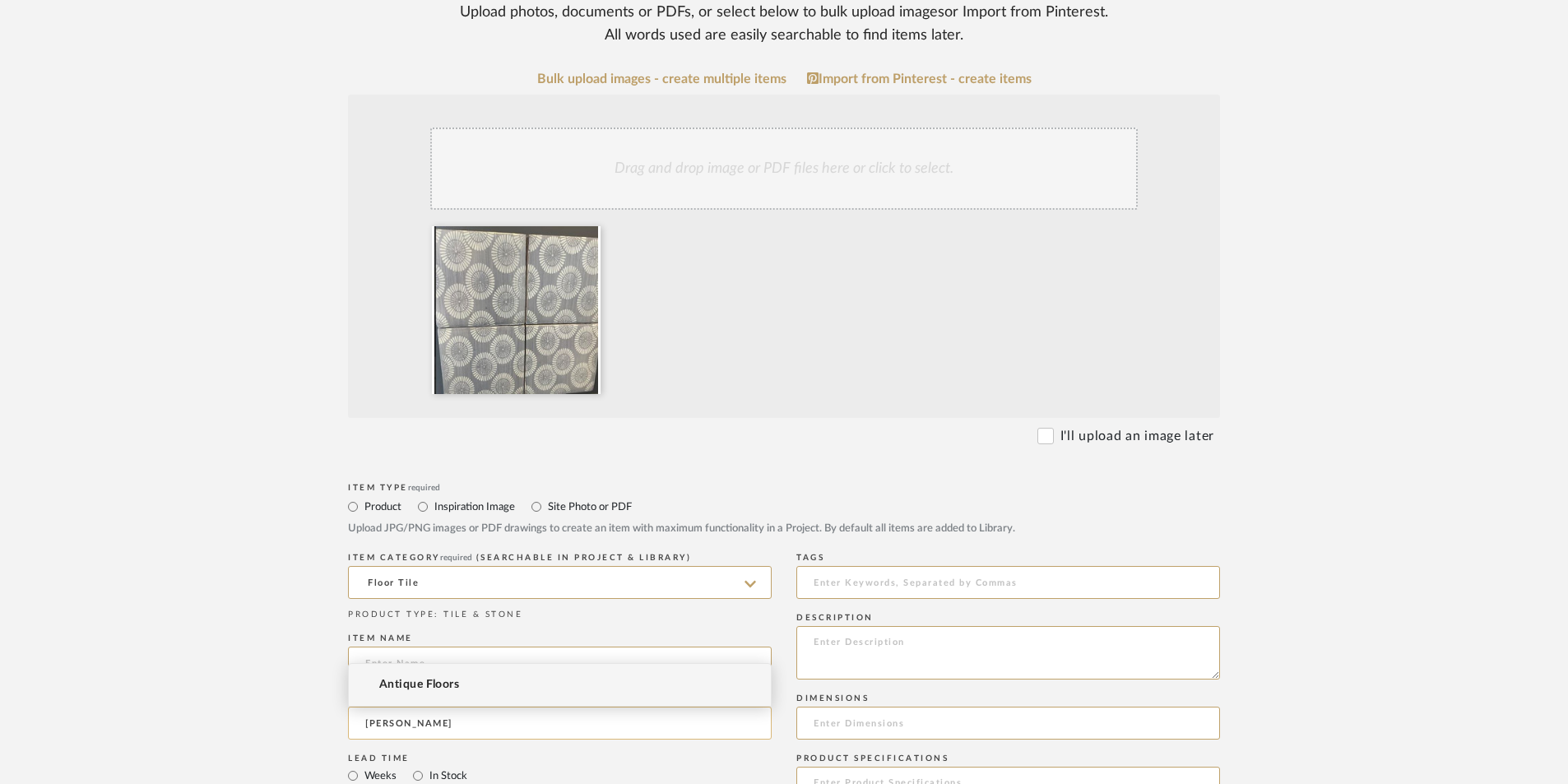 click on "[PERSON_NAME]" 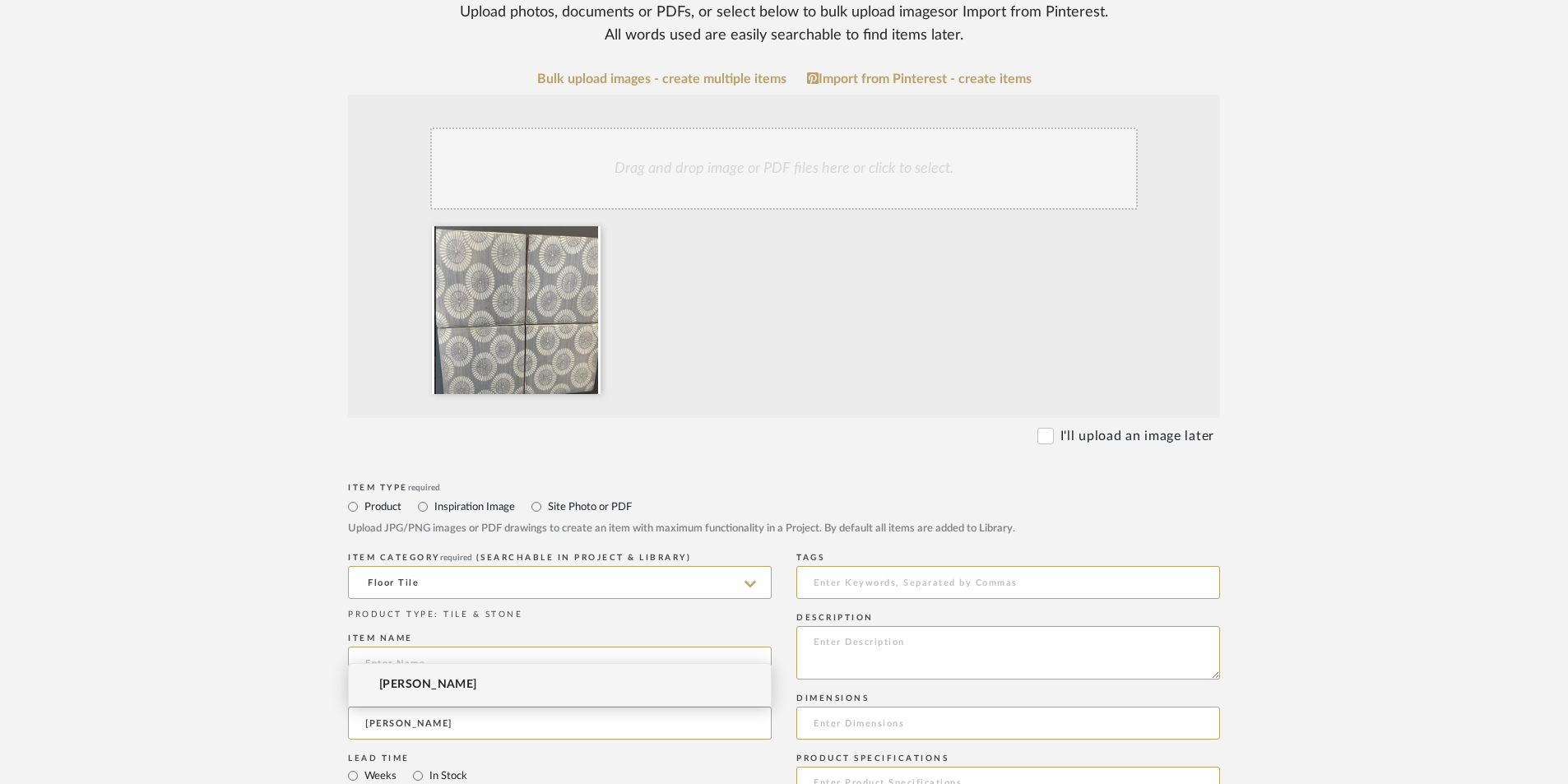 type on "[PERSON_NAME]" 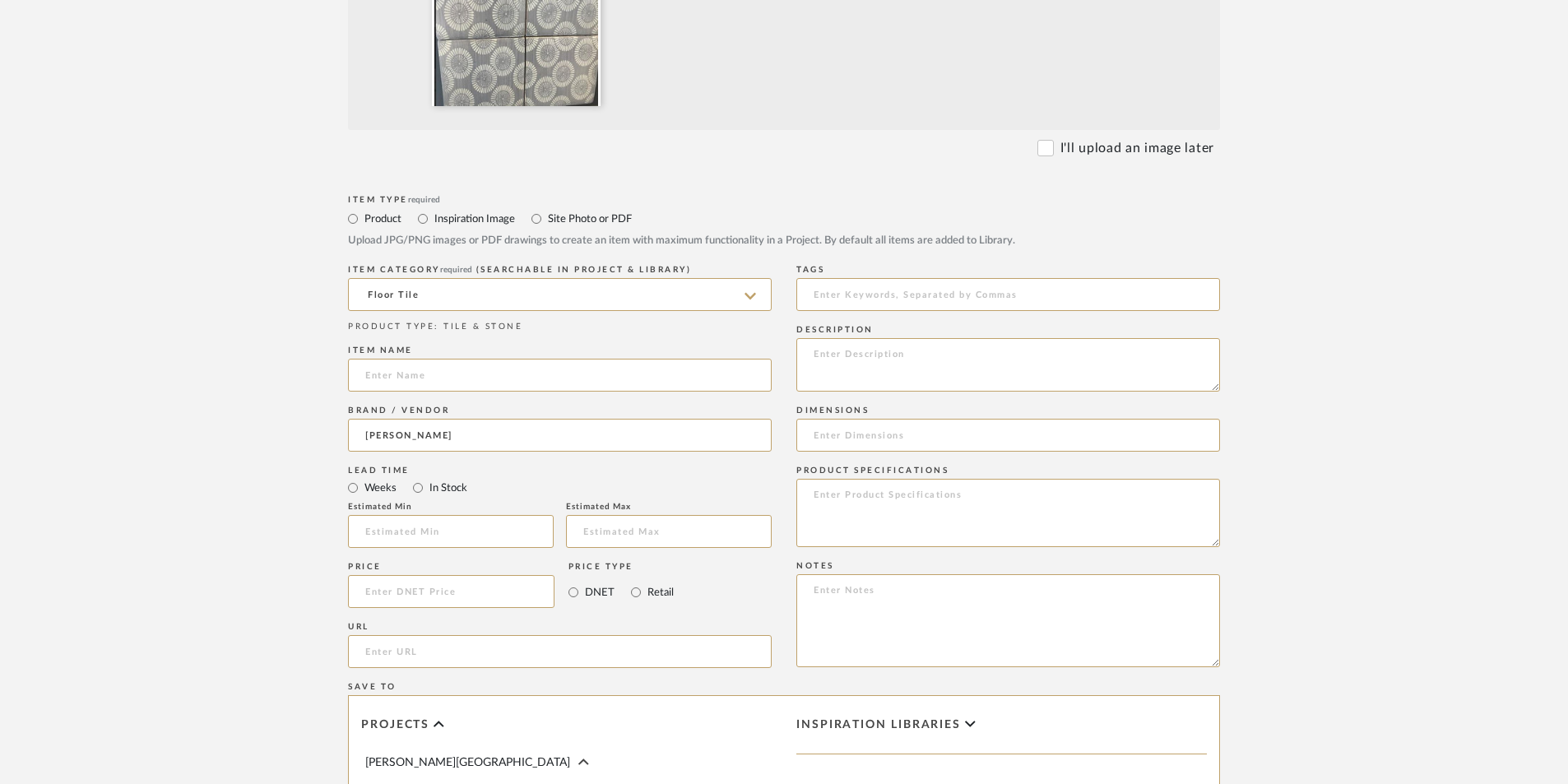scroll, scrollTop: 823, scrollLeft: 0, axis: vertical 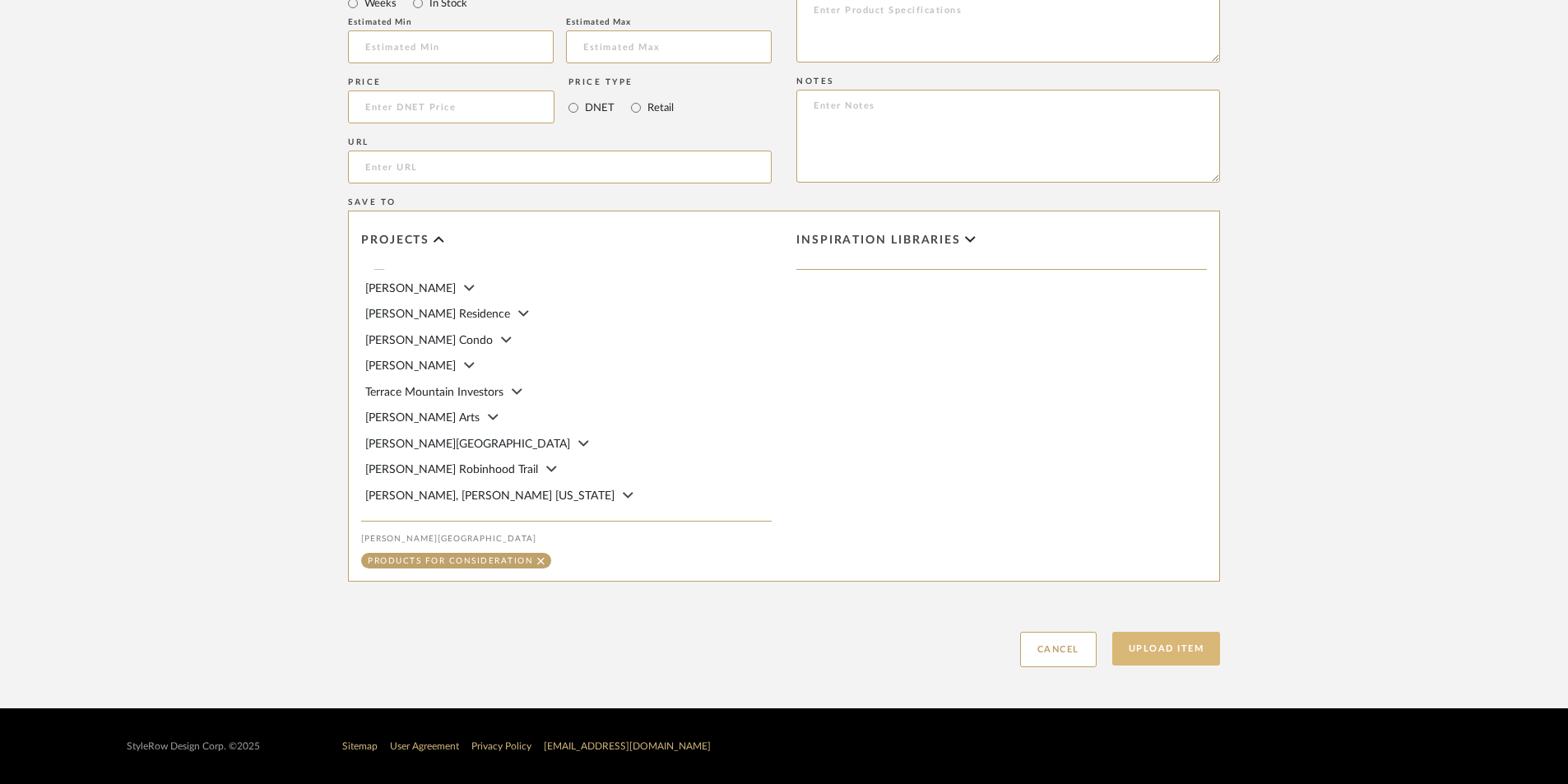 click on "Upload Item" 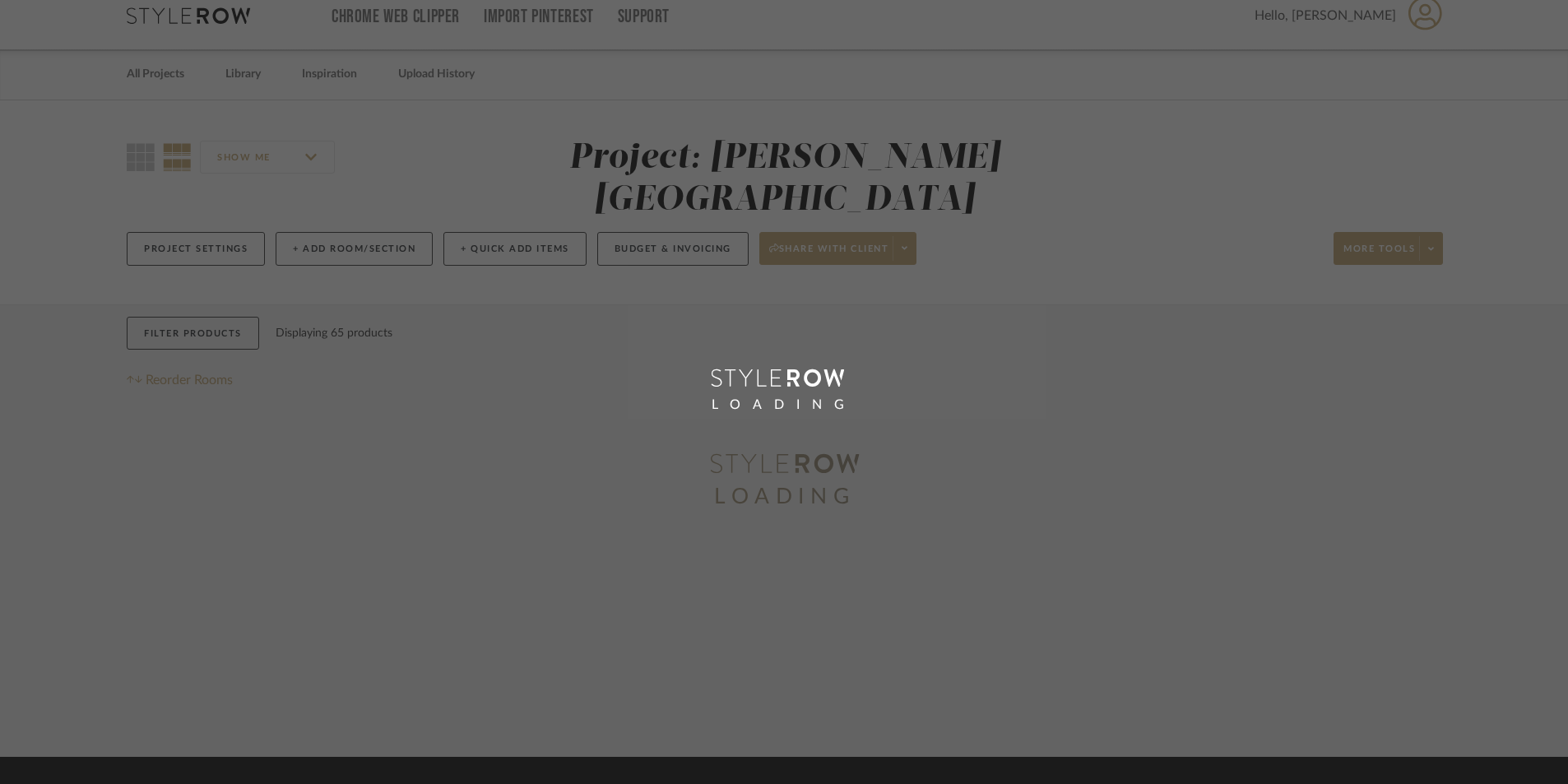 scroll, scrollTop: 0, scrollLeft: 0, axis: both 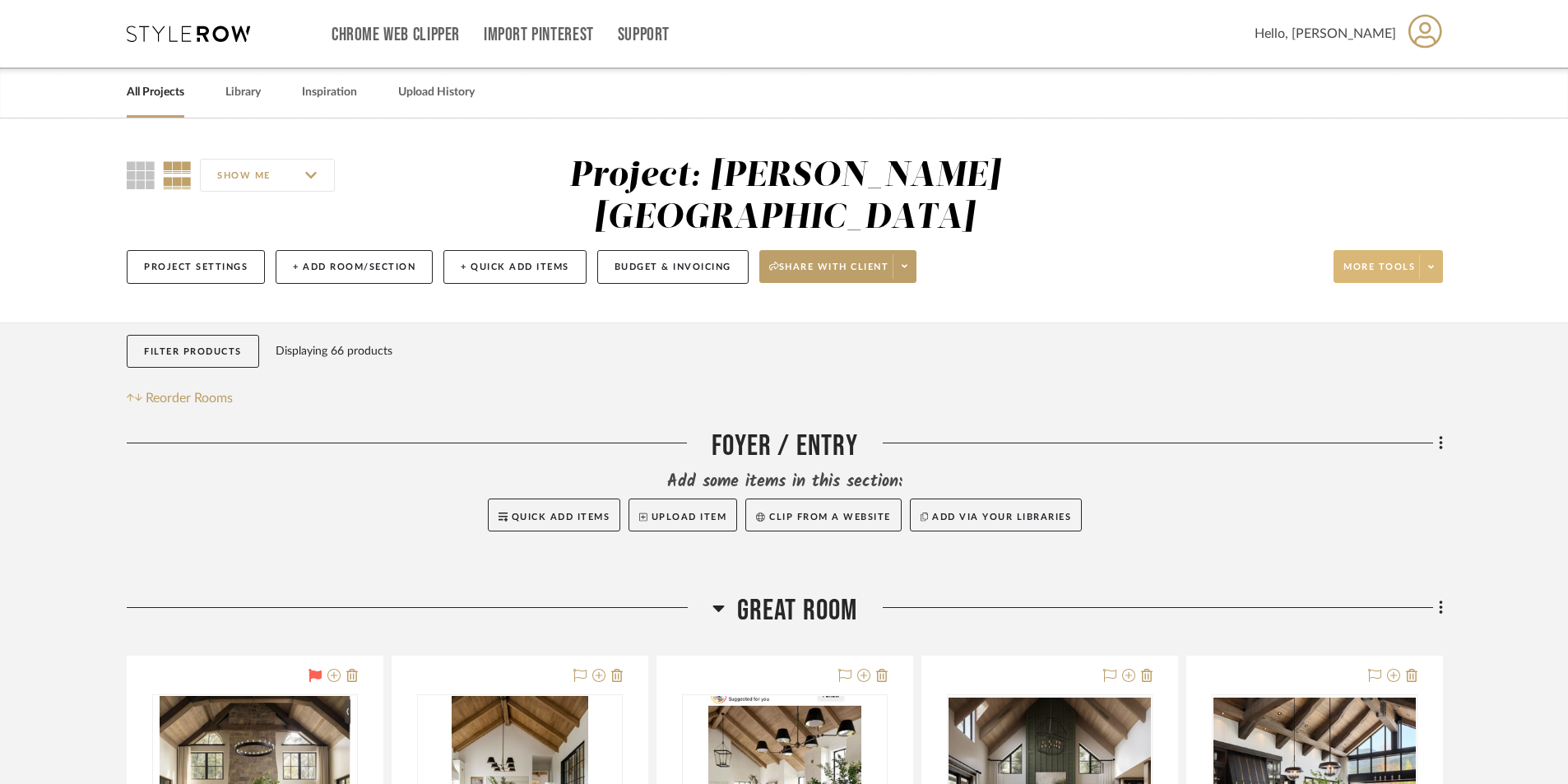 click 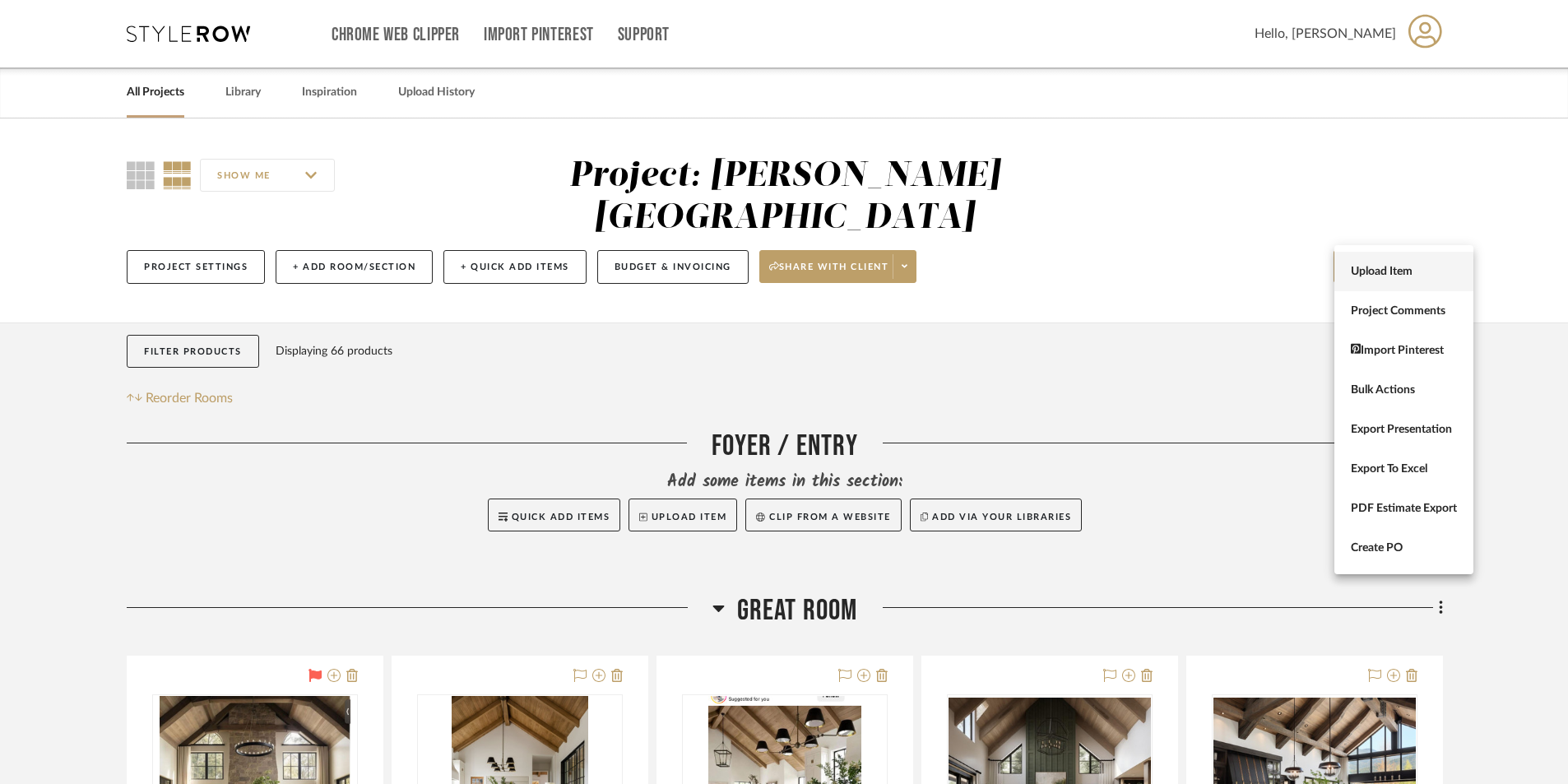 click on "Upload Item" at bounding box center [1403, 271] 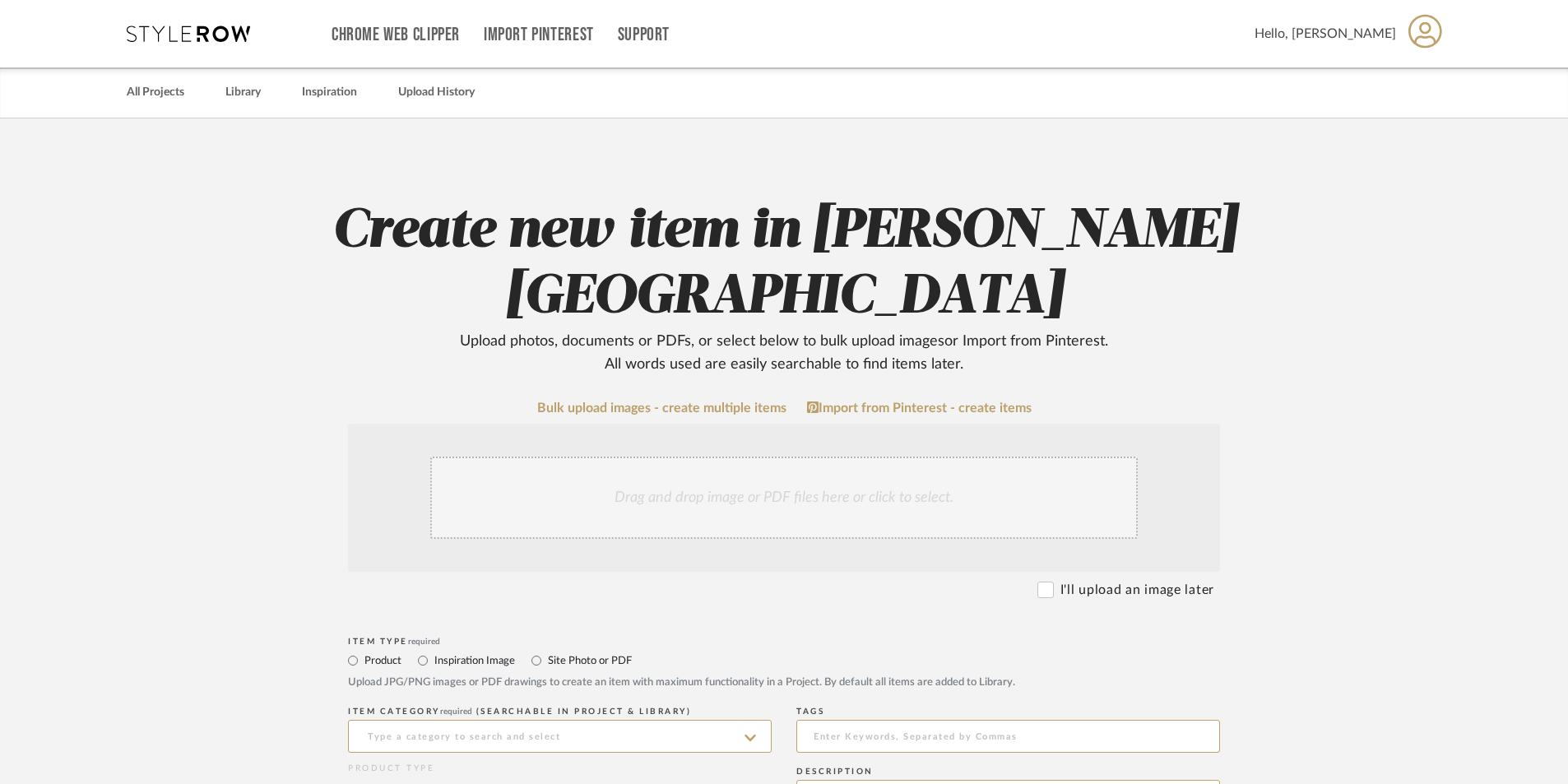 click on "Drag and drop image or PDF files here or click to select." 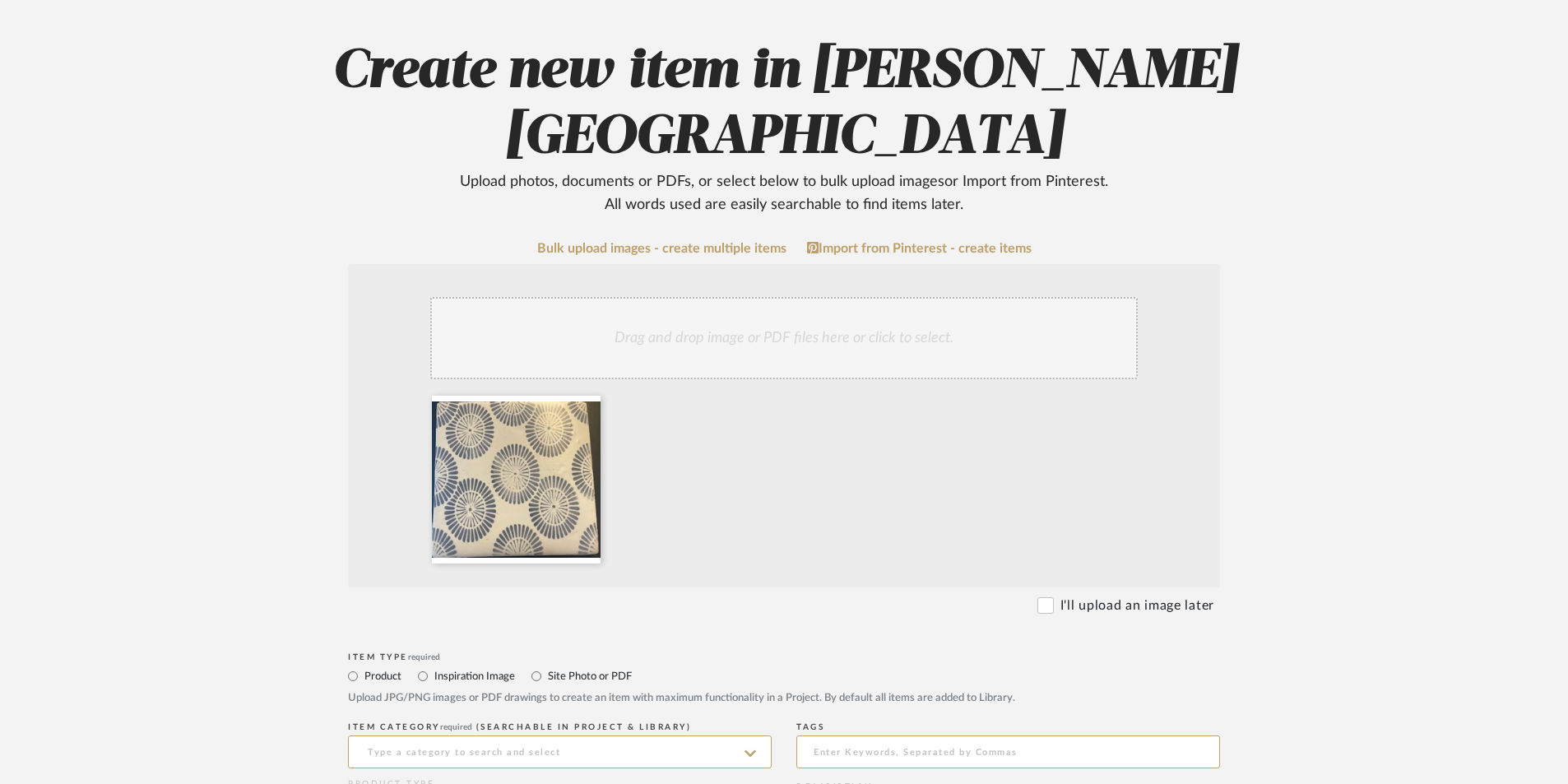 scroll, scrollTop: 329, scrollLeft: 0, axis: vertical 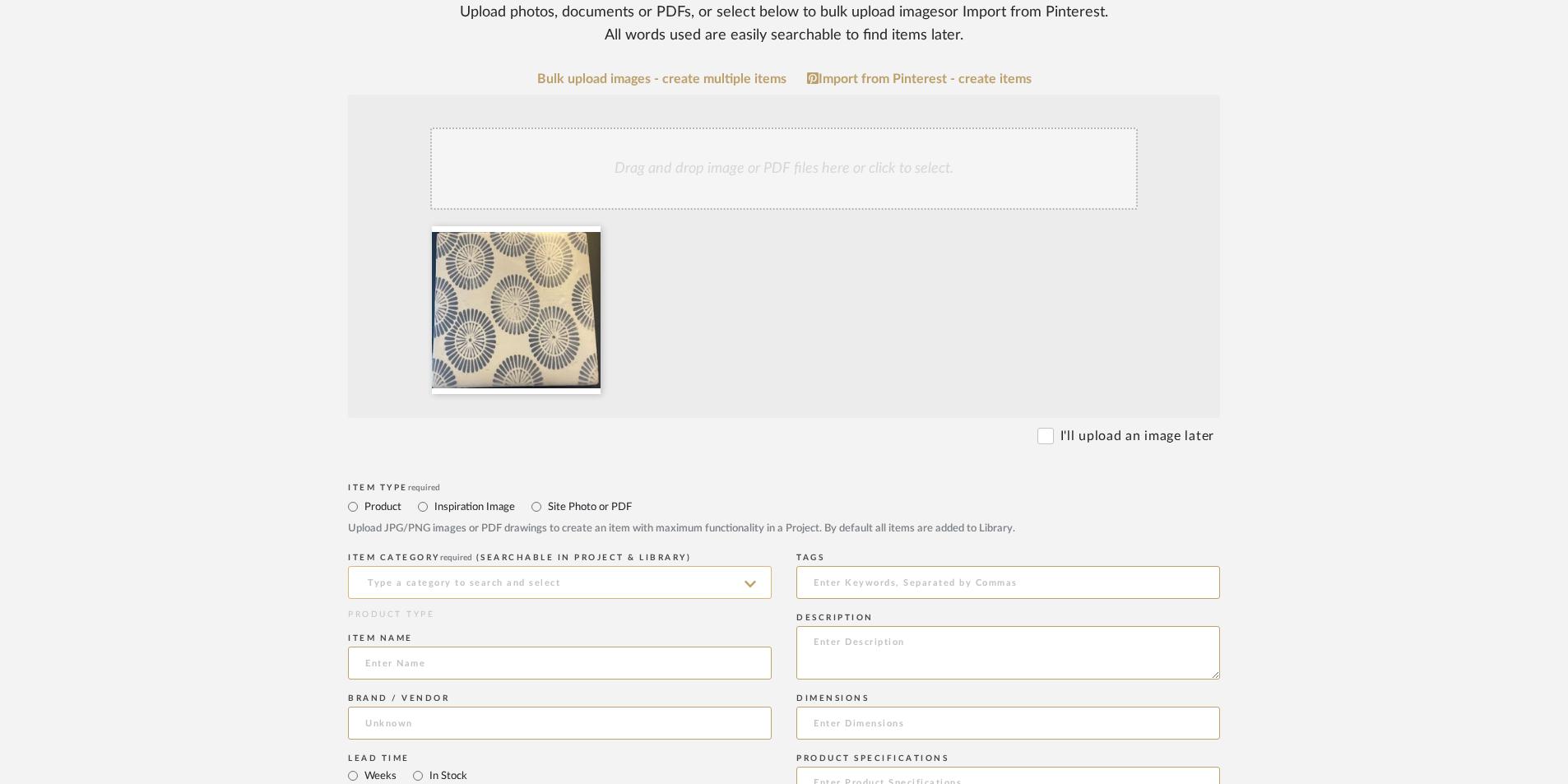 click 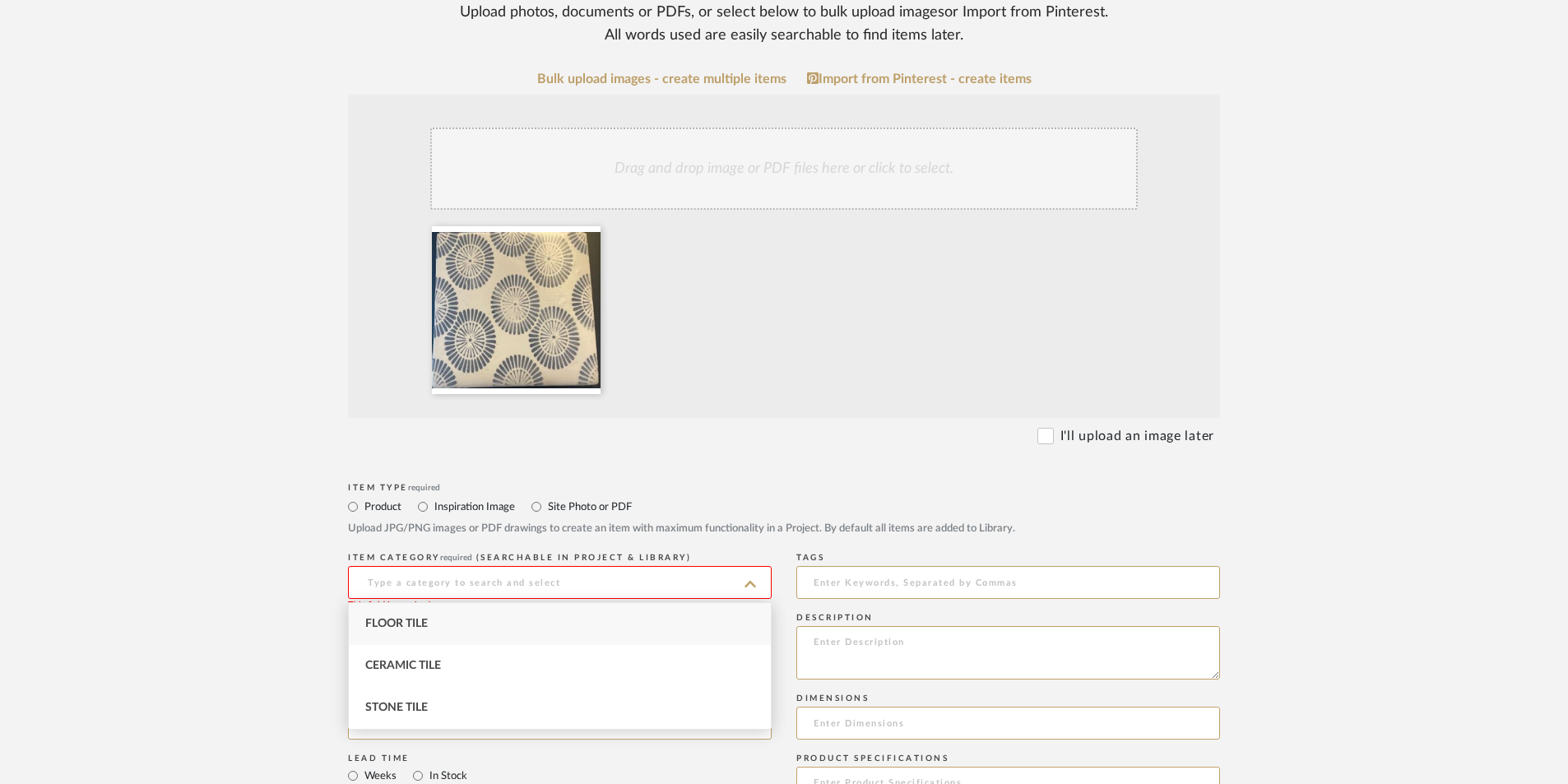 click on "Floor Tile" at bounding box center (397, 624) 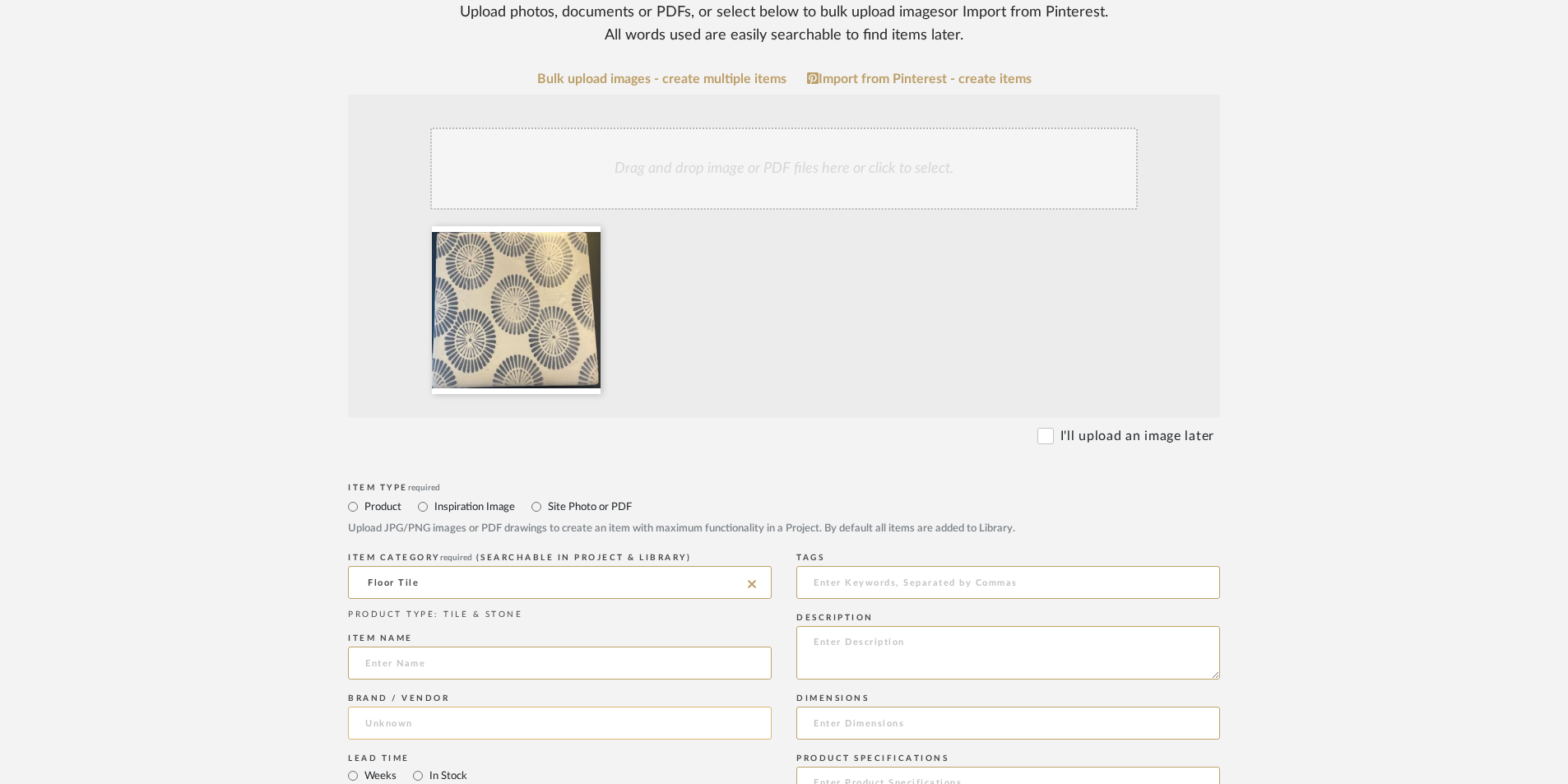 click 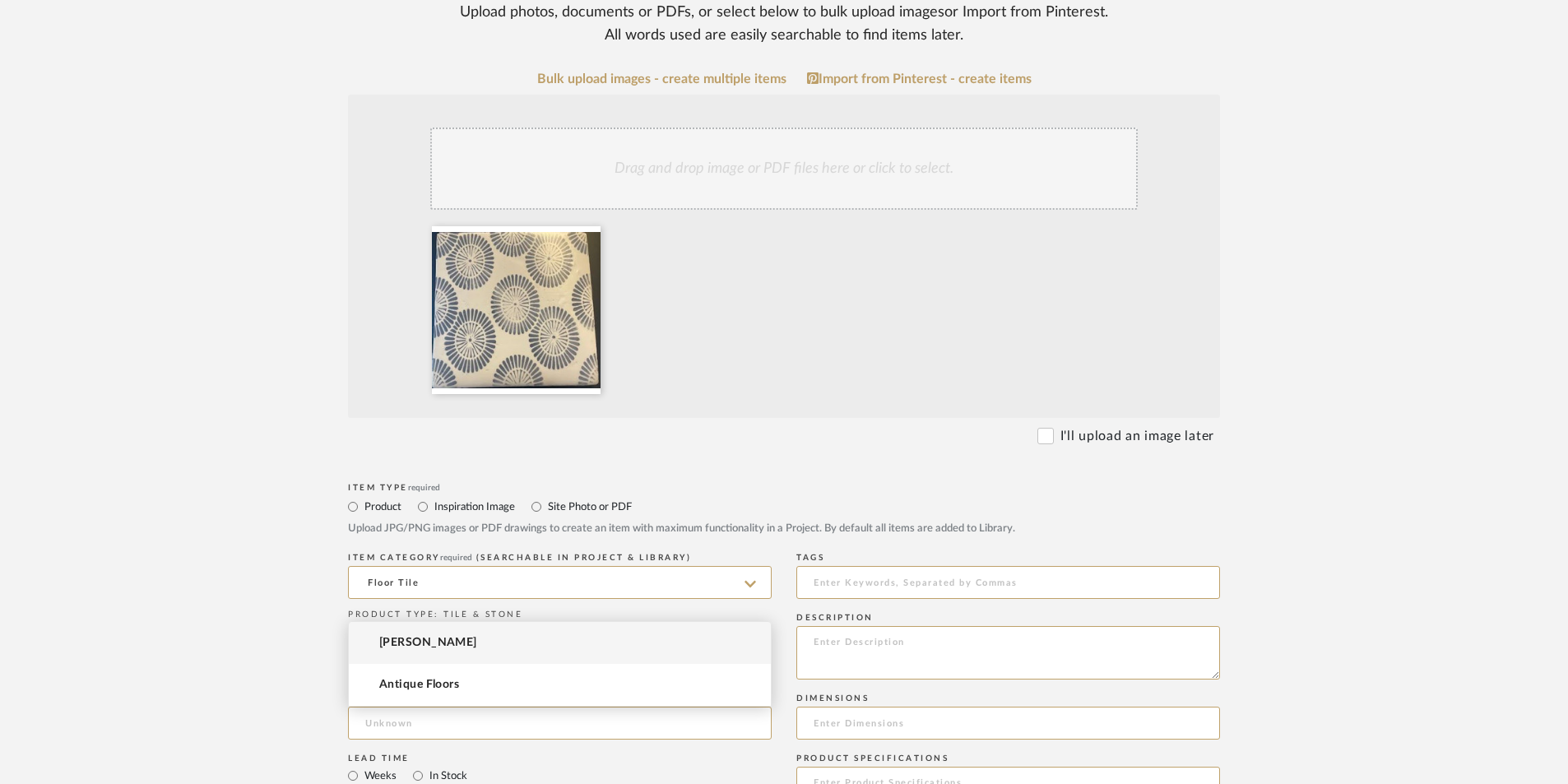 click on "[PERSON_NAME]" at bounding box center (428, 643) 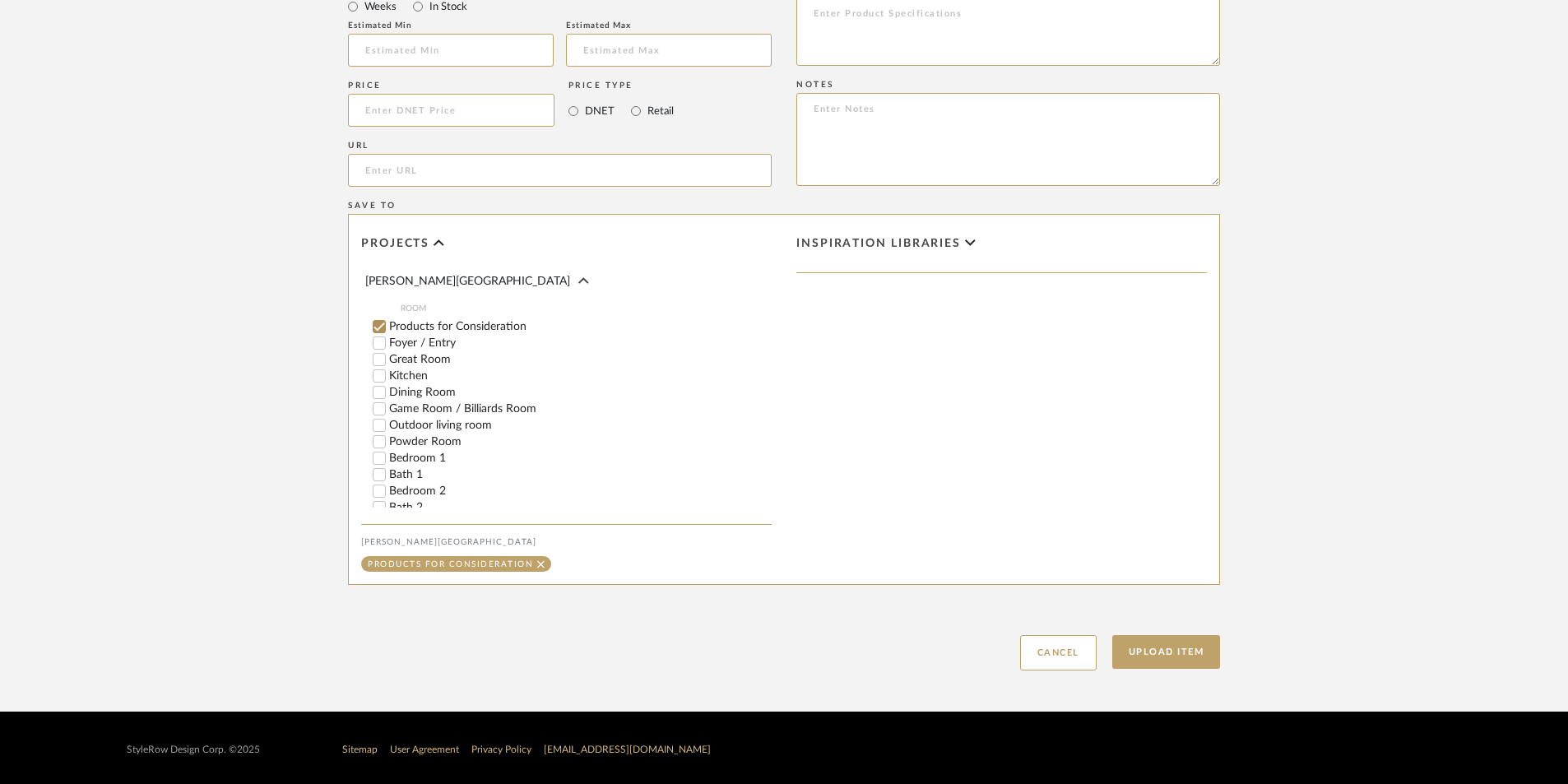 scroll, scrollTop: 1102, scrollLeft: 0, axis: vertical 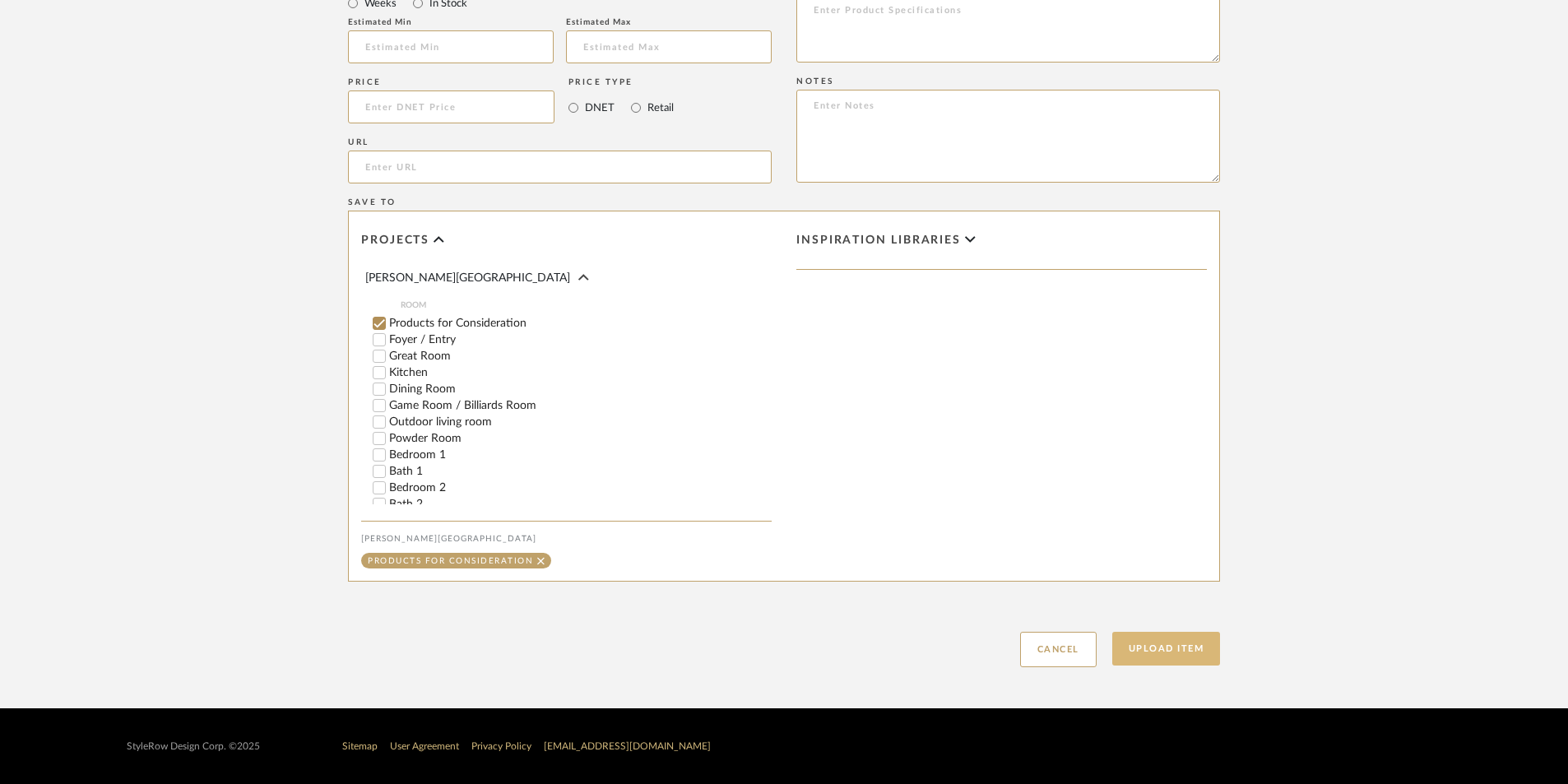 click on "Upload Item" 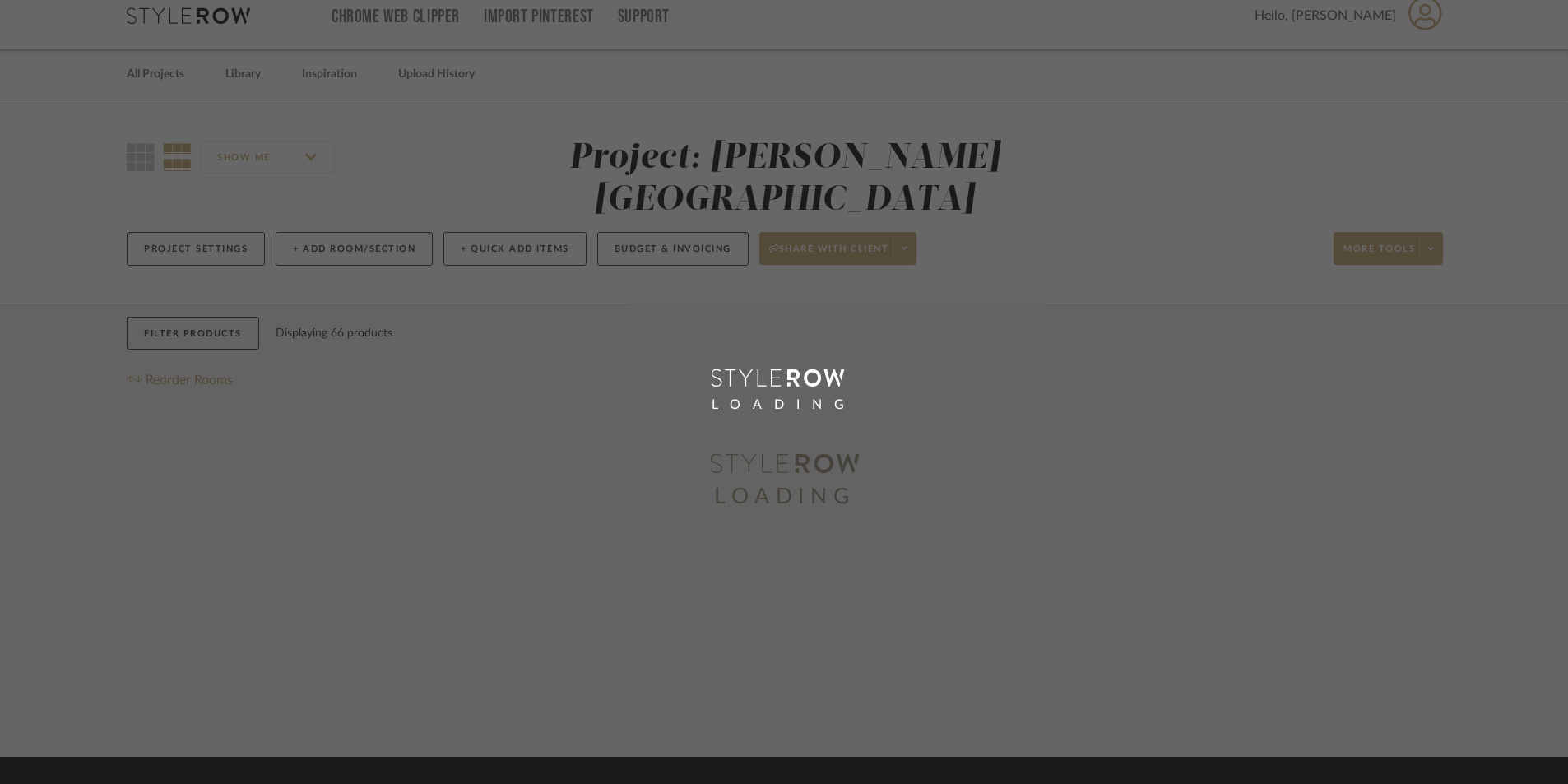 scroll, scrollTop: 0, scrollLeft: 0, axis: both 